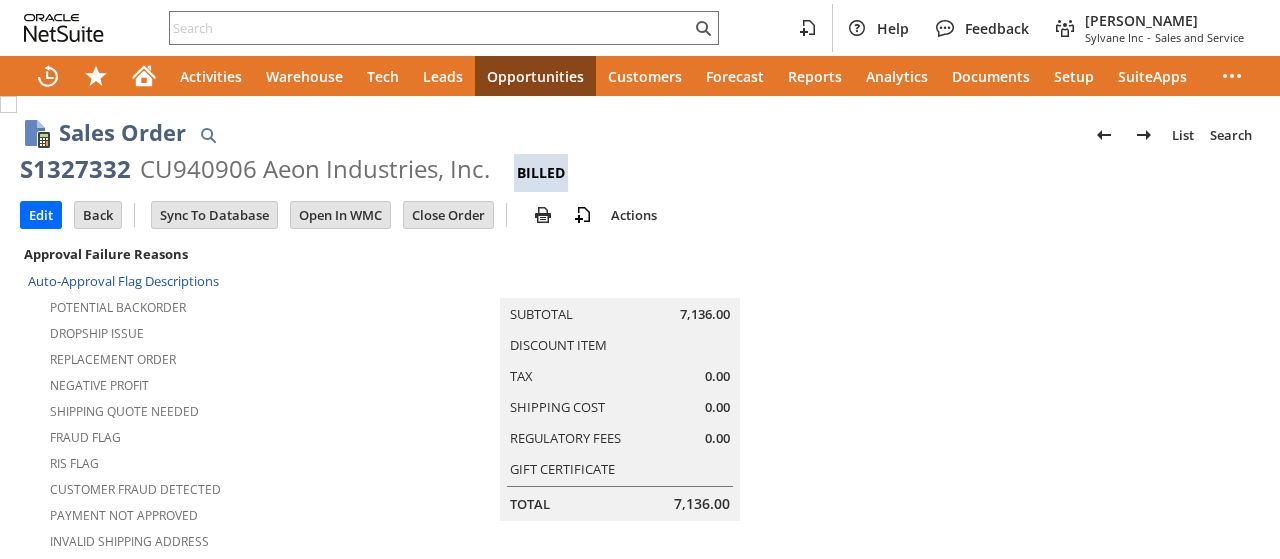 scroll, scrollTop: 0, scrollLeft: 0, axis: both 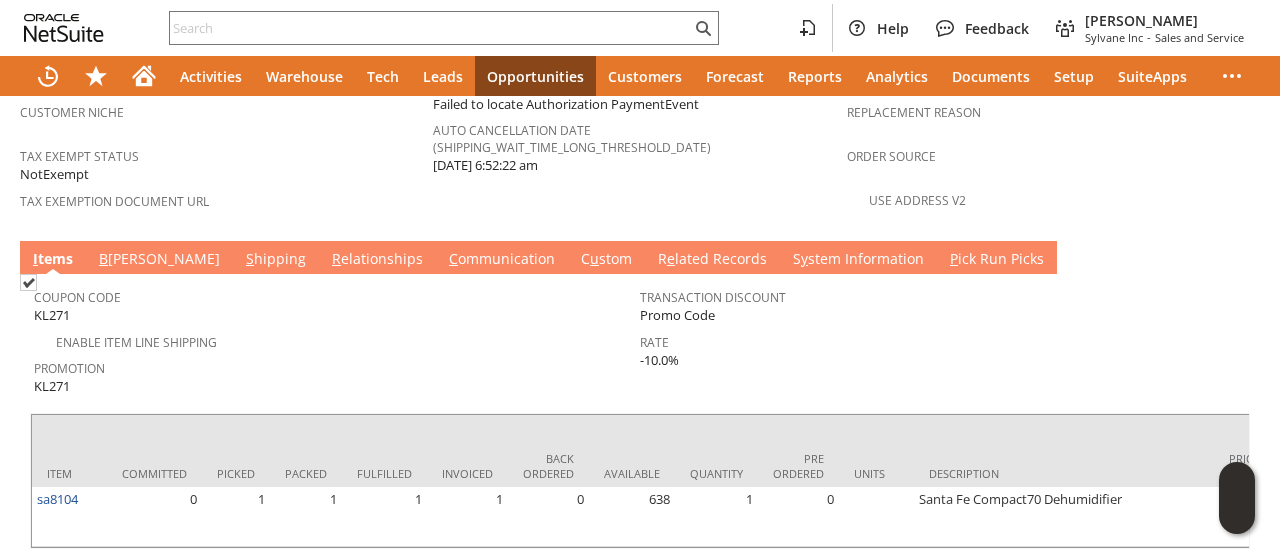 click on "S hipping" at bounding box center (276, 260) 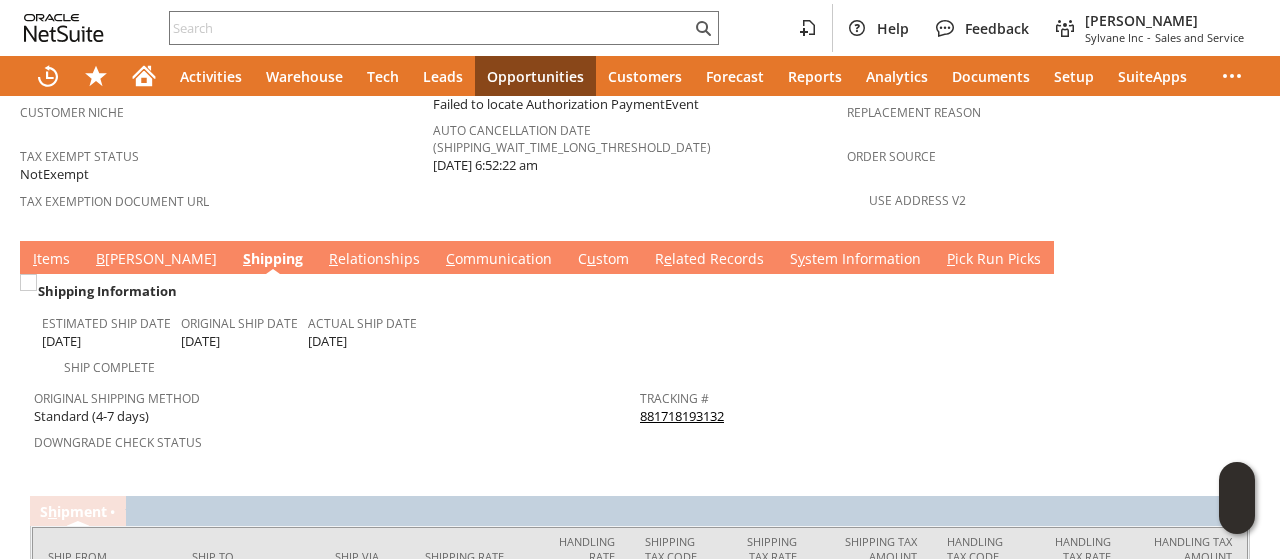 click on "881718193132" at bounding box center [682, 416] 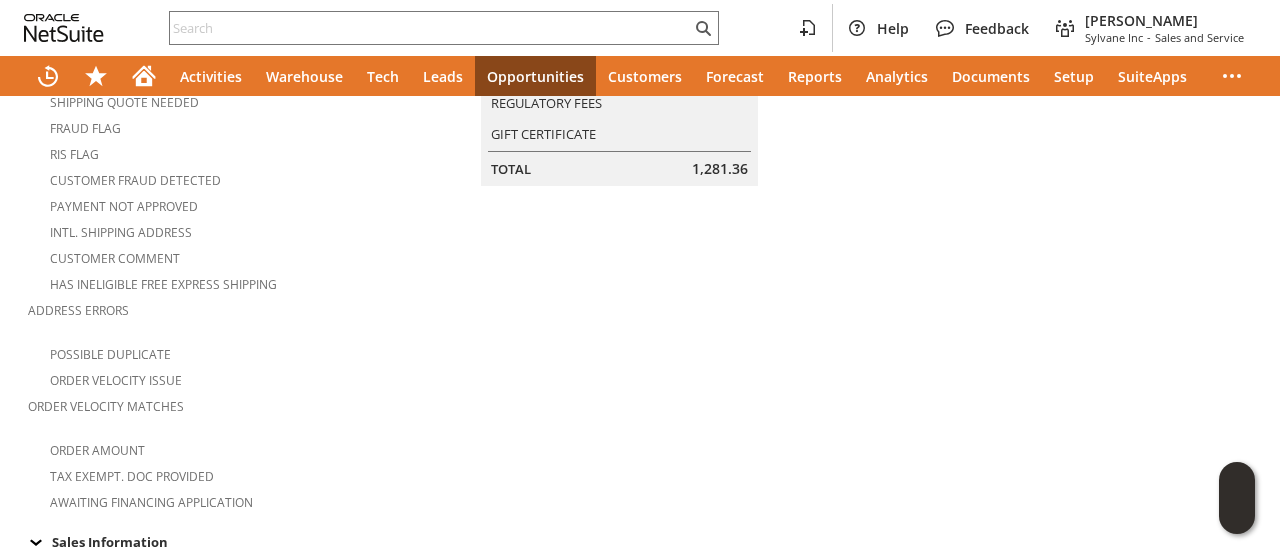 scroll, scrollTop: 0, scrollLeft: 0, axis: both 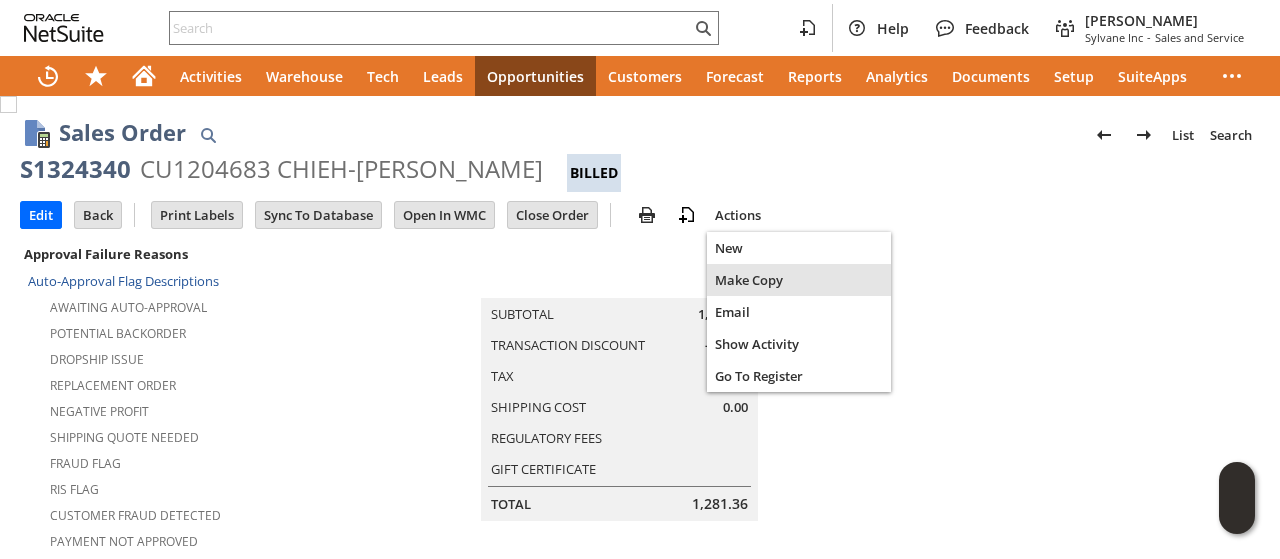 click on "Make Copy" at bounding box center [799, 280] 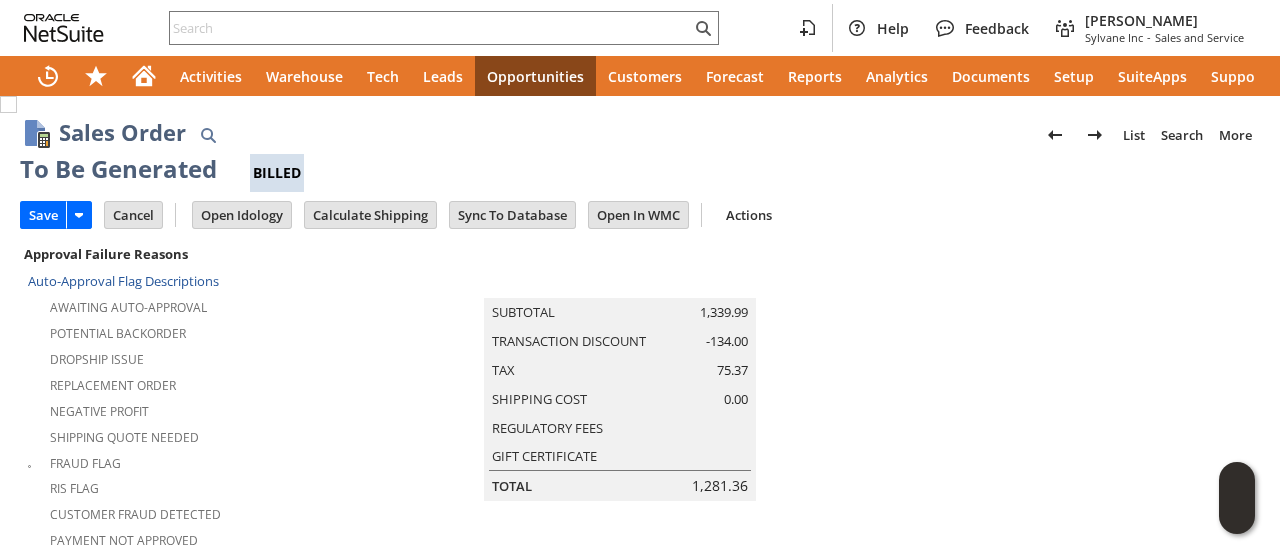 scroll, scrollTop: 0, scrollLeft: 0, axis: both 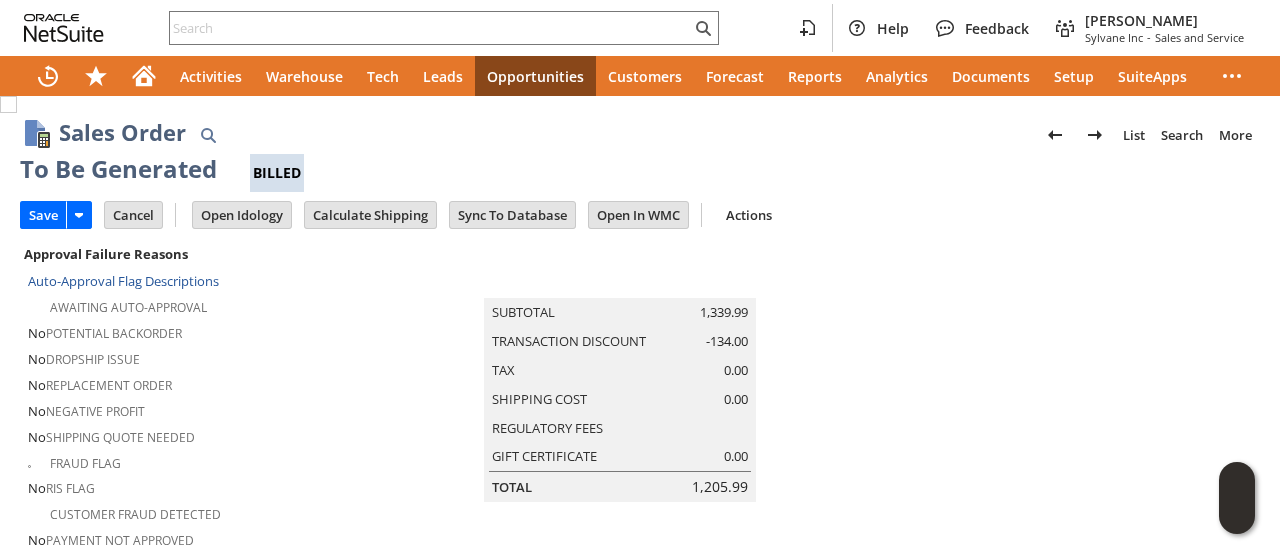 type 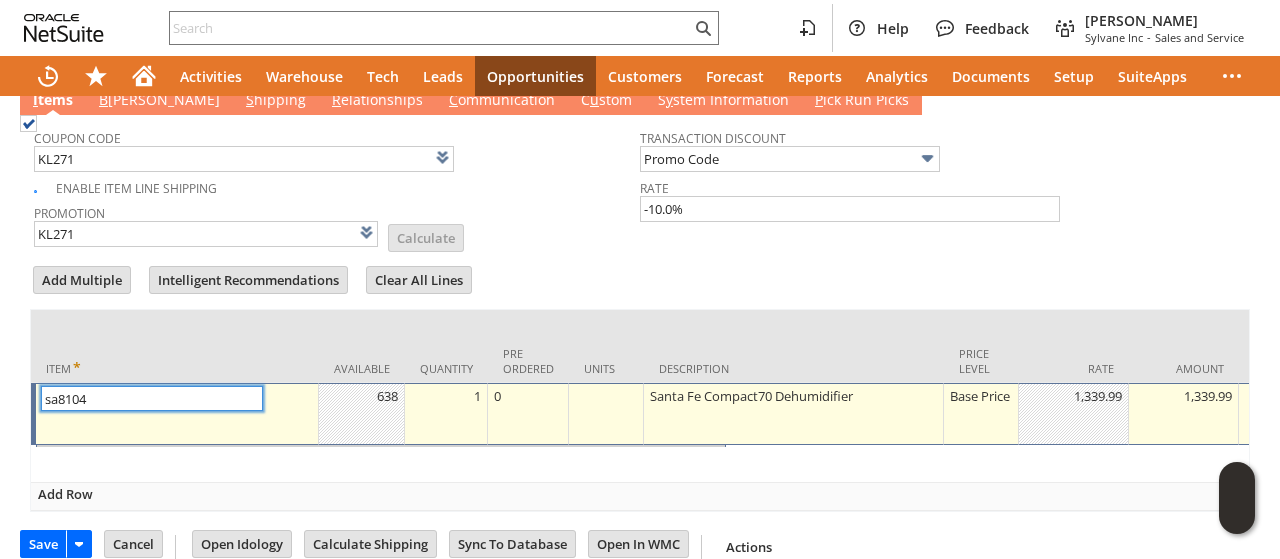 type on "Intelligent Recommendations¹⁰" 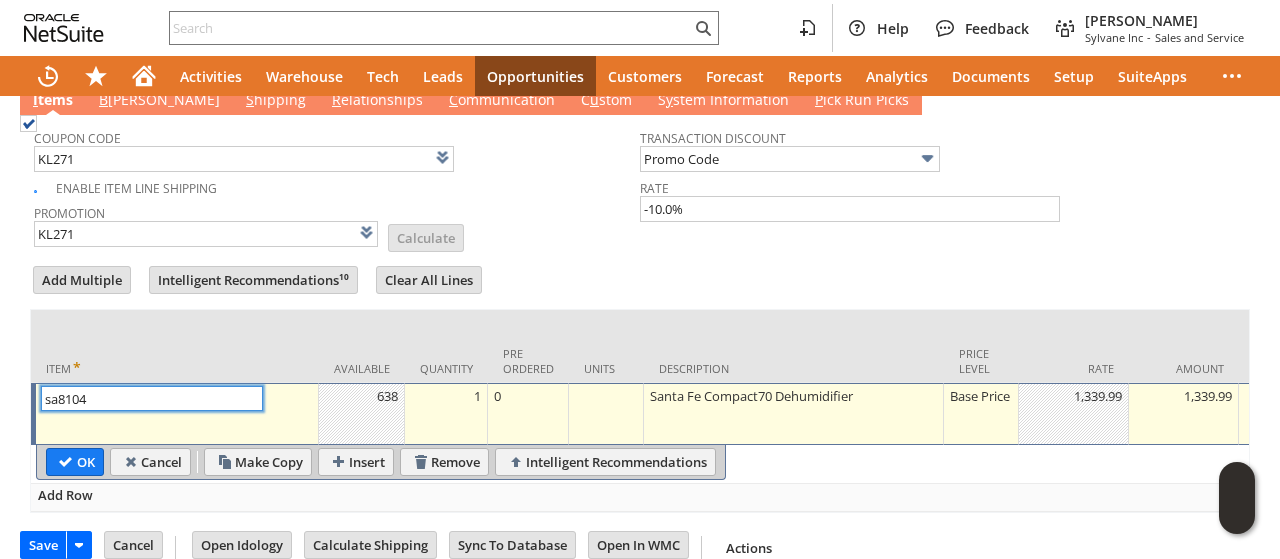 scroll, scrollTop: 1779, scrollLeft: 0, axis: vertical 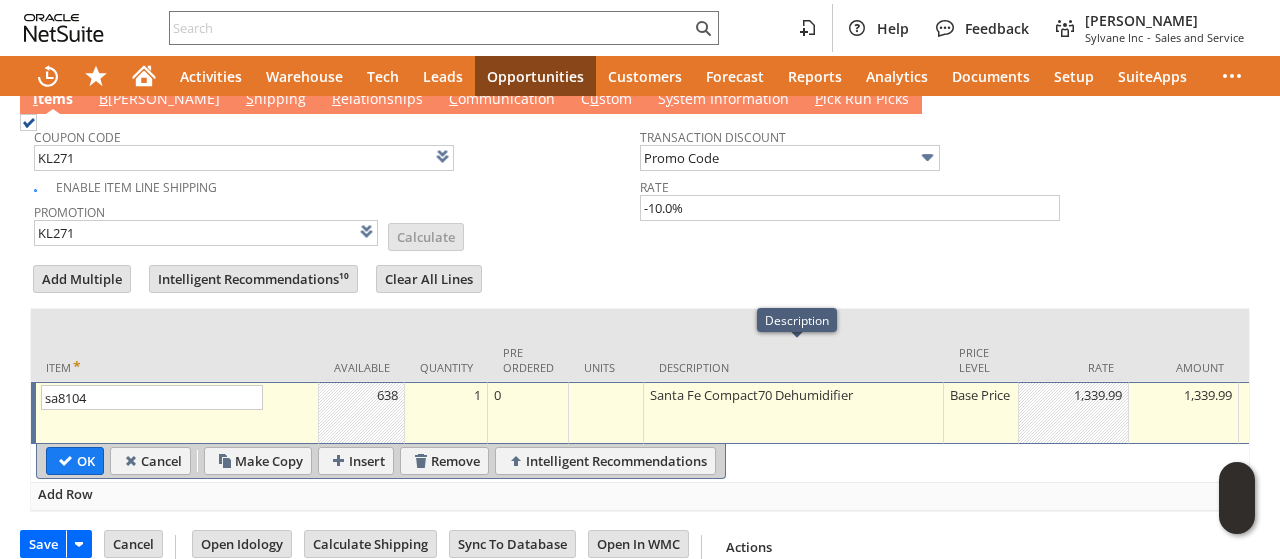 click on "Base Price" at bounding box center [981, 395] 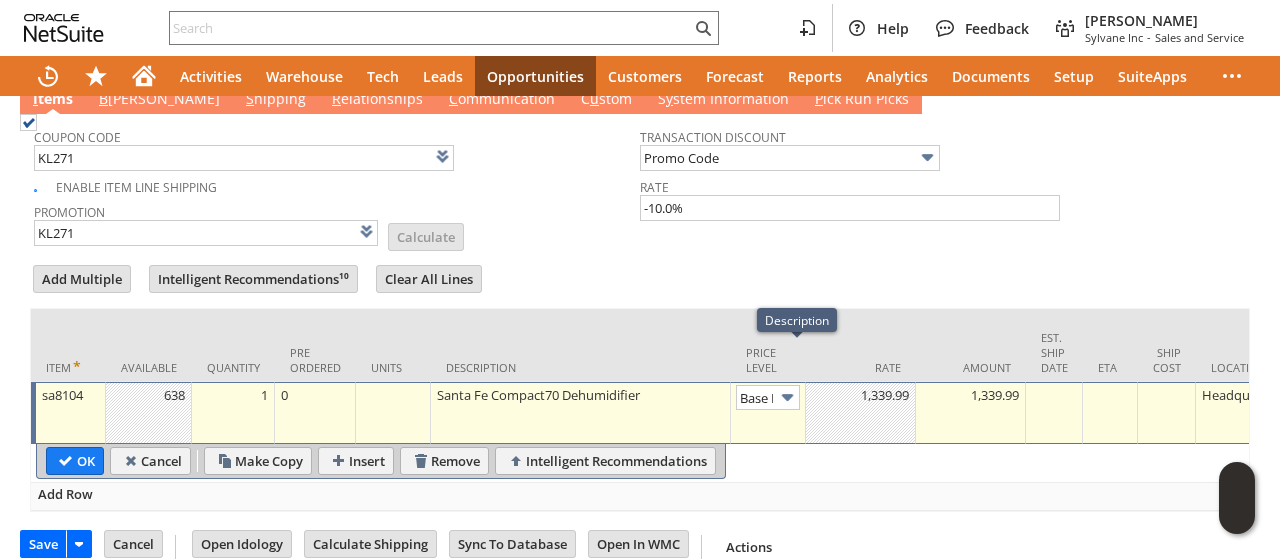click on "1,339.99" at bounding box center [970, 395] 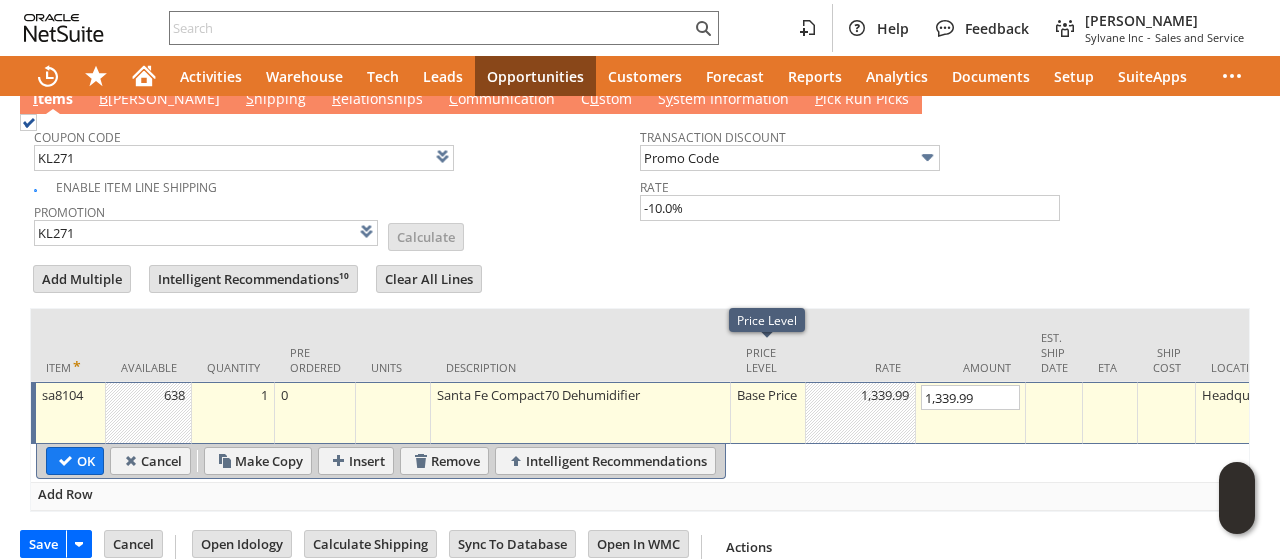 click on "Base Price" at bounding box center [768, 395] 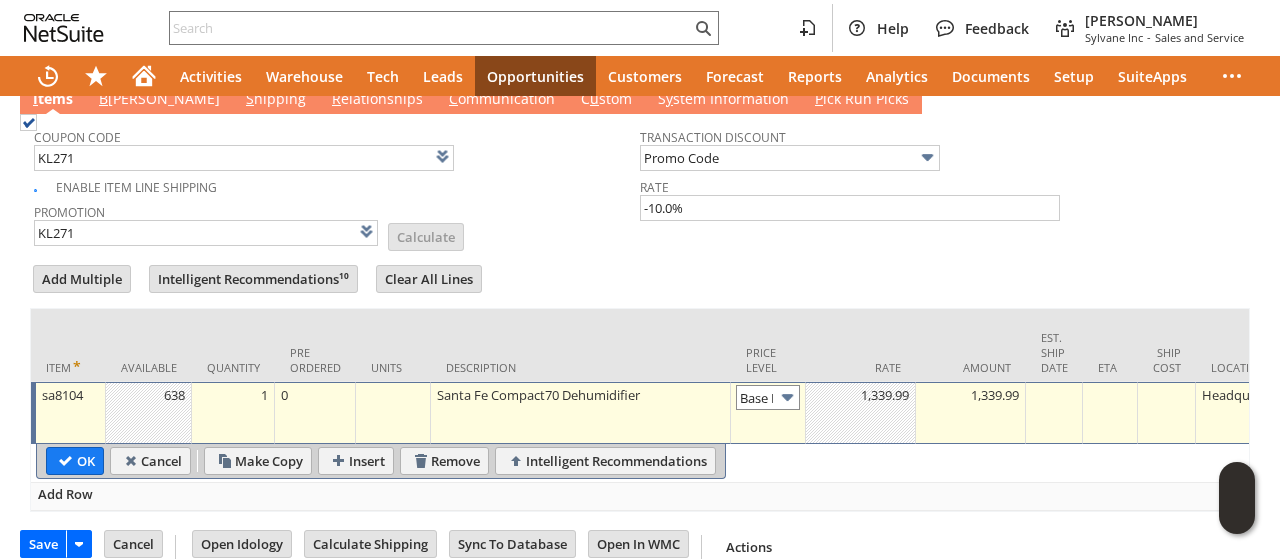 click on "Base Price" at bounding box center [768, 397] 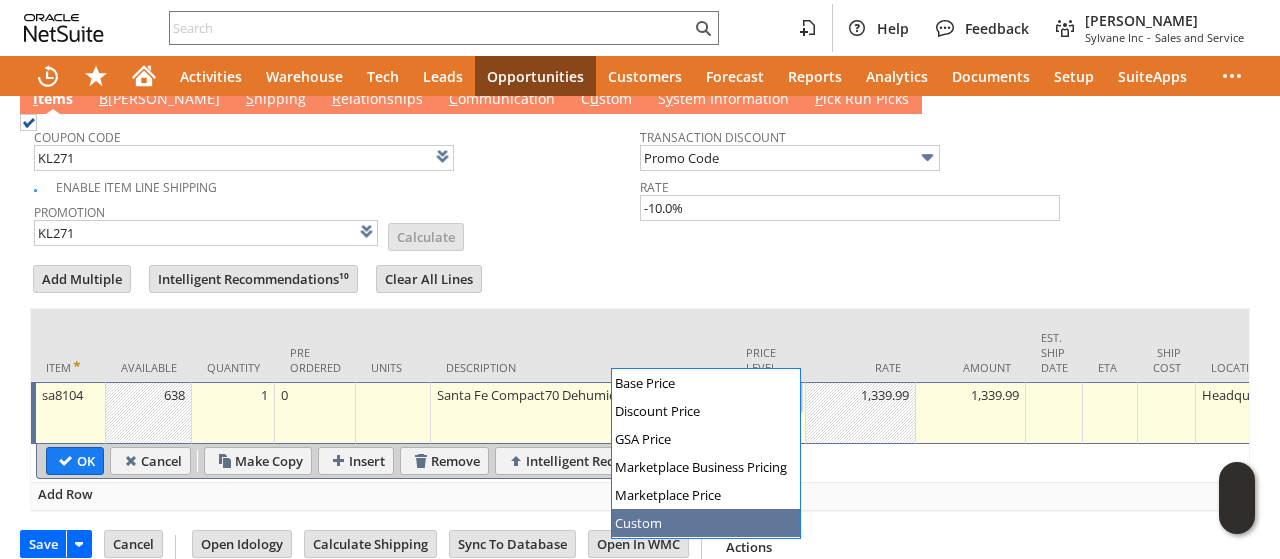 type 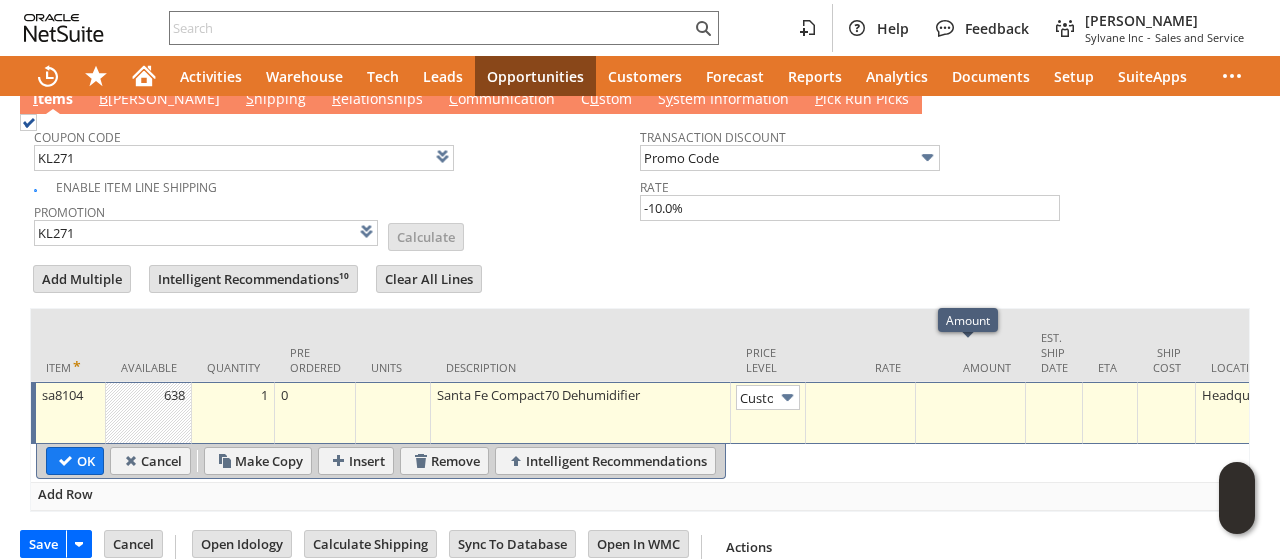 click at bounding box center (971, 413) 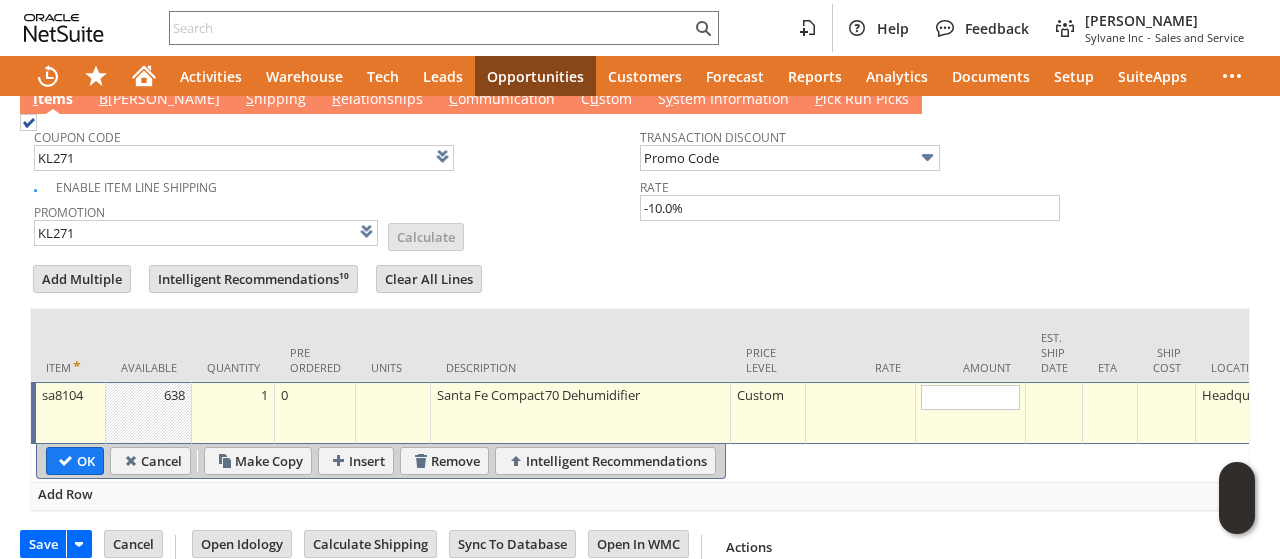 click at bounding box center [861, 413] 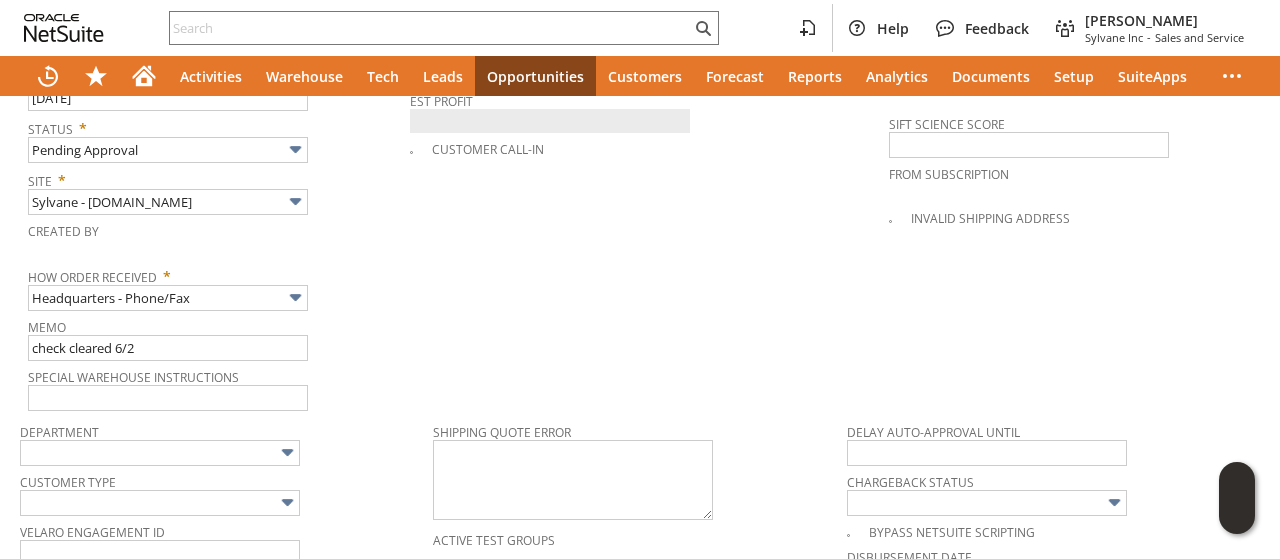 scroll, scrollTop: 1079, scrollLeft: 0, axis: vertical 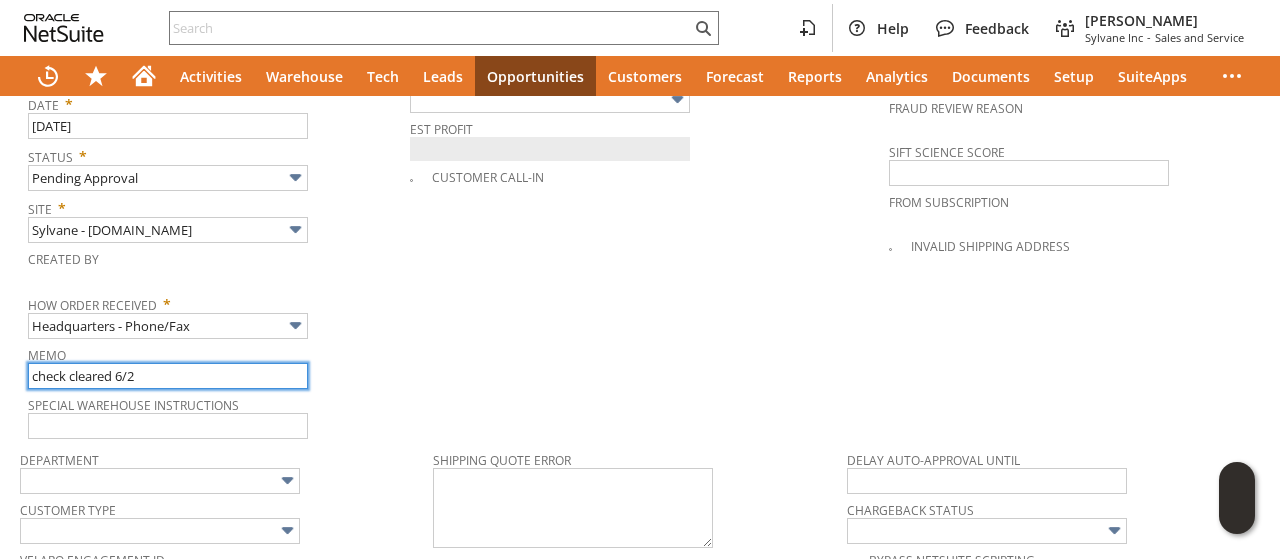 click on "check cleared 6/2" at bounding box center (168, 376) 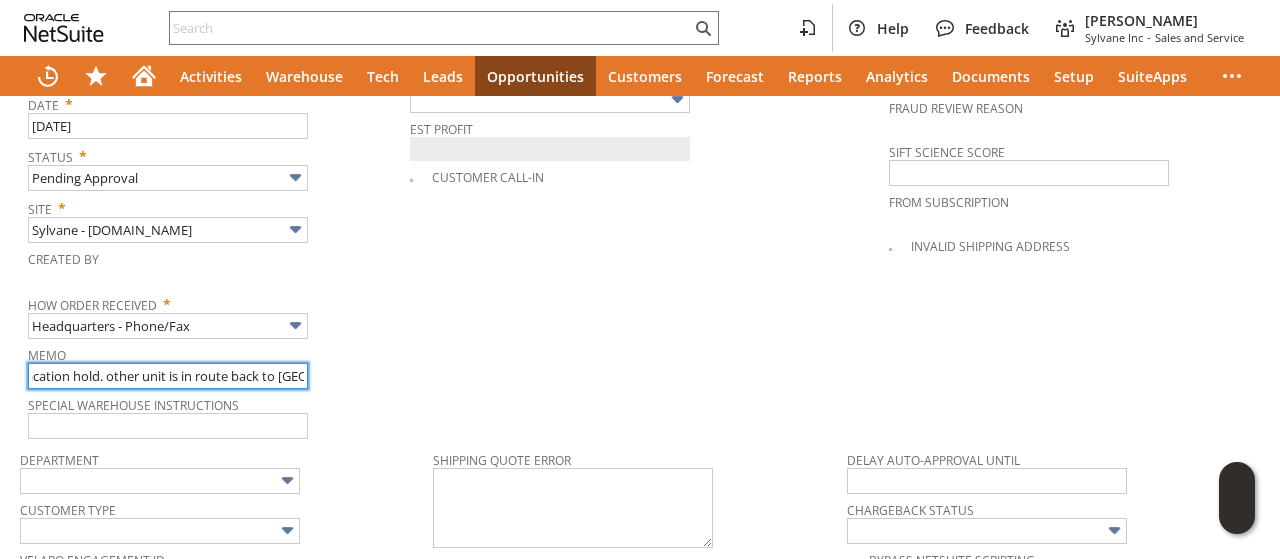 scroll, scrollTop: 0, scrollLeft: 451, axis: horizontal 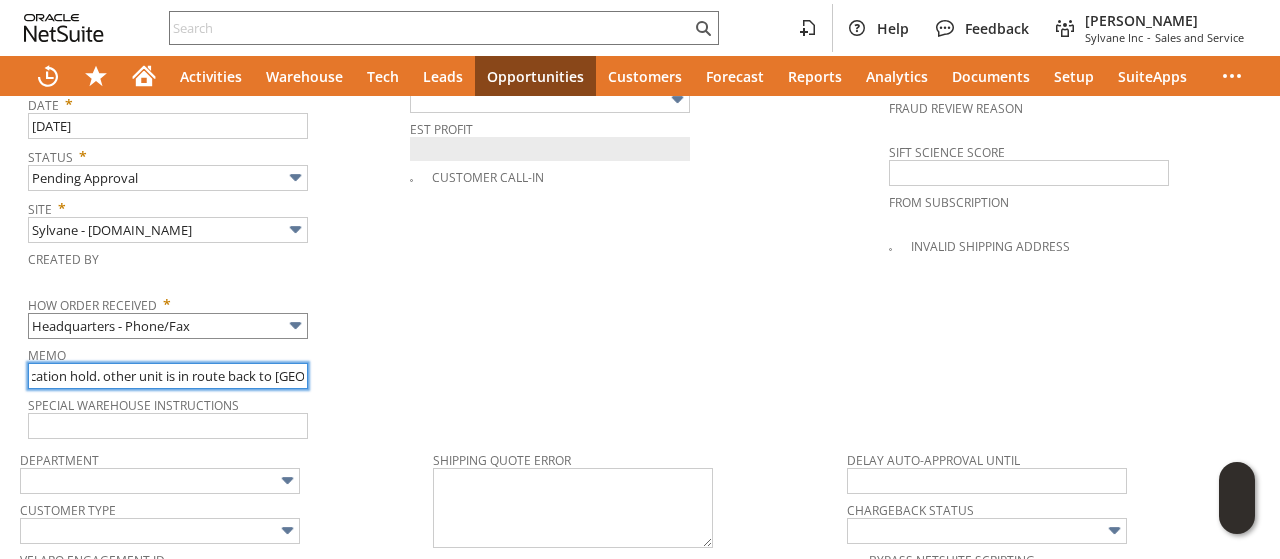 type on "replacement for unit that got RTS before customer could get back for the vacation hold. other unit is in route back to us." 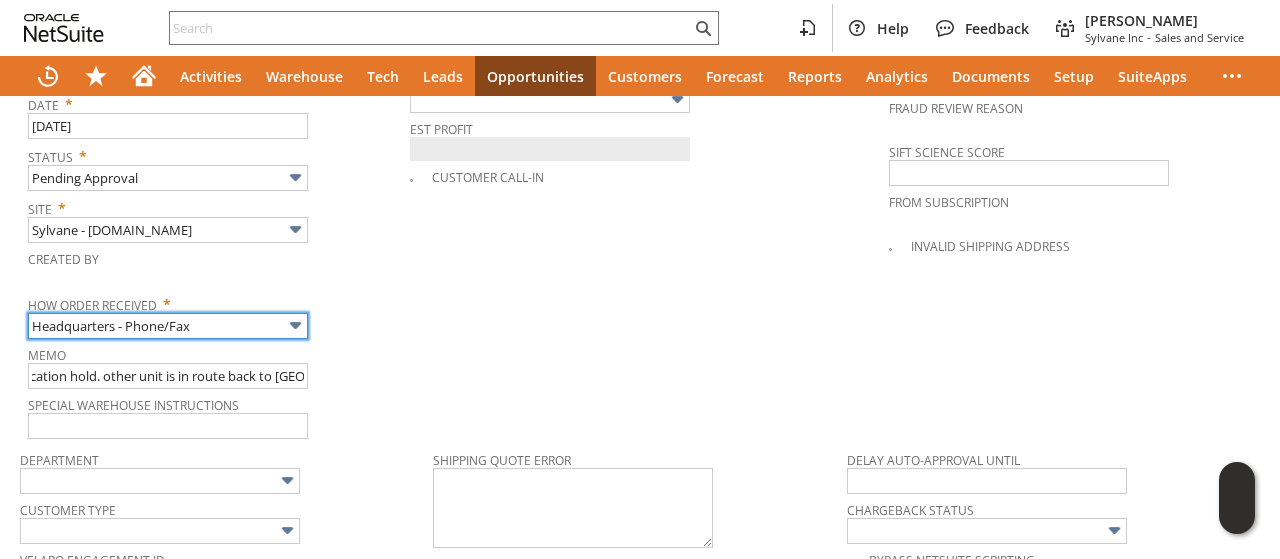 click on "Headquarters - Phone/Fax" at bounding box center [168, 326] 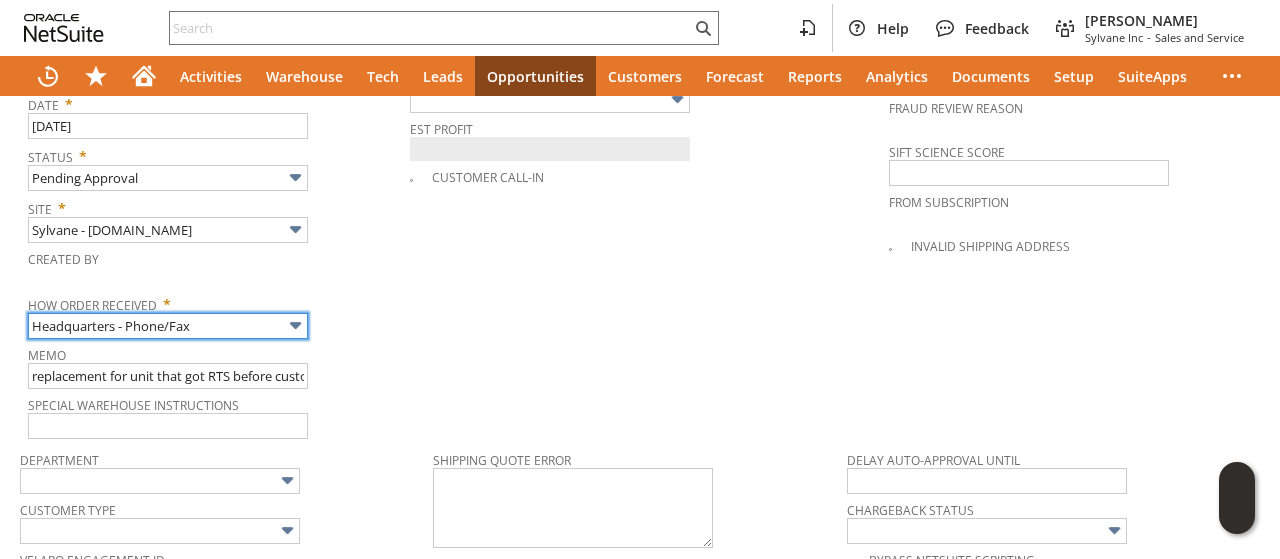click on "Headquarters - Phone/Fax" at bounding box center [168, 326] 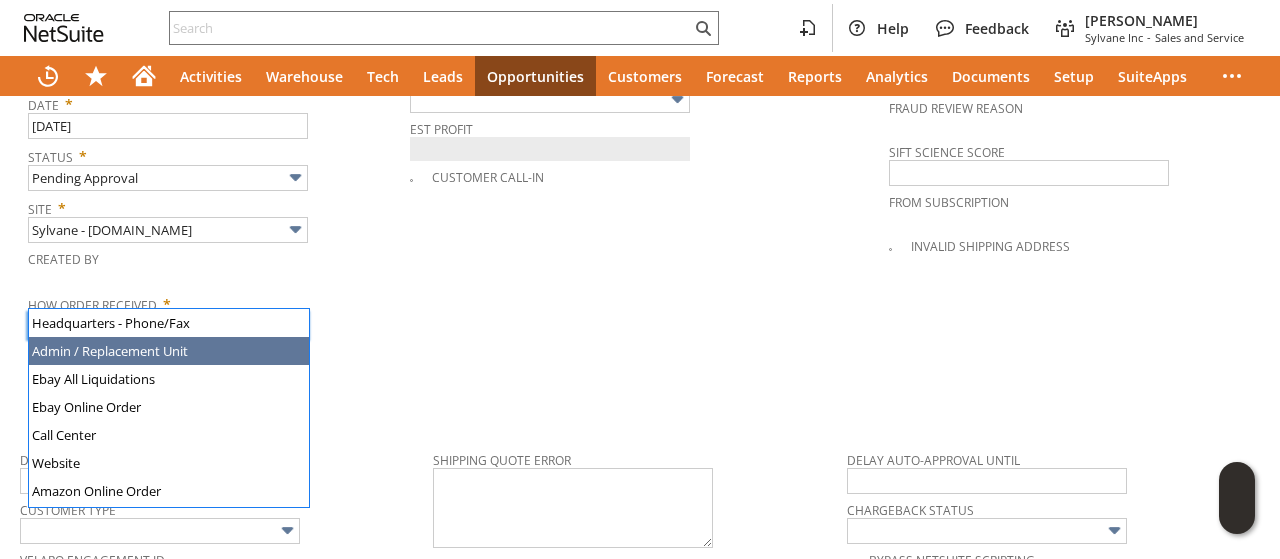 type on "Admin / Replacement Unit" 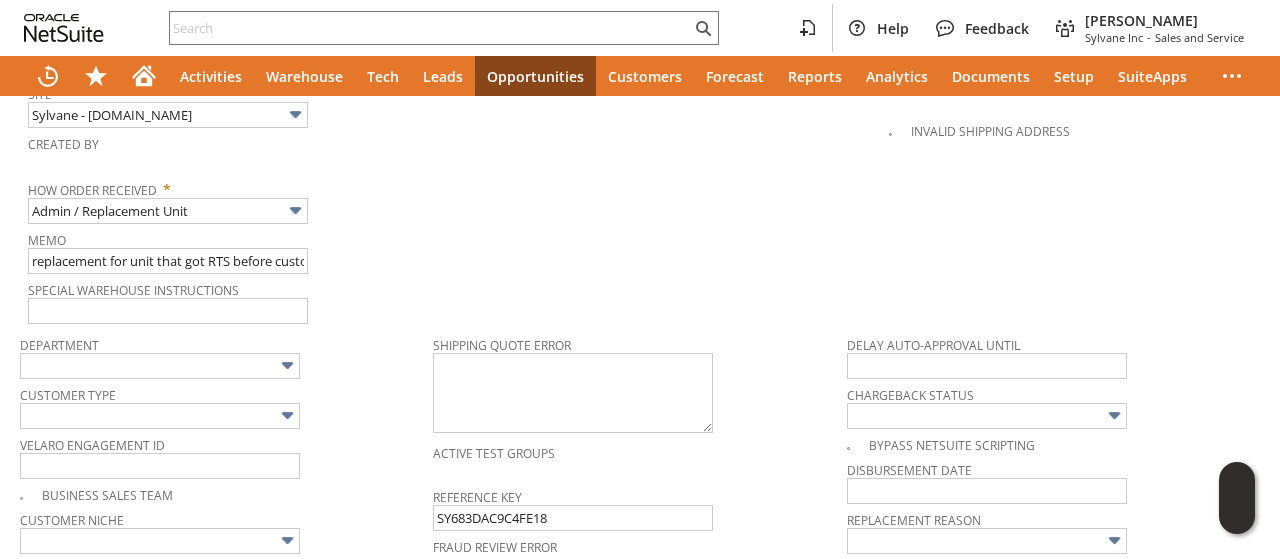 scroll, scrollTop: 1479, scrollLeft: 0, axis: vertical 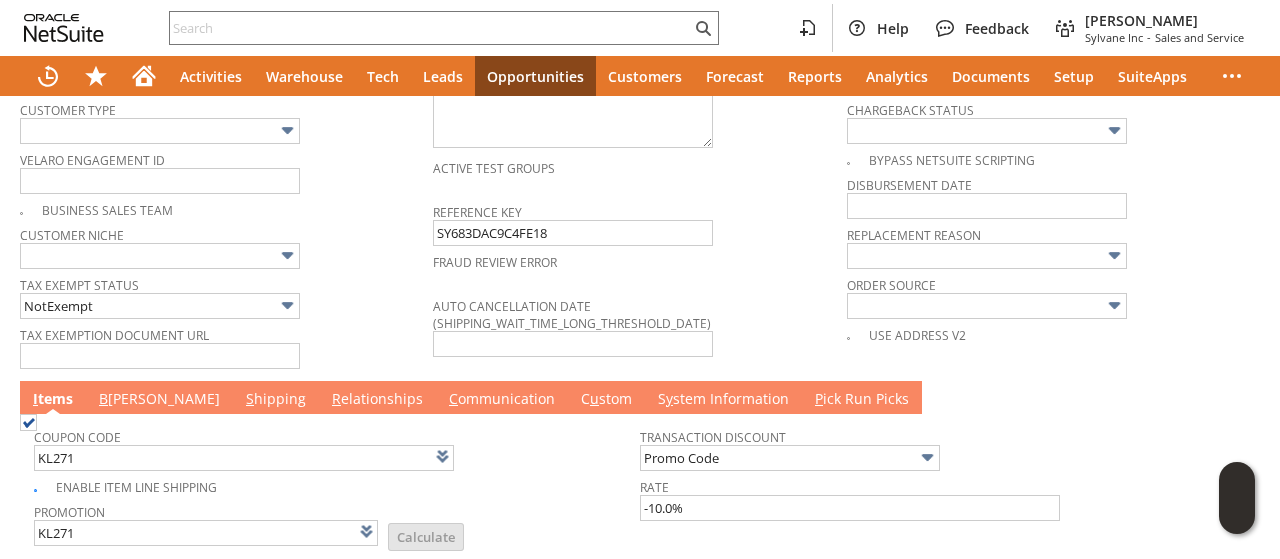 click on "B [PERSON_NAME]" at bounding box center (159, 400) 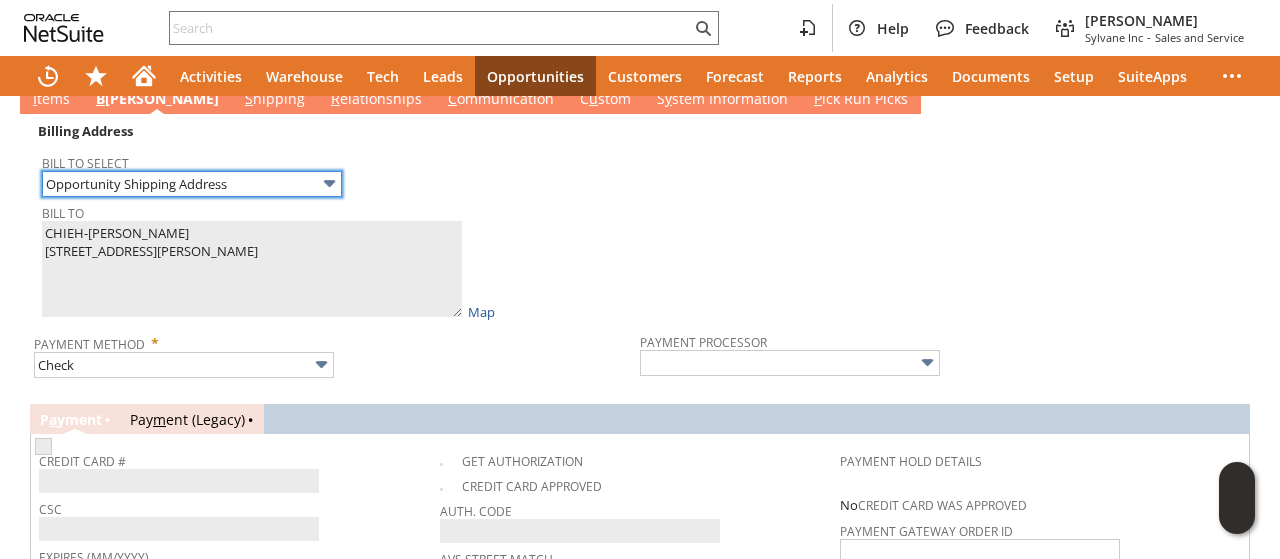 scroll, scrollTop: 1679, scrollLeft: 0, axis: vertical 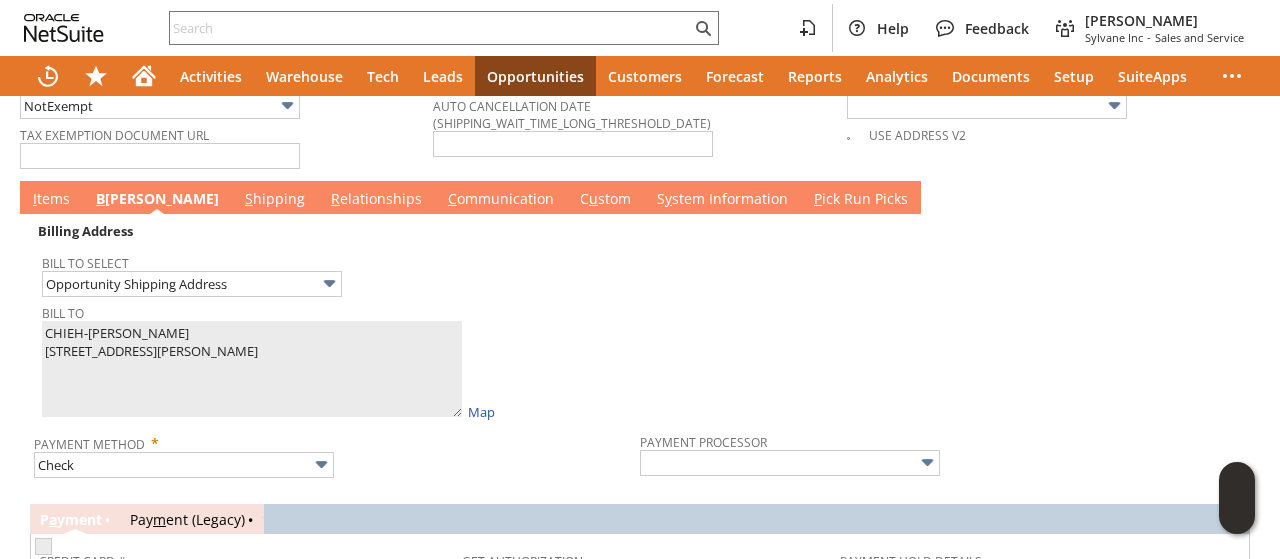 click on "S hipping" at bounding box center [275, 200] 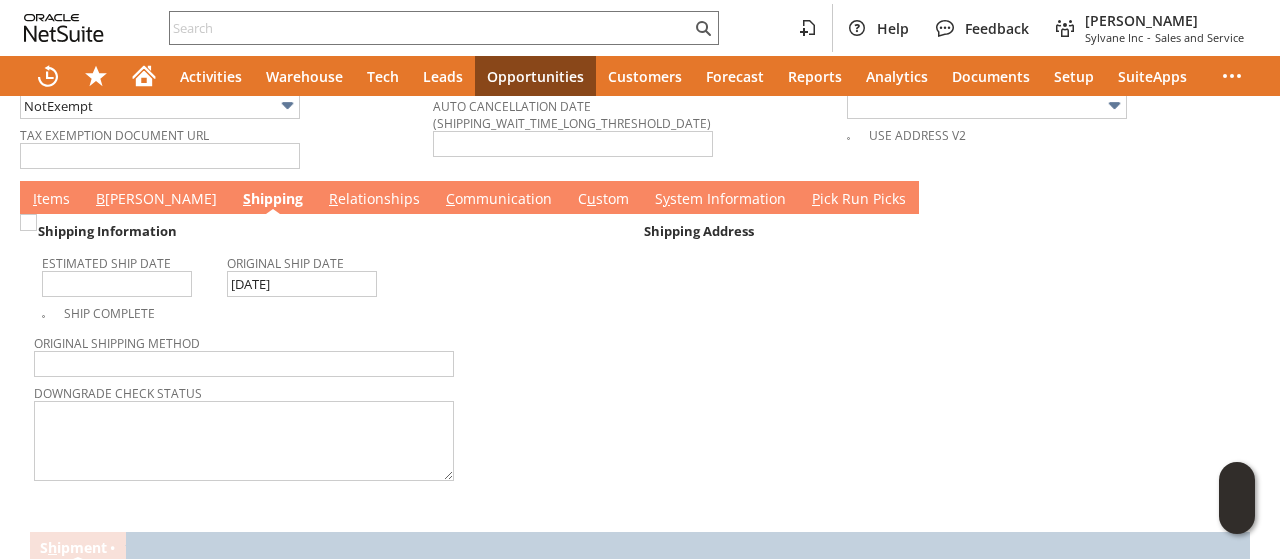 click on "C ommunication" at bounding box center (499, 200) 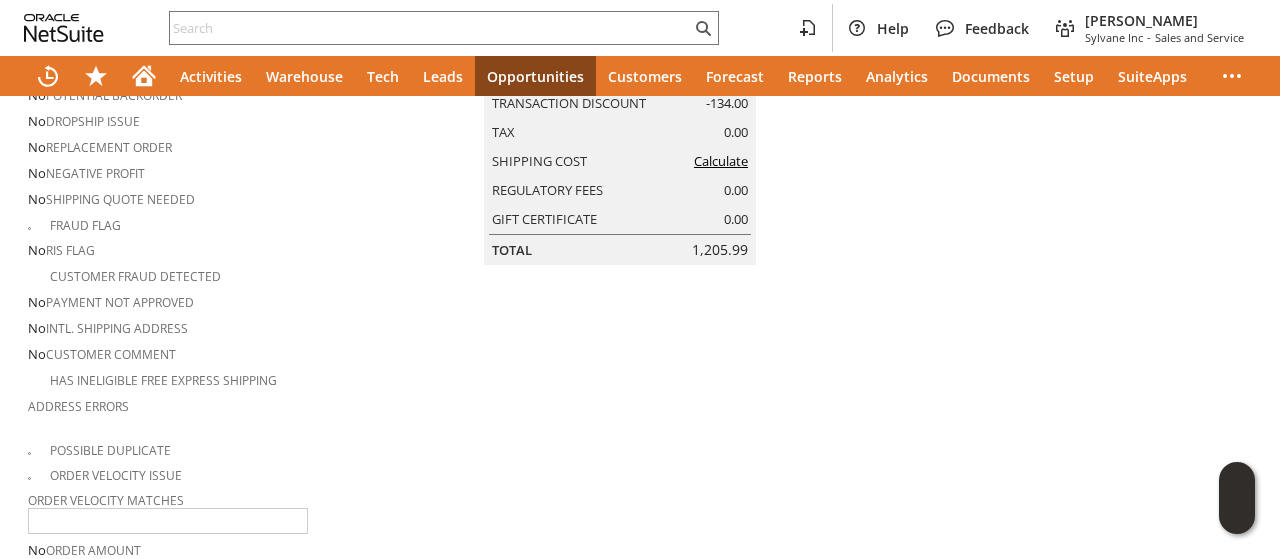 scroll, scrollTop: 0, scrollLeft: 0, axis: both 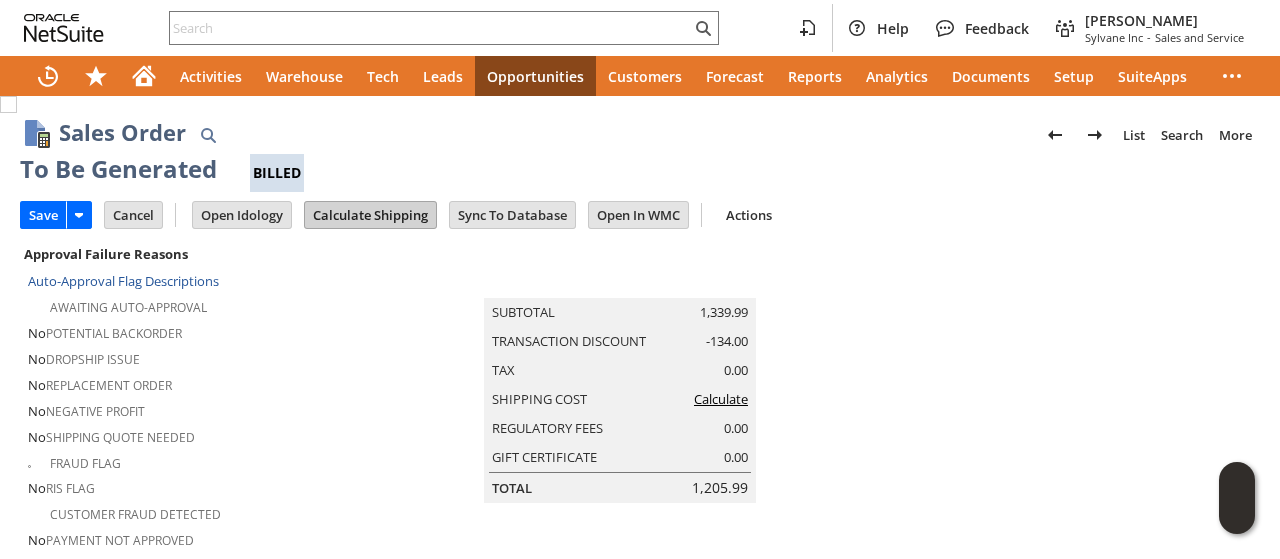 click on "Calculate Shipping" at bounding box center (370, 215) 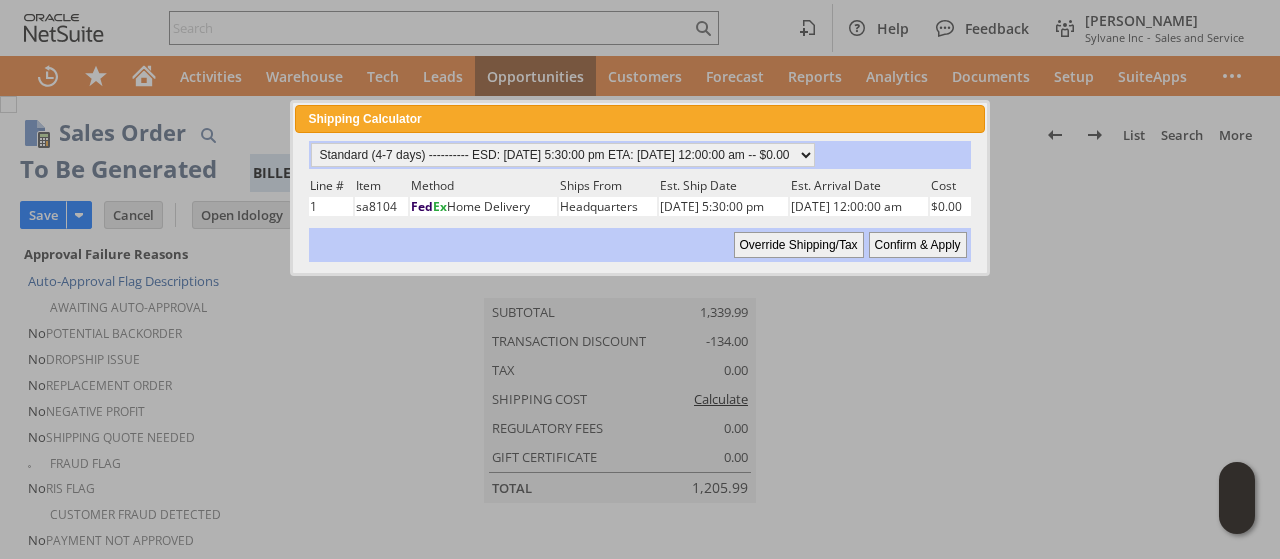click on "Confirm & Apply" at bounding box center (918, 245) 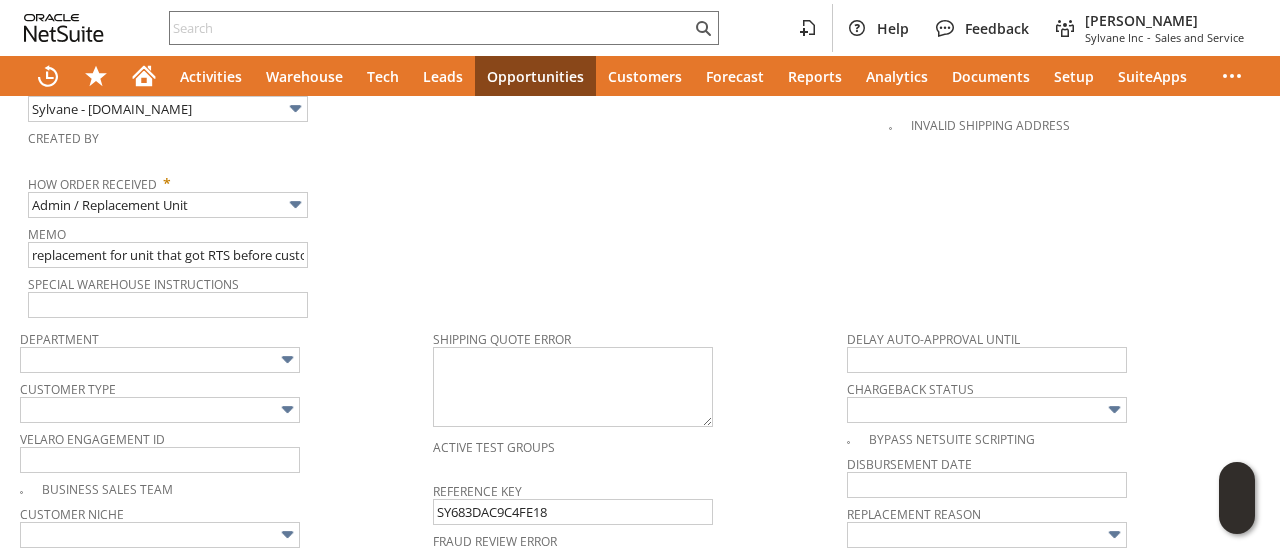 scroll, scrollTop: 1300, scrollLeft: 0, axis: vertical 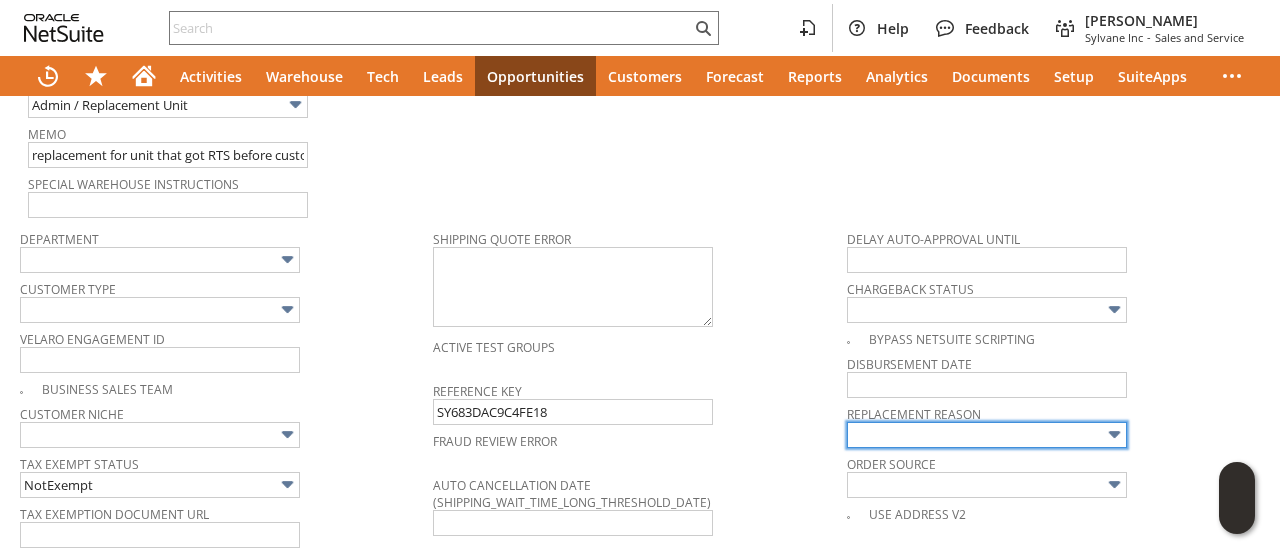 click at bounding box center (987, 435) 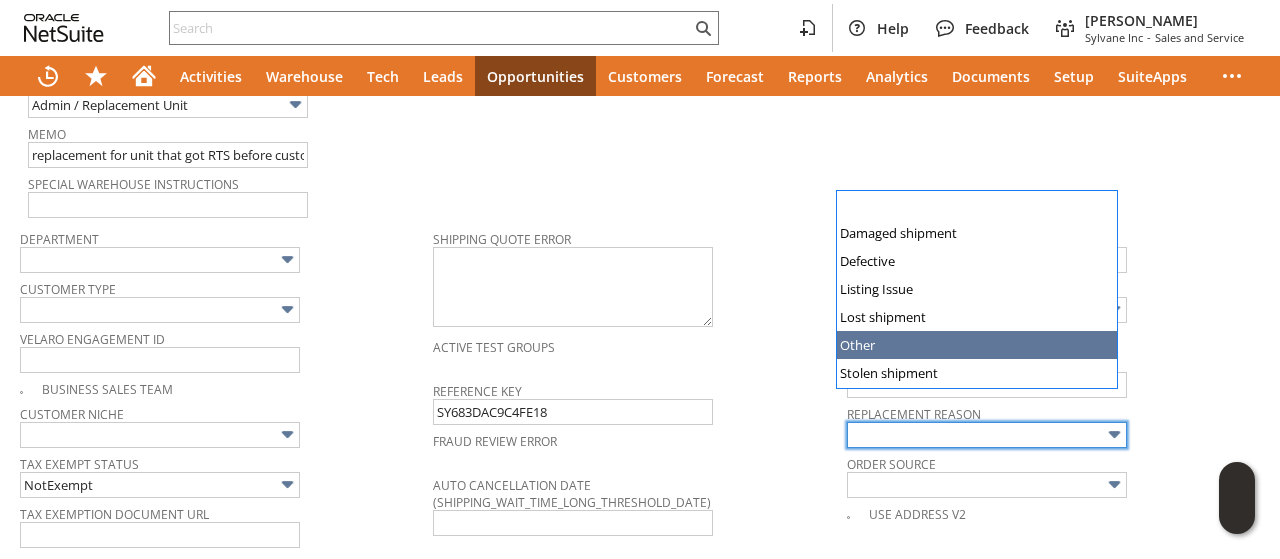 type on "Other" 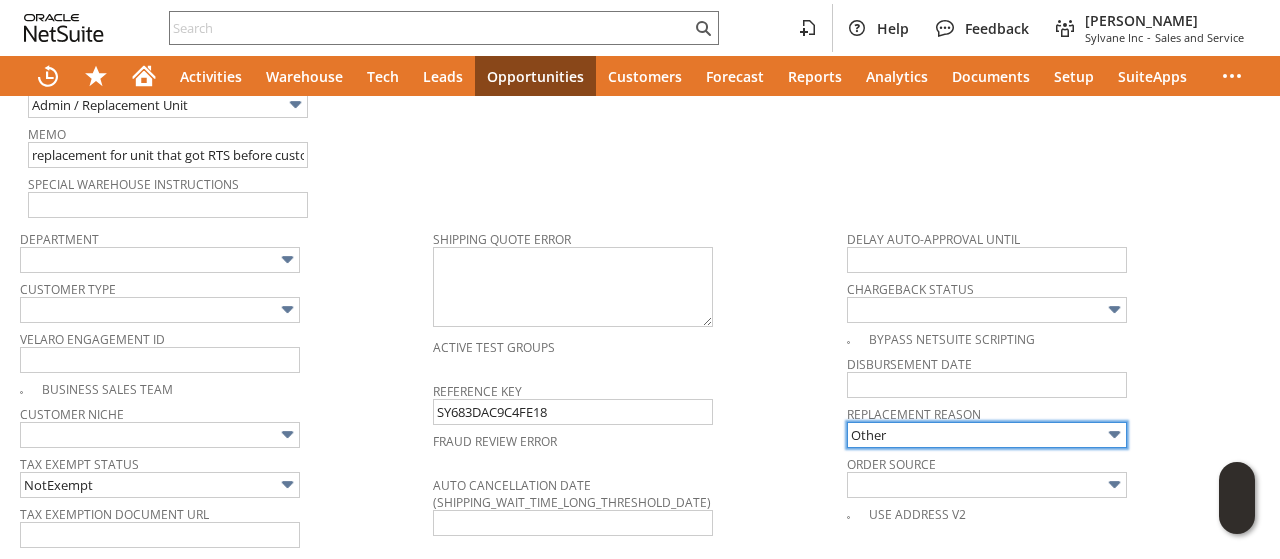 scroll, scrollTop: 1570, scrollLeft: 0, axis: vertical 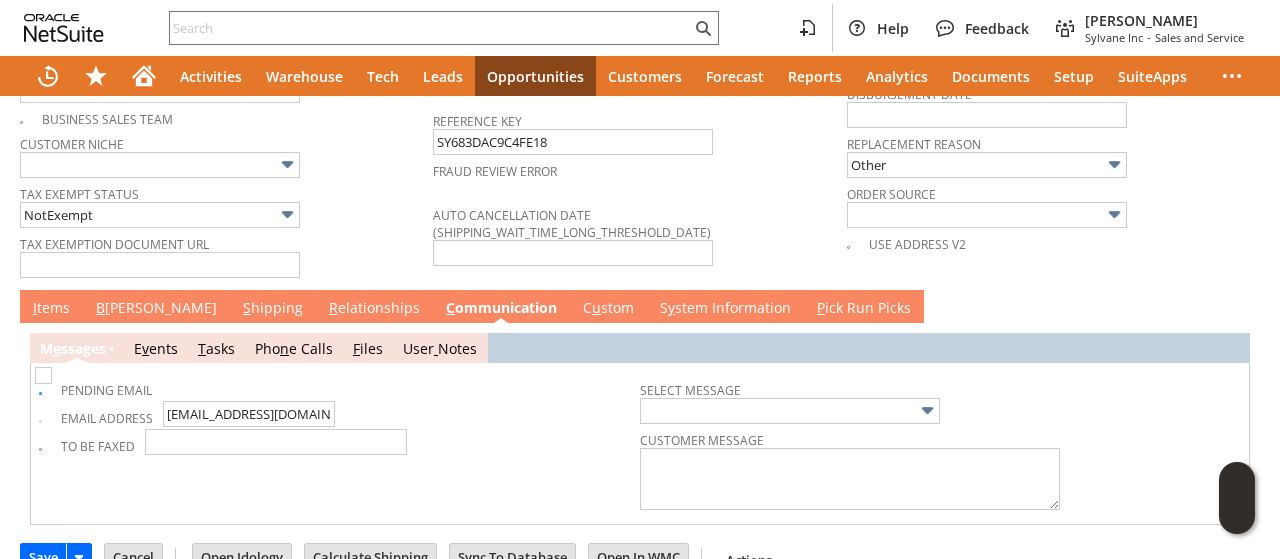 click on "I tems" at bounding box center (51, 309) 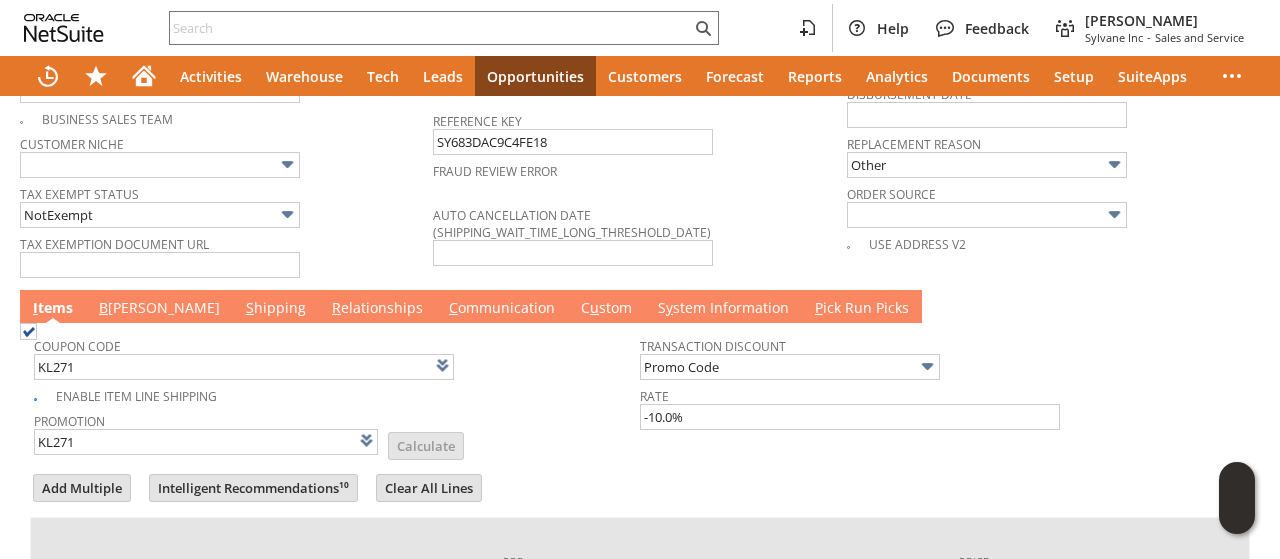 click on "B [PERSON_NAME]" at bounding box center [159, 309] 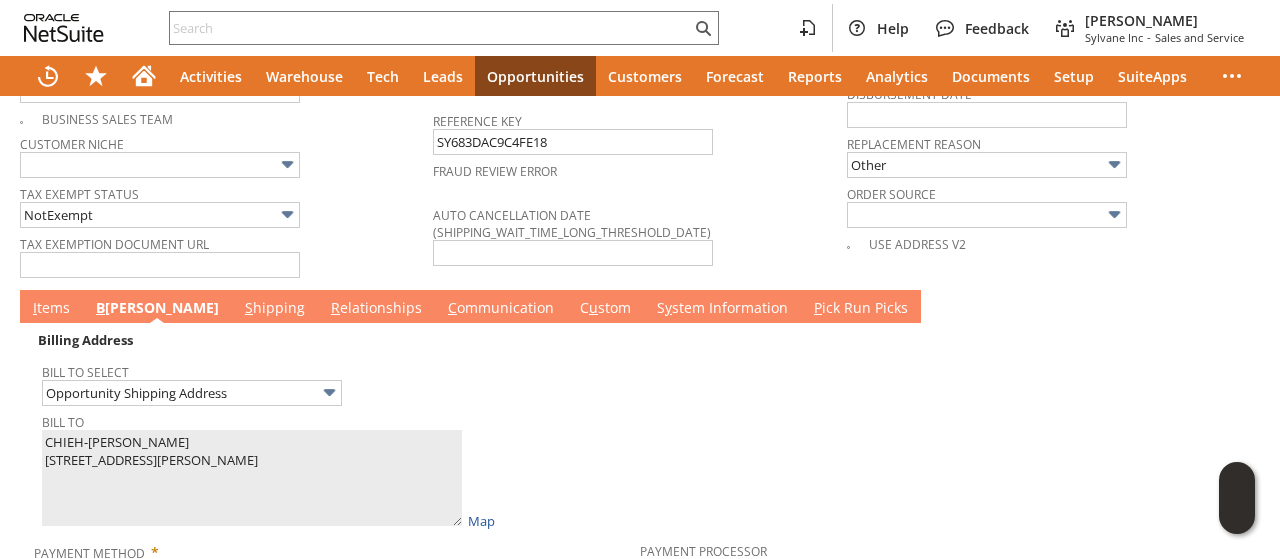 click on "S hipping" at bounding box center [275, 309] 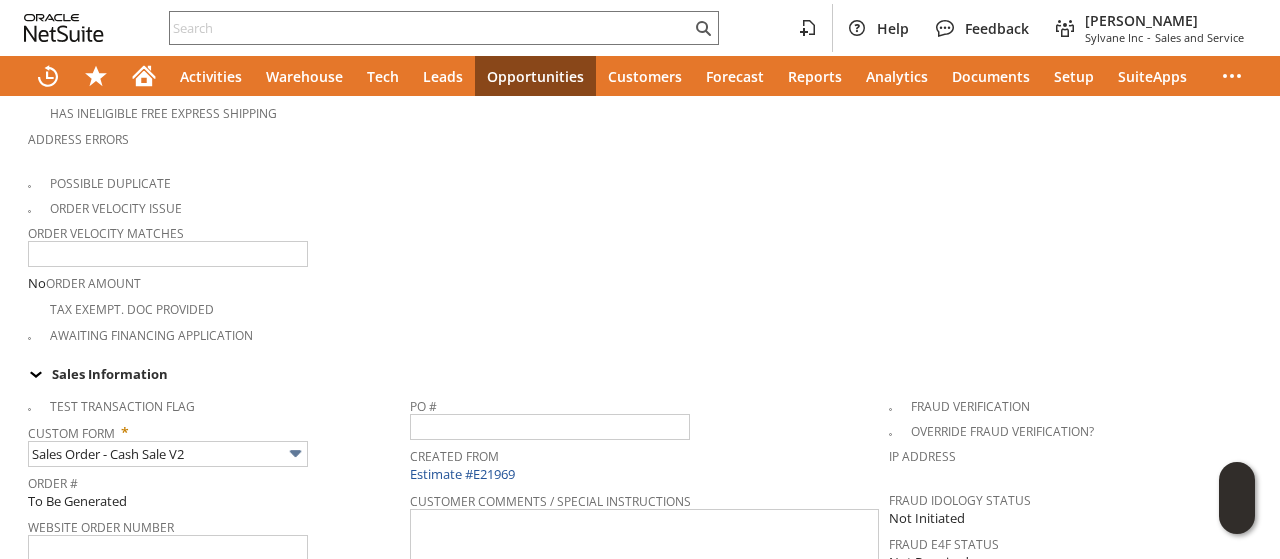 scroll, scrollTop: 70, scrollLeft: 0, axis: vertical 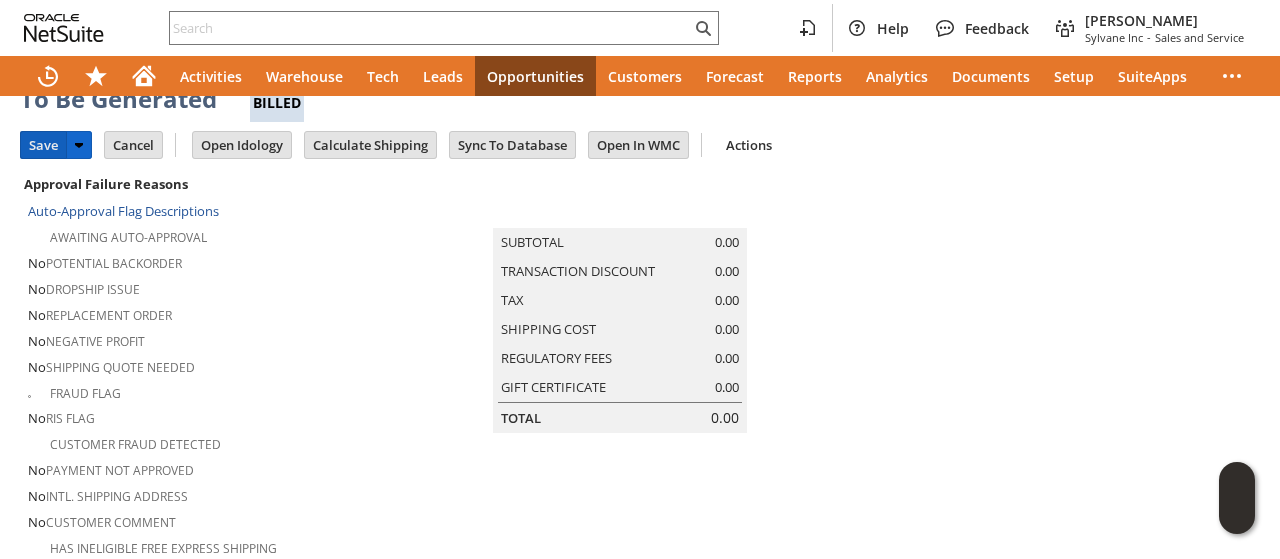 click on "Save" at bounding box center [43, 145] 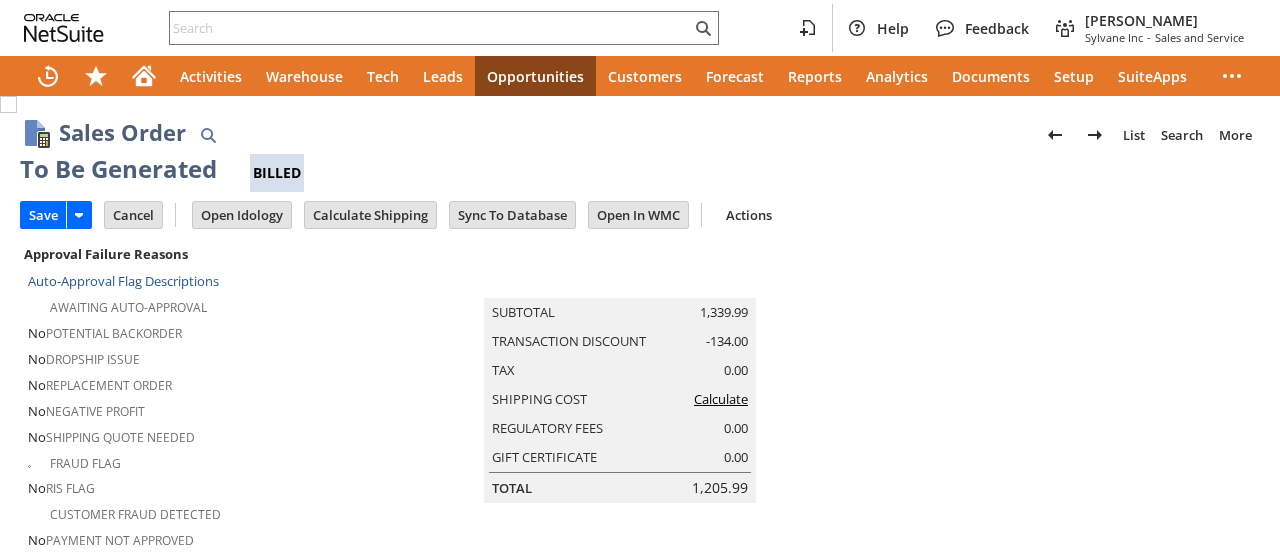 scroll, scrollTop: 0, scrollLeft: 0, axis: both 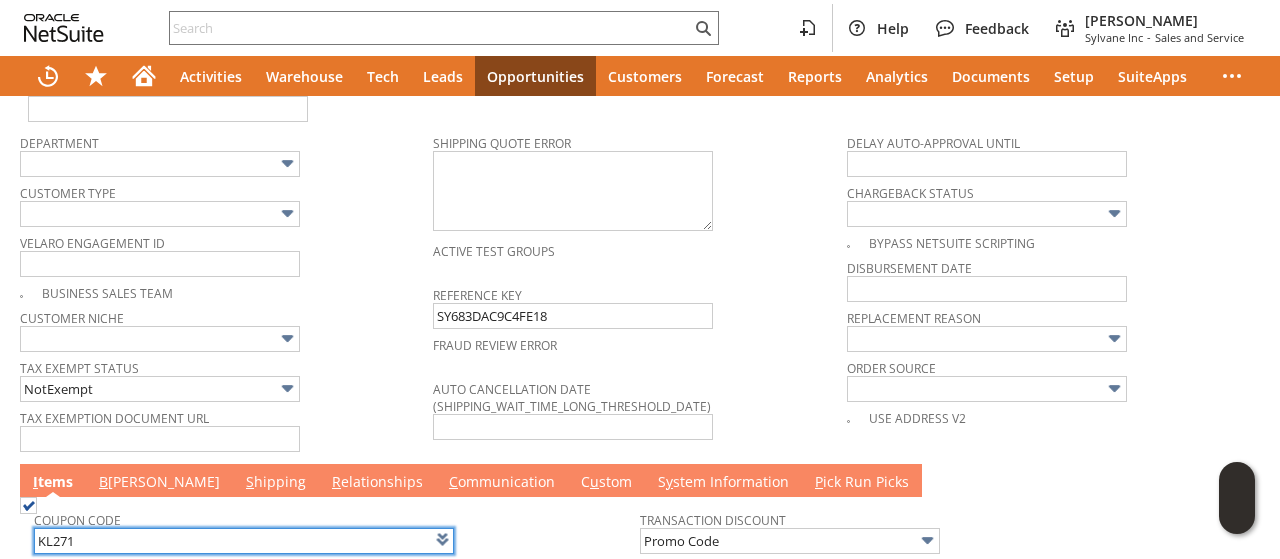 click on "KL271" at bounding box center [244, 541] 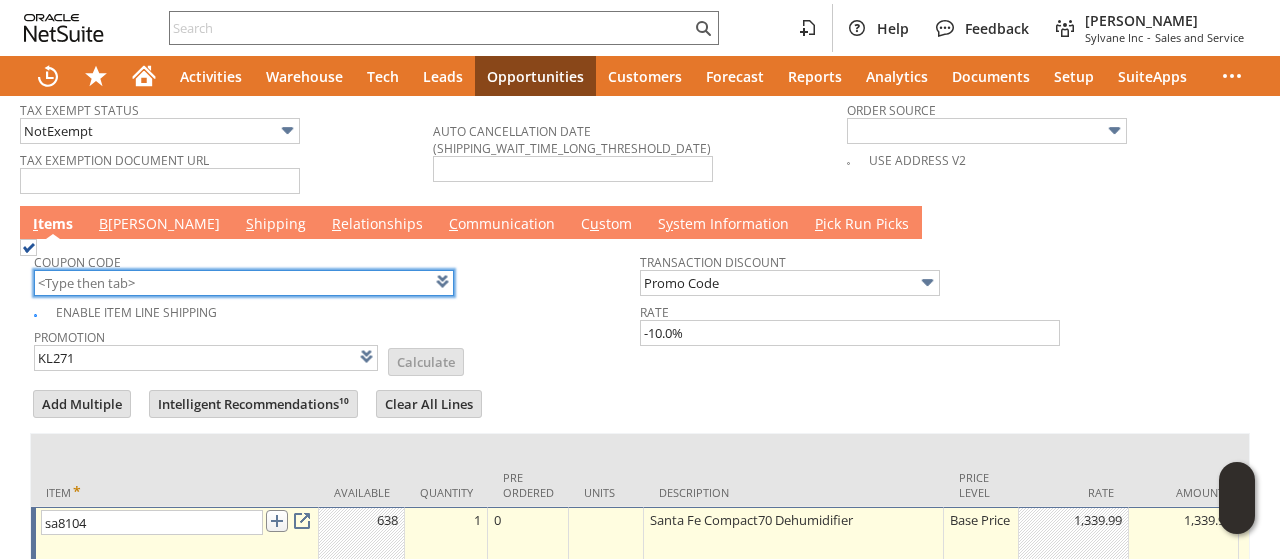 scroll, scrollTop: 1779, scrollLeft: 0, axis: vertical 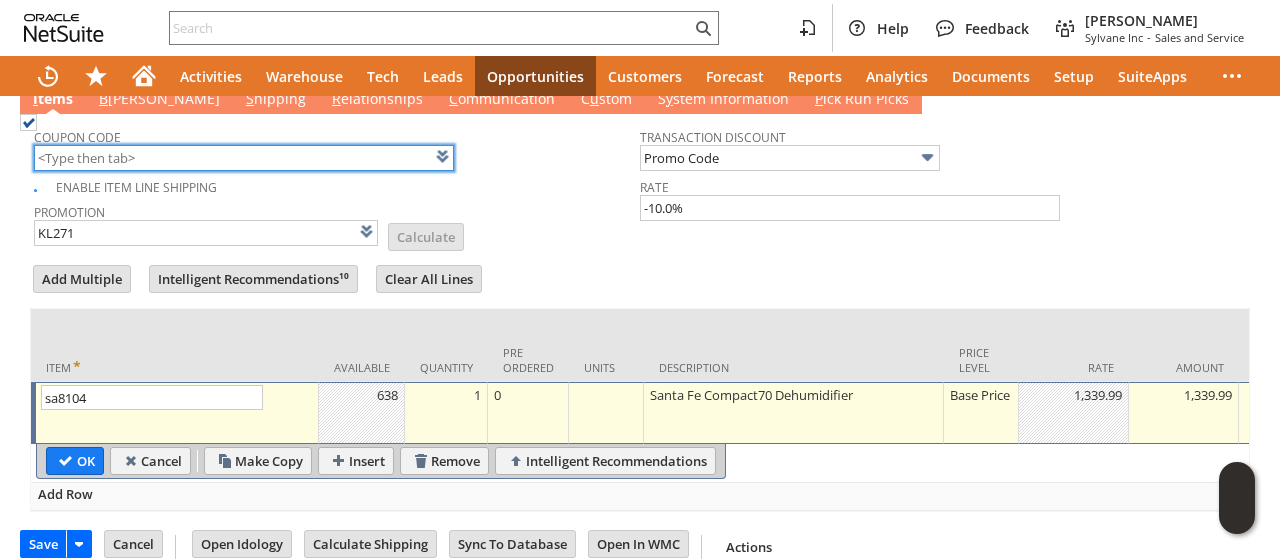 type 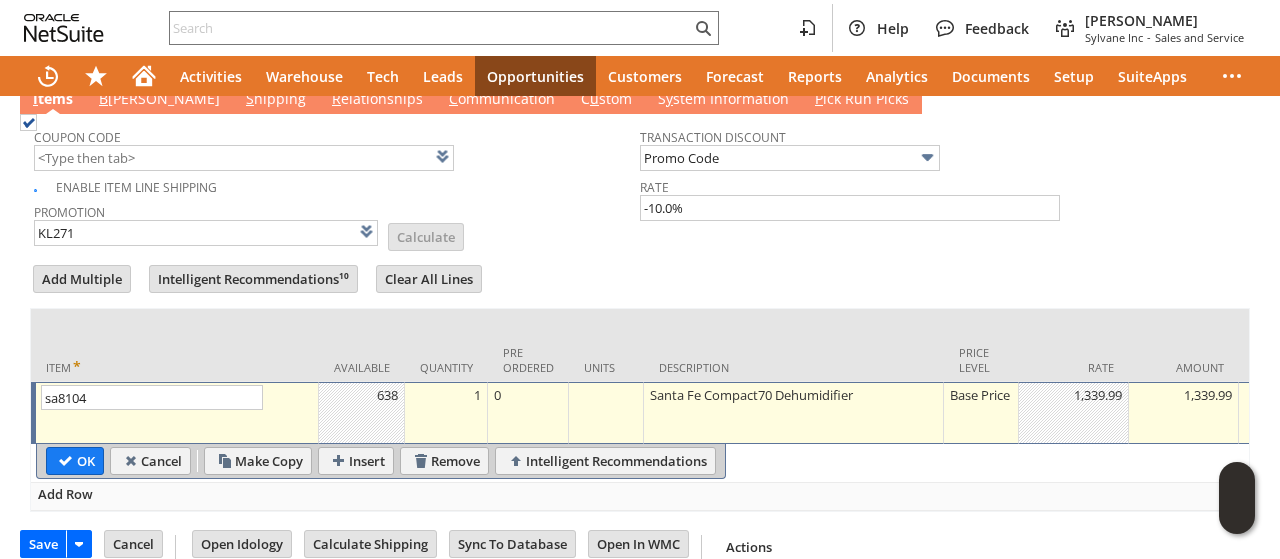 click on "Base Price" at bounding box center [981, 395] 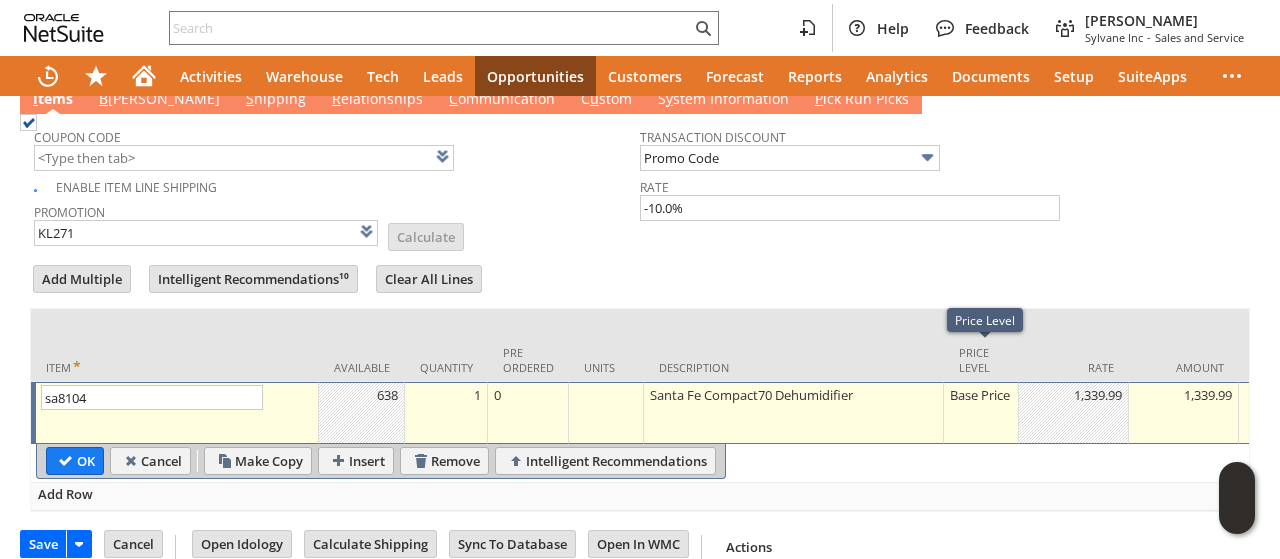 type 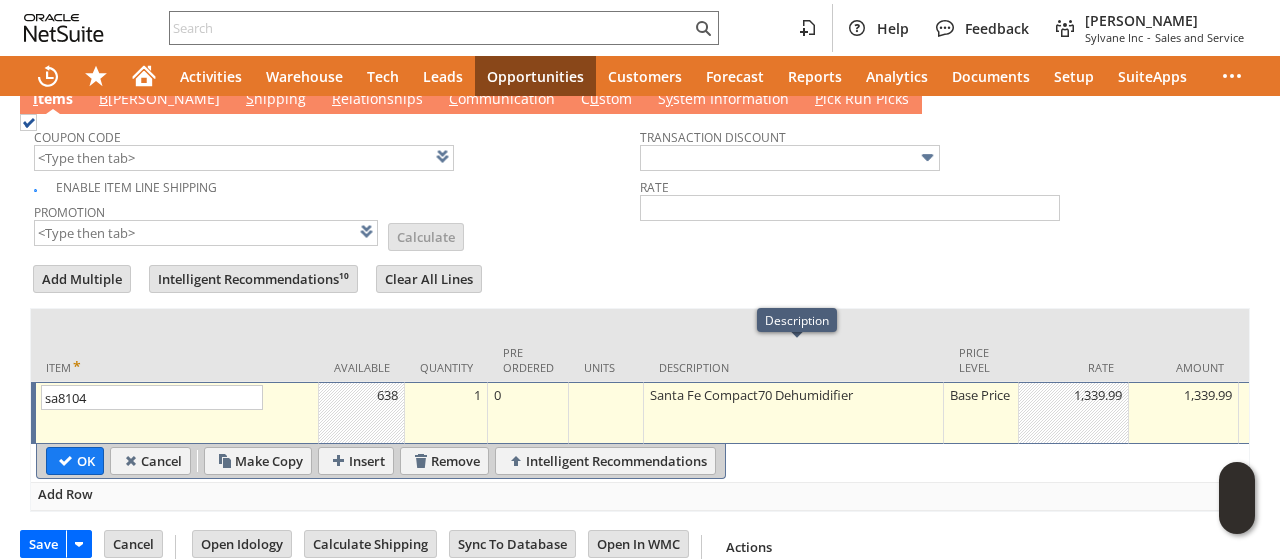 click on "Base Price" at bounding box center [981, 395] 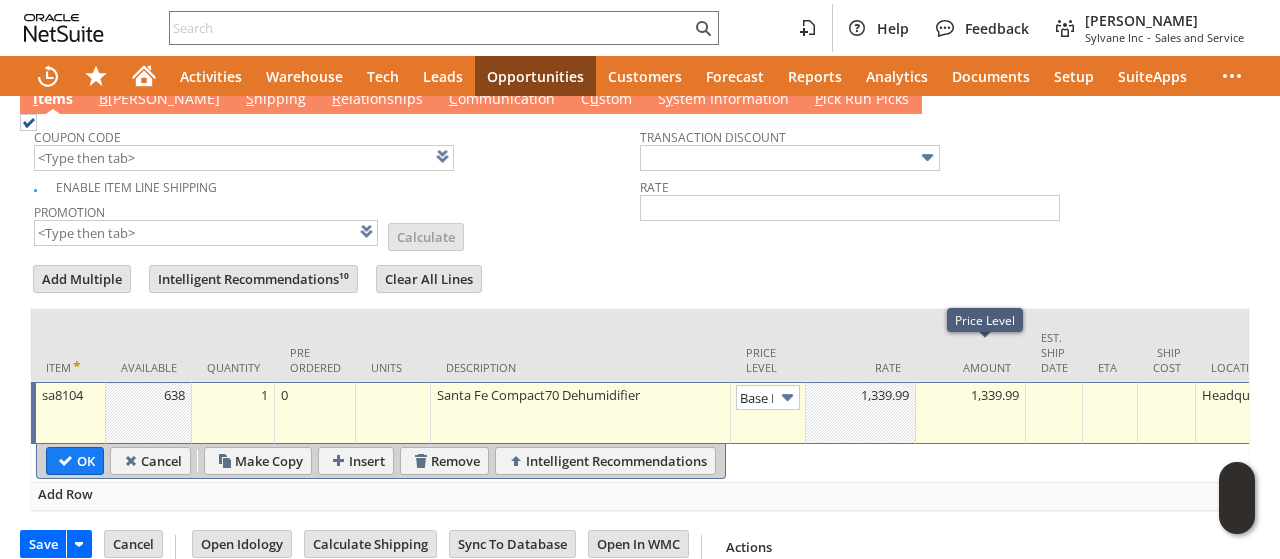 scroll, scrollTop: 0, scrollLeft: 28, axis: horizontal 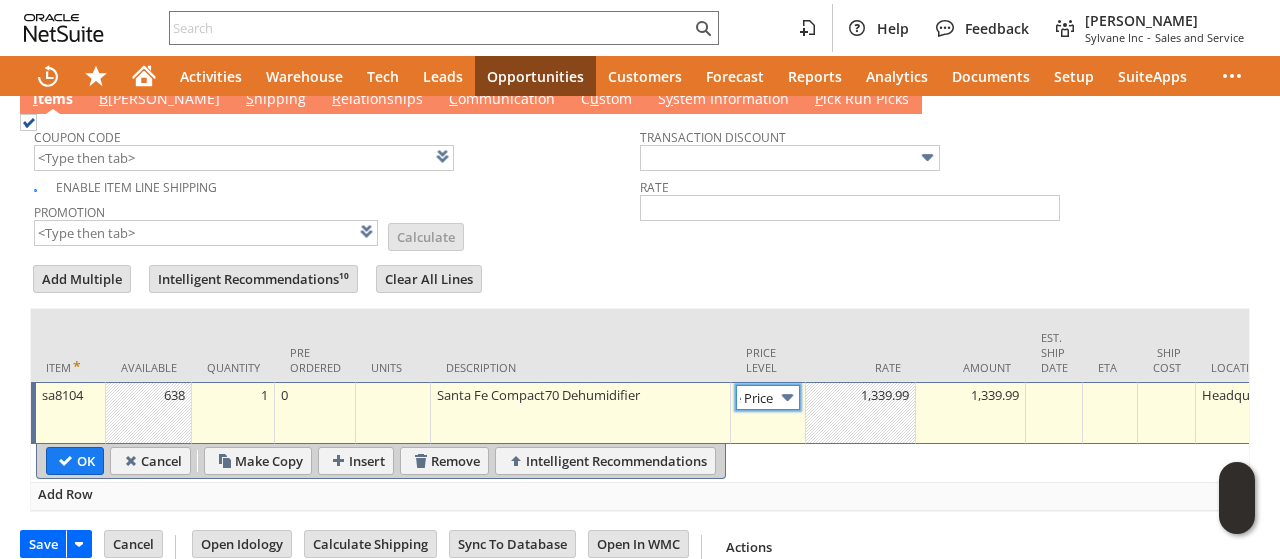 click at bounding box center (787, 397) 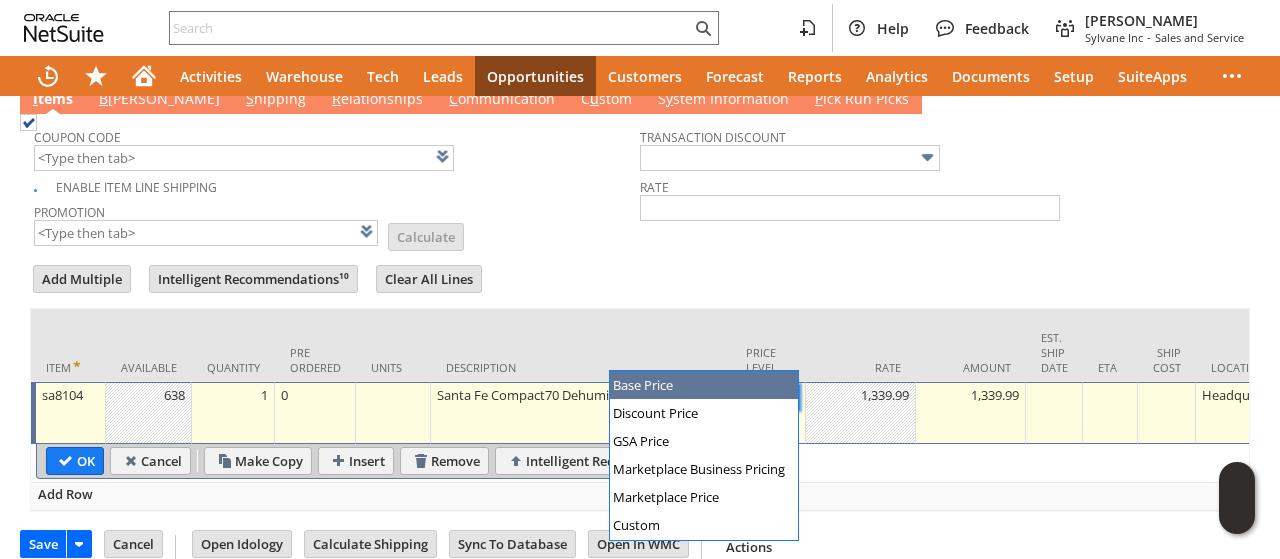 scroll, scrollTop: 0, scrollLeft: 0, axis: both 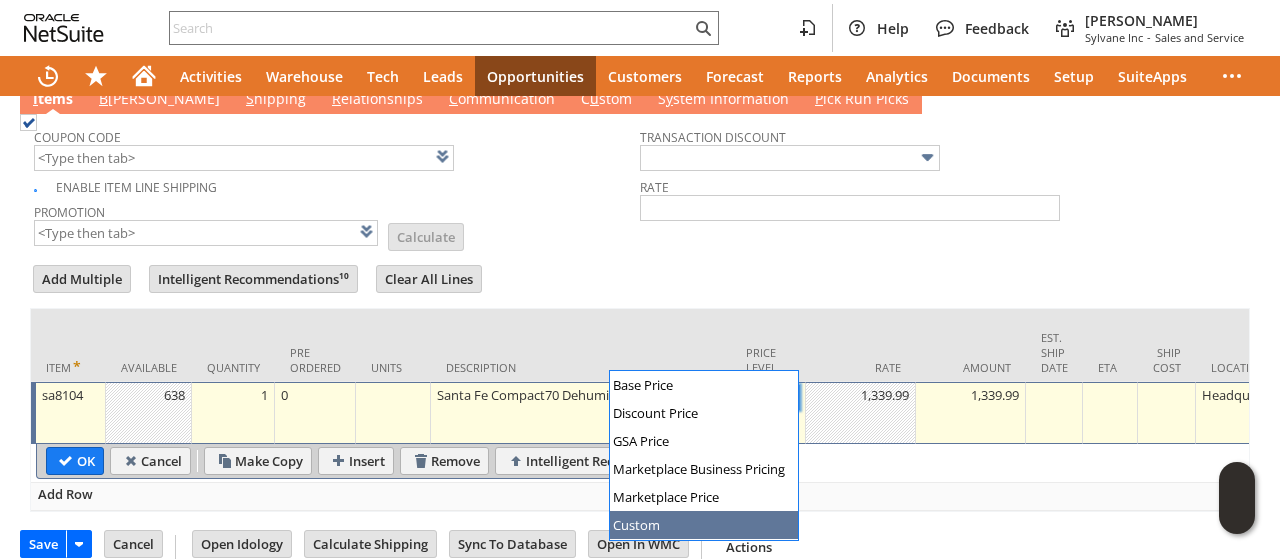 type 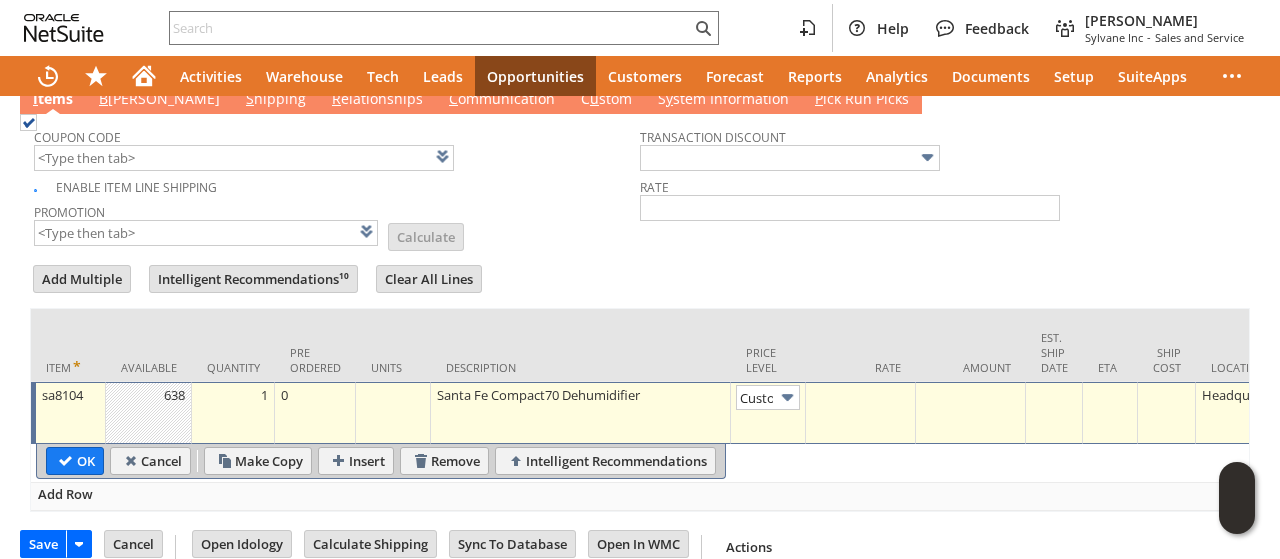 click at bounding box center (861, 413) 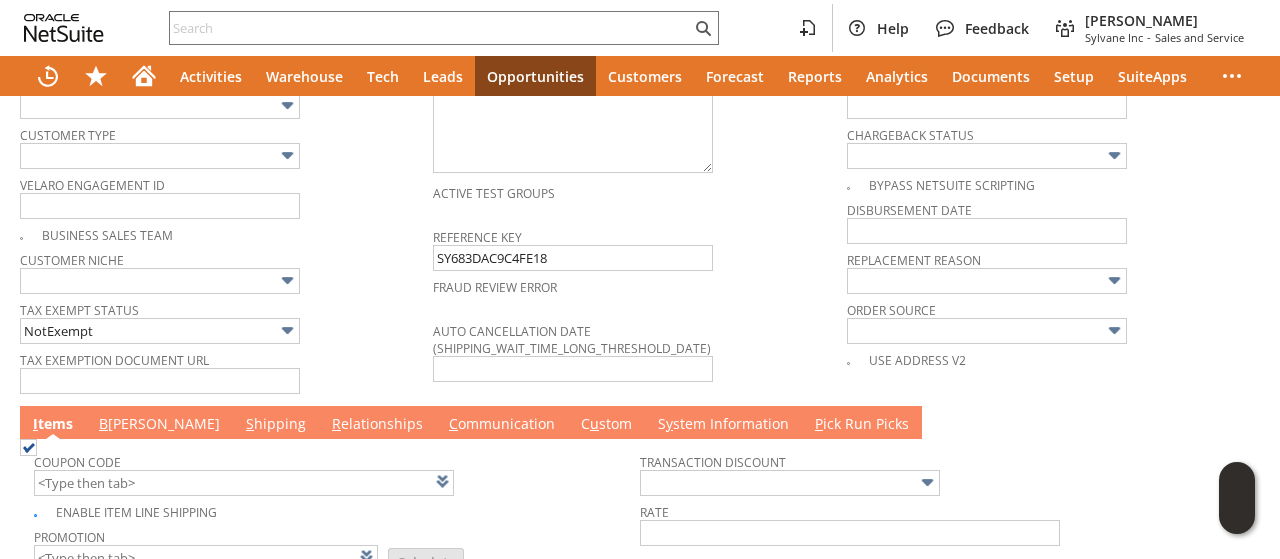 scroll, scrollTop: 1479, scrollLeft: 0, axis: vertical 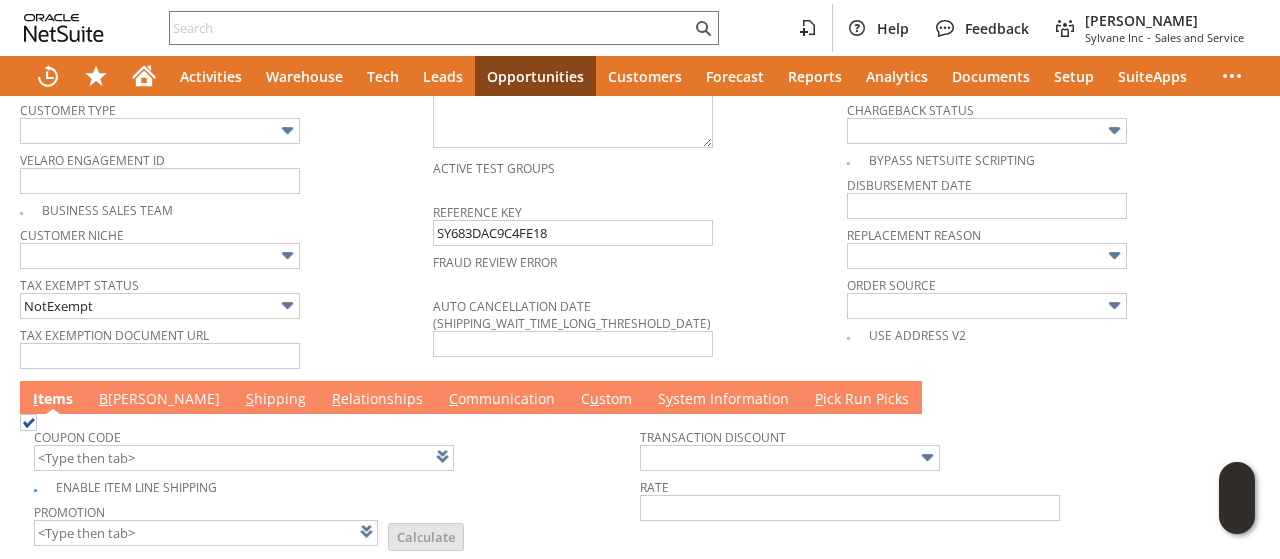 type on "0.00" 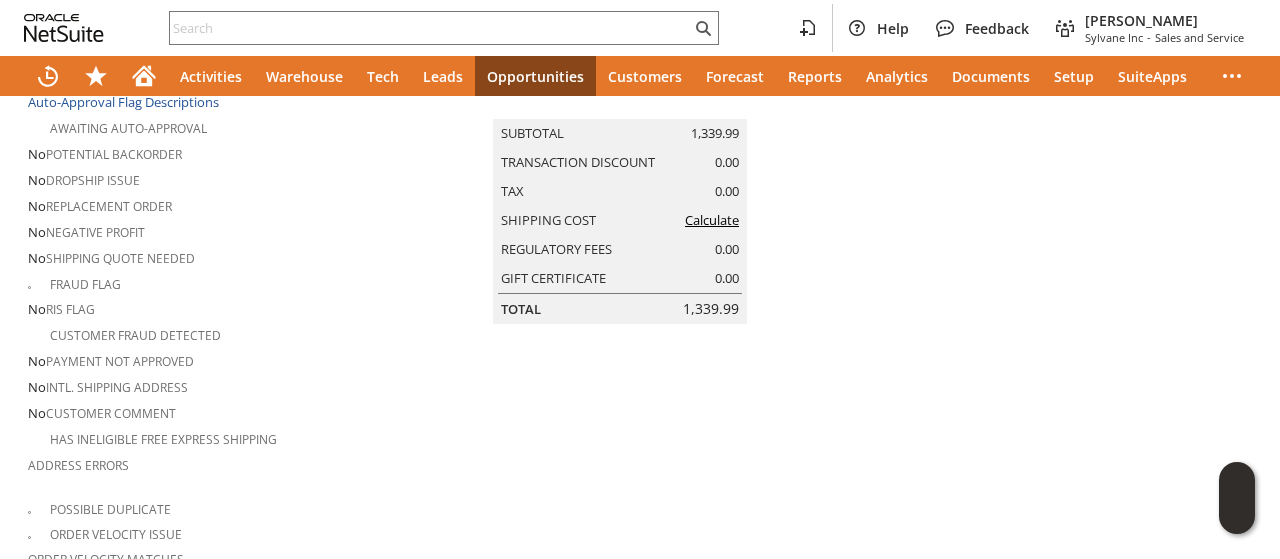 scroll, scrollTop: 0, scrollLeft: 0, axis: both 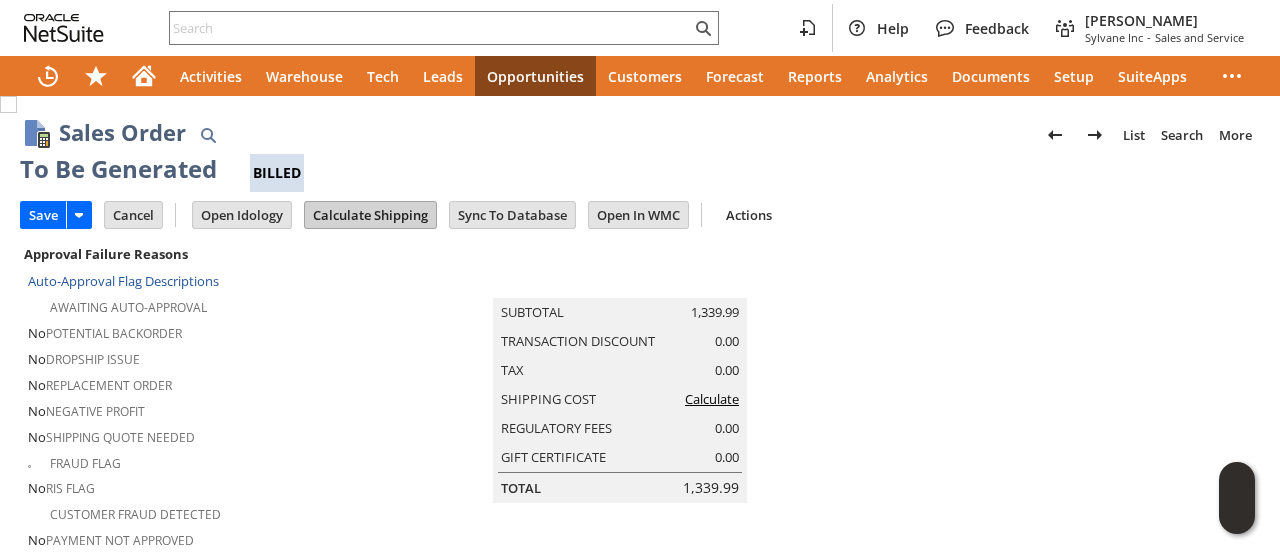click on "Calculate Shipping" at bounding box center [370, 215] 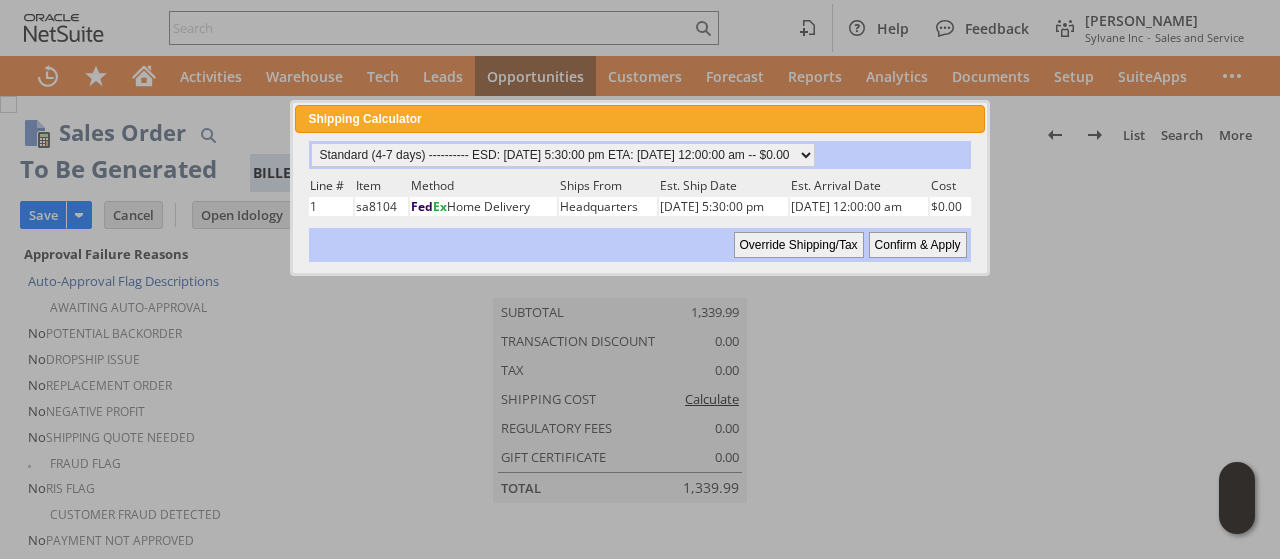 click on "Confirm & Apply" at bounding box center [918, 245] 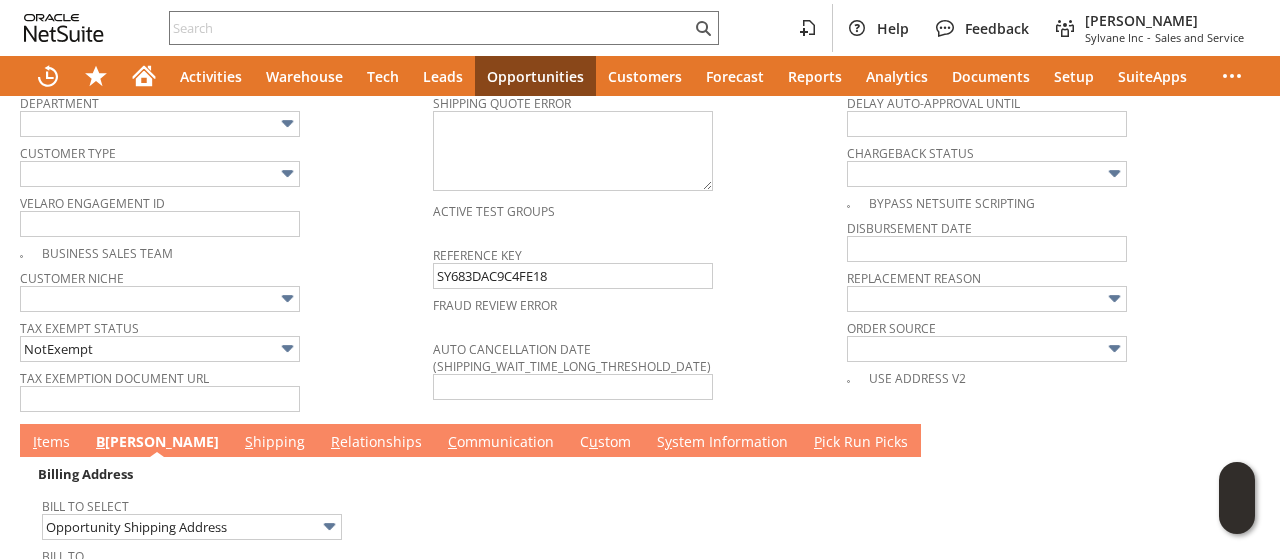 scroll, scrollTop: 1300, scrollLeft: 0, axis: vertical 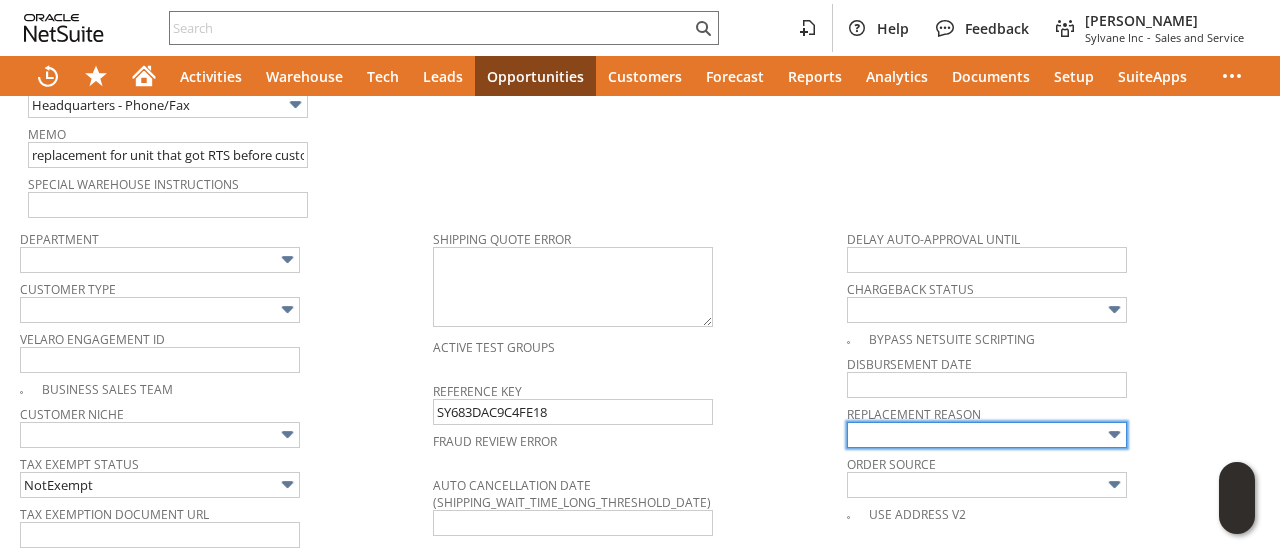 click at bounding box center [987, 435] 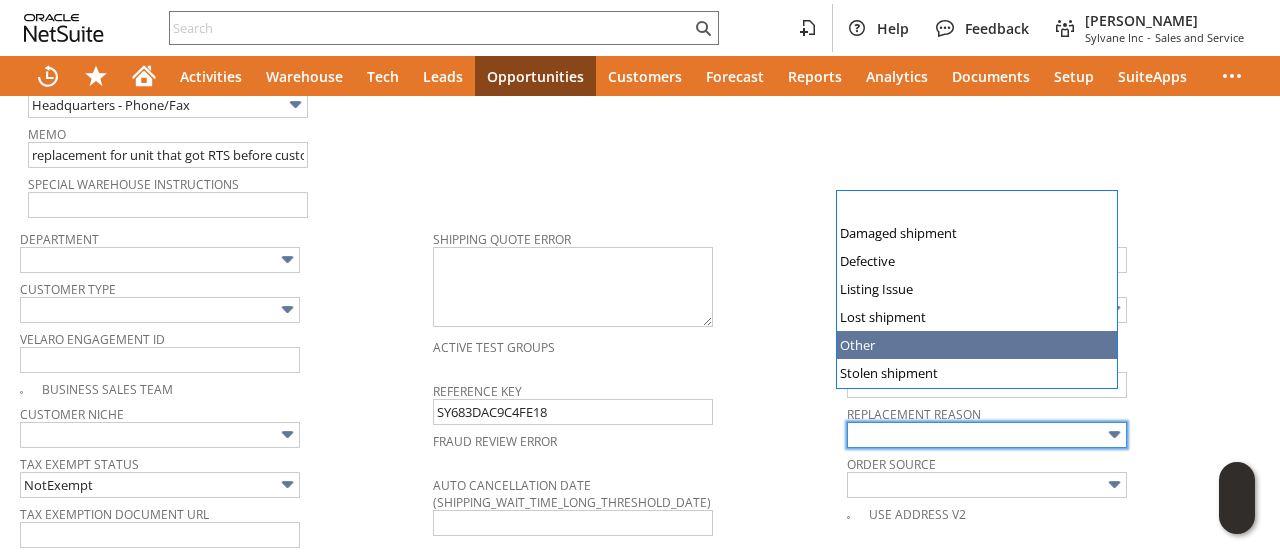 type on "Other" 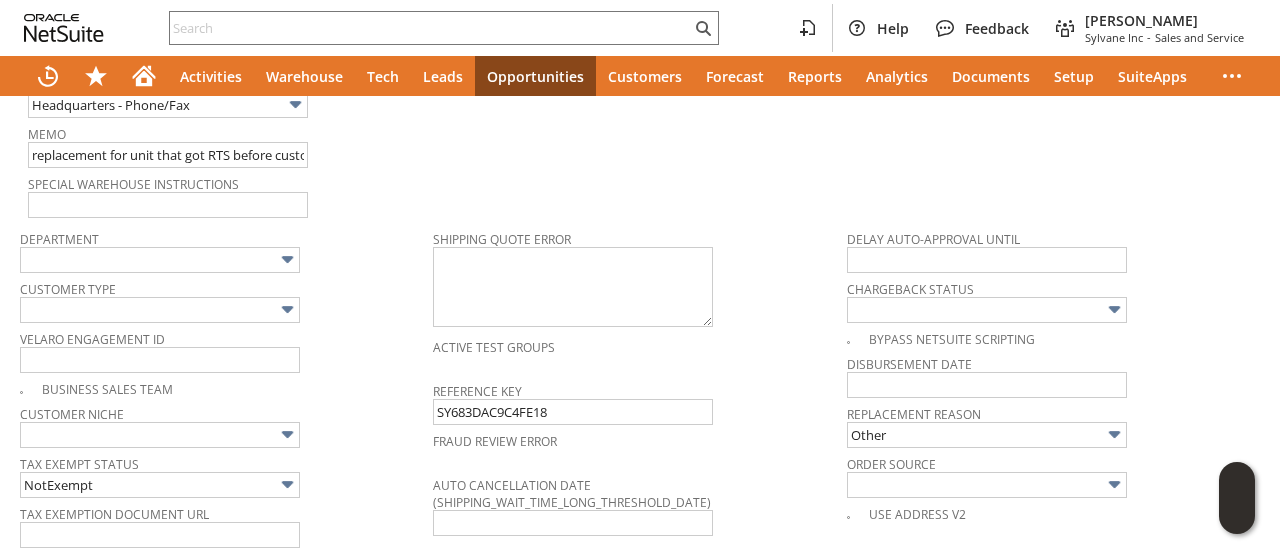 click on "Tax Exempt Status" at bounding box center [221, 461] 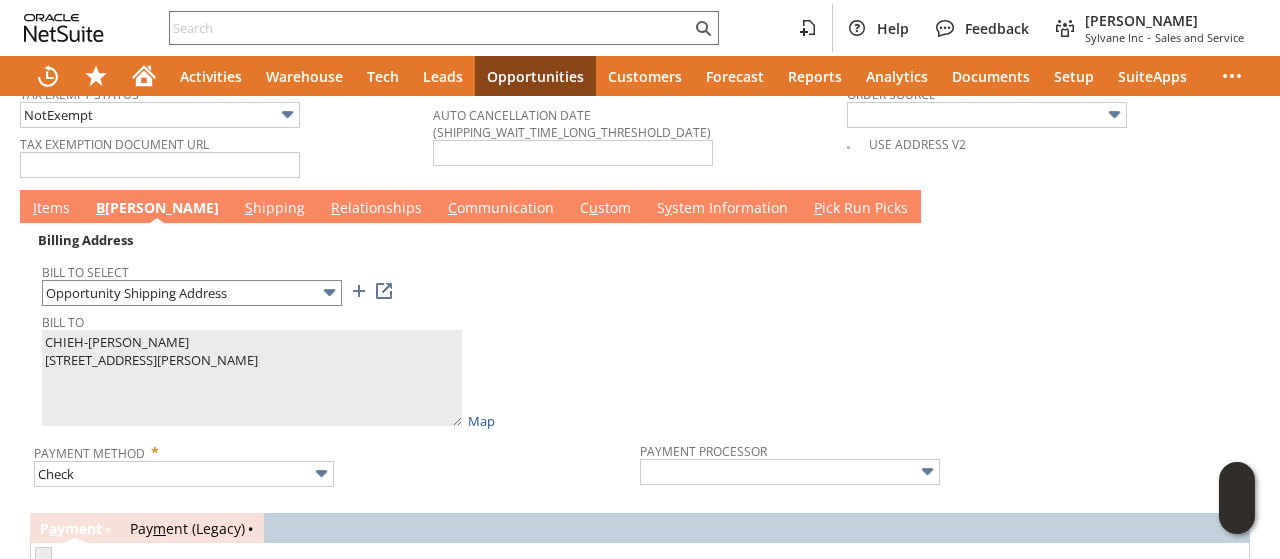 scroll, scrollTop: 1600, scrollLeft: 0, axis: vertical 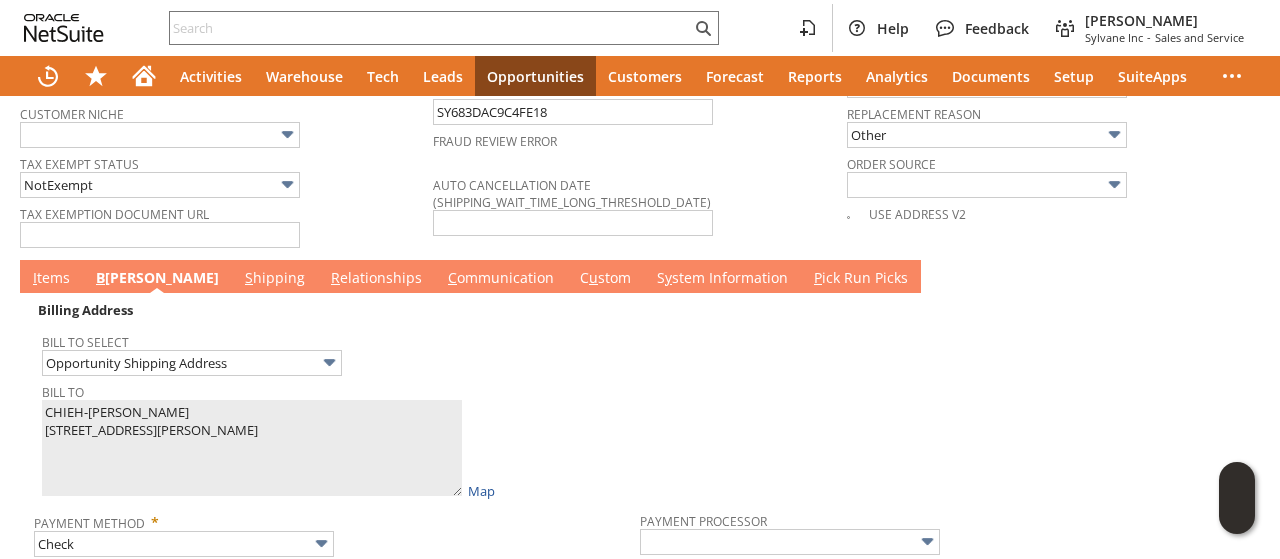 click on "I tems" at bounding box center (51, 279) 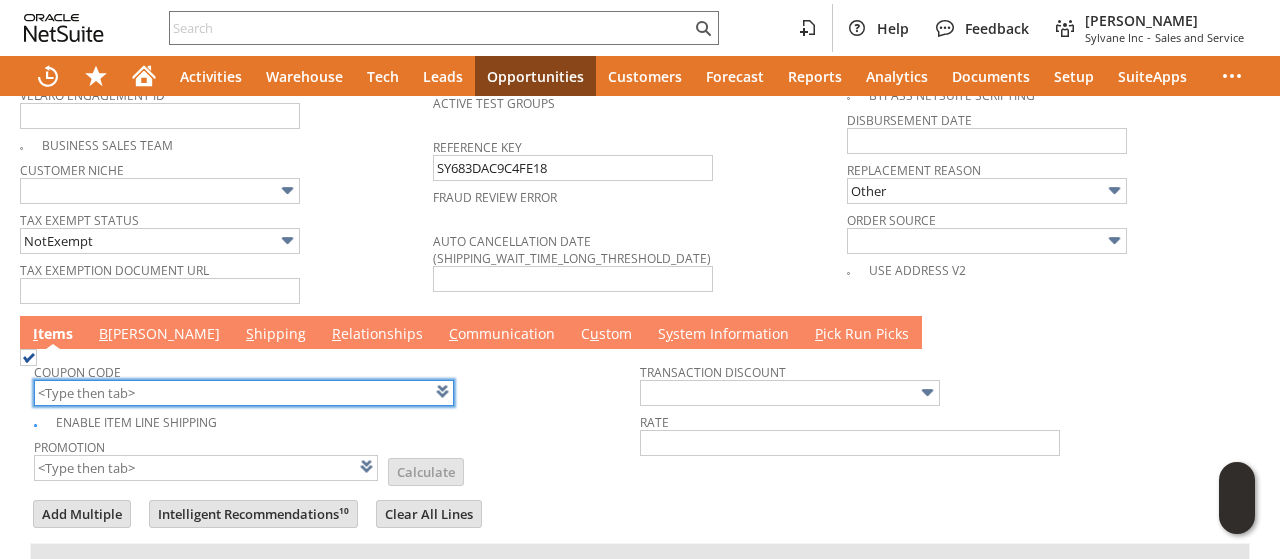 scroll, scrollTop: 1409, scrollLeft: 0, axis: vertical 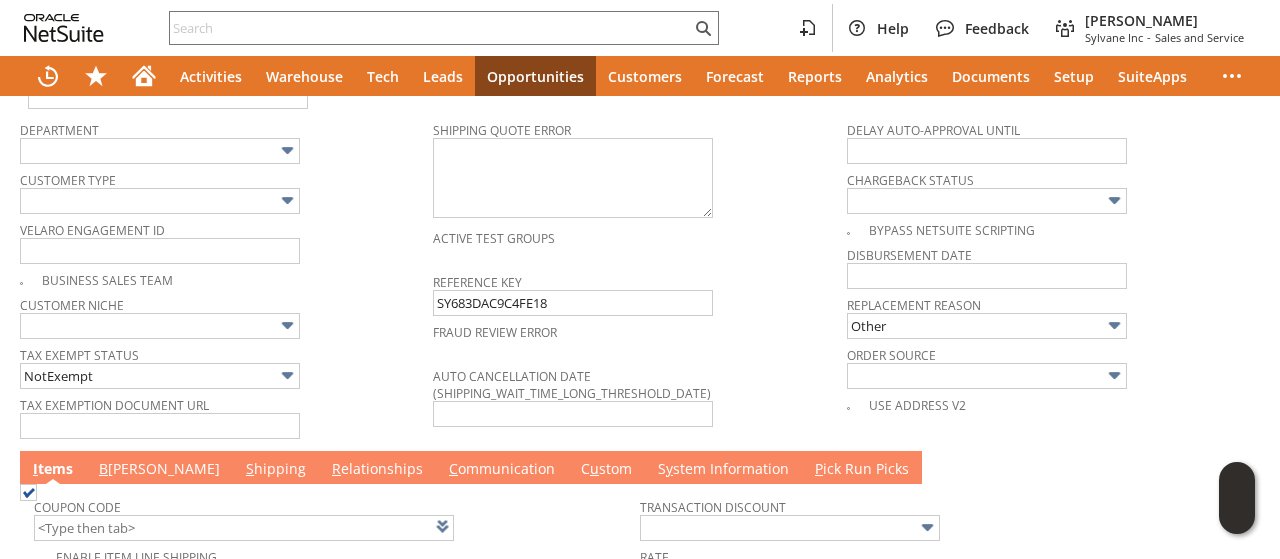 click on "C ommunication" at bounding box center (502, 470) 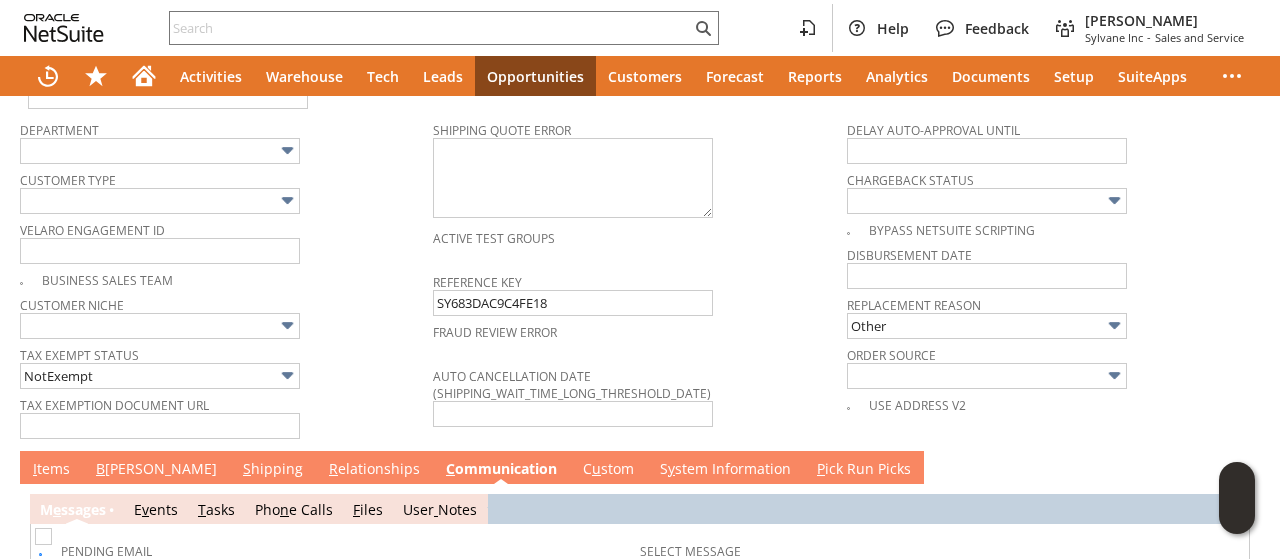 click on "I tems" at bounding box center [51, 470] 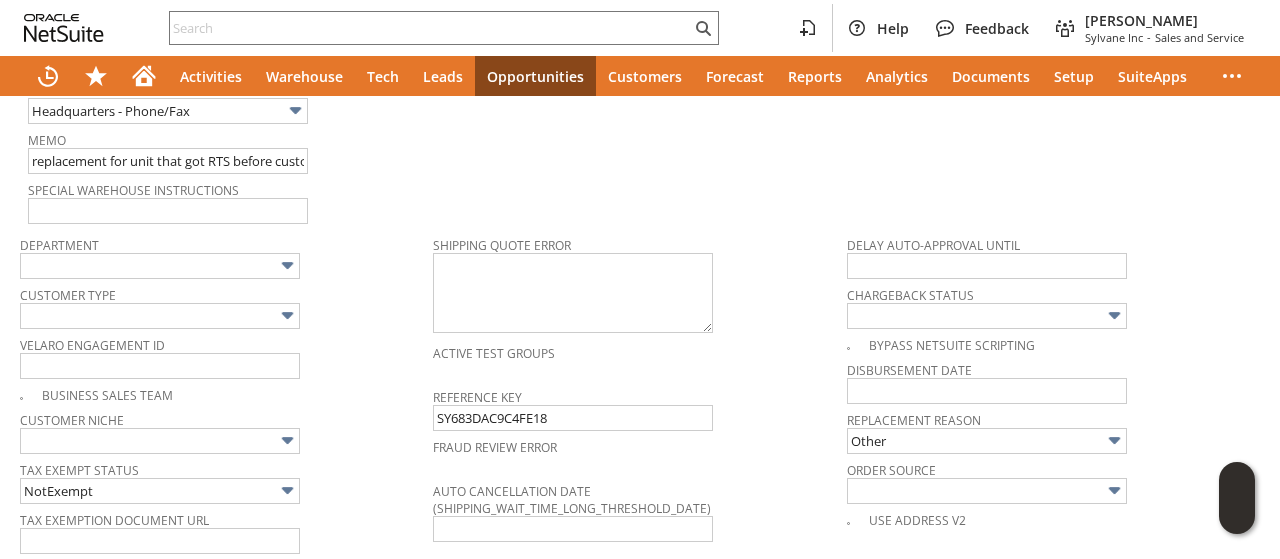 scroll, scrollTop: 1009, scrollLeft: 0, axis: vertical 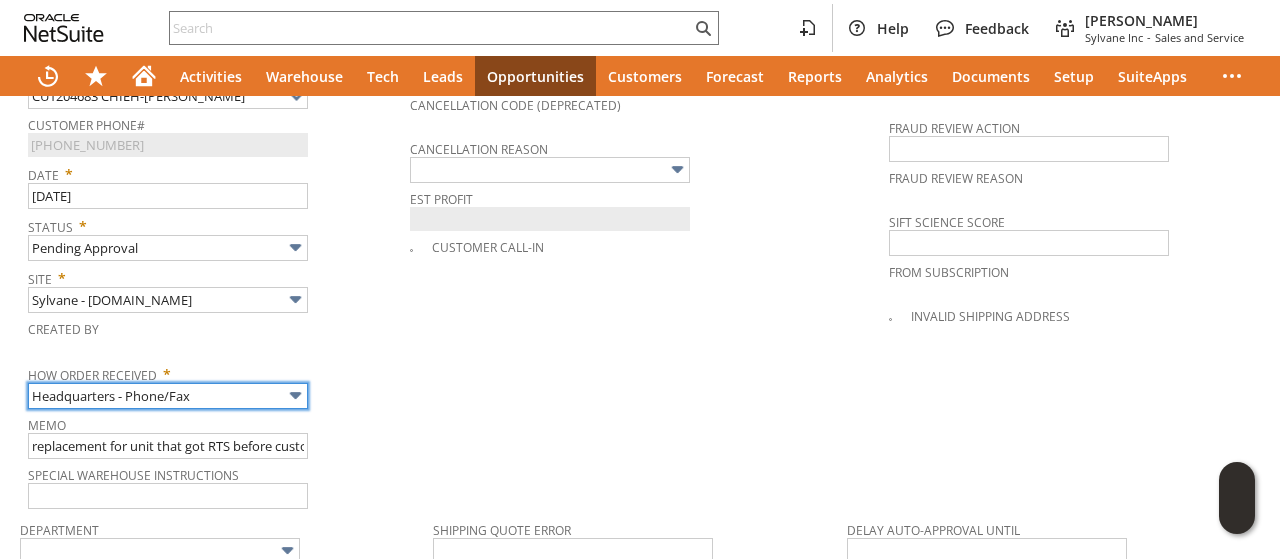 click on "Headquarters - Phone/Fax" at bounding box center (168, 396) 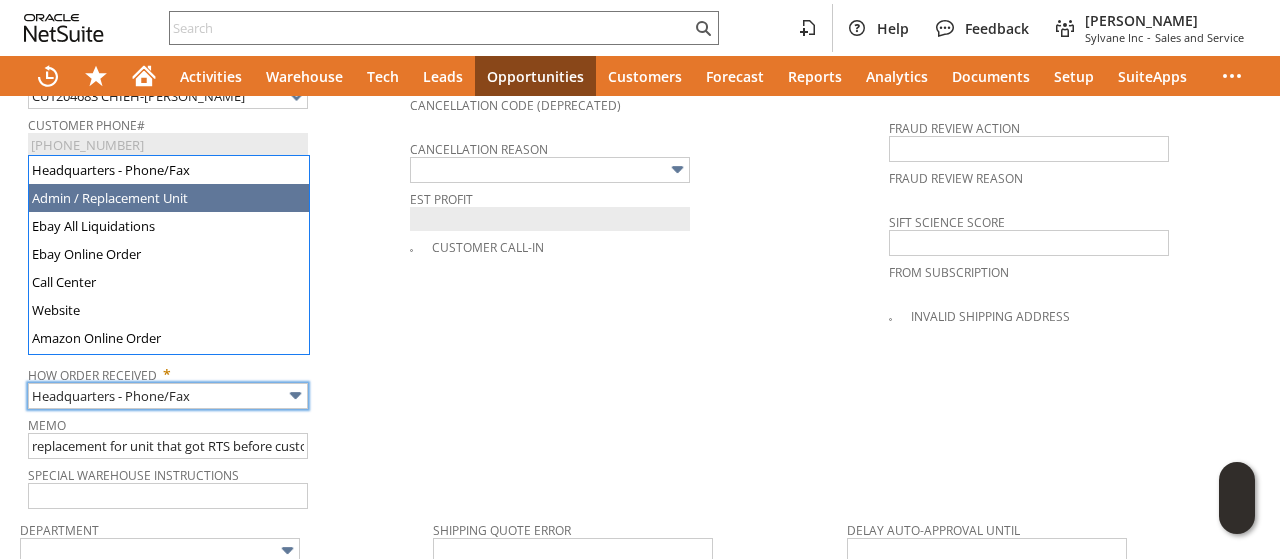 click on "Status
*" at bounding box center [214, 223] 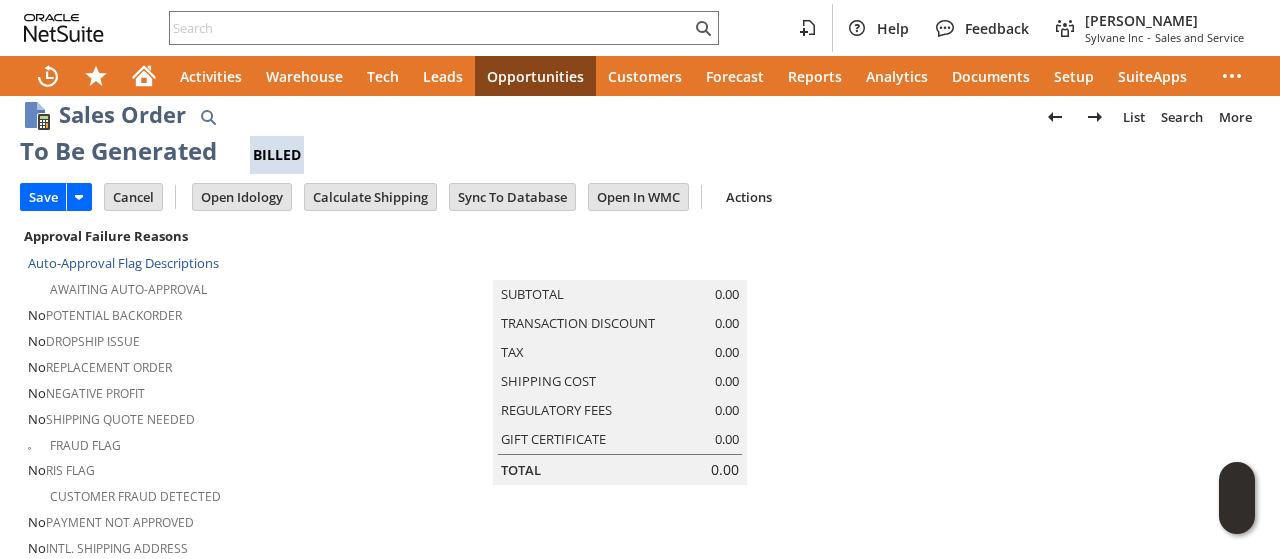 scroll, scrollTop: 0, scrollLeft: 0, axis: both 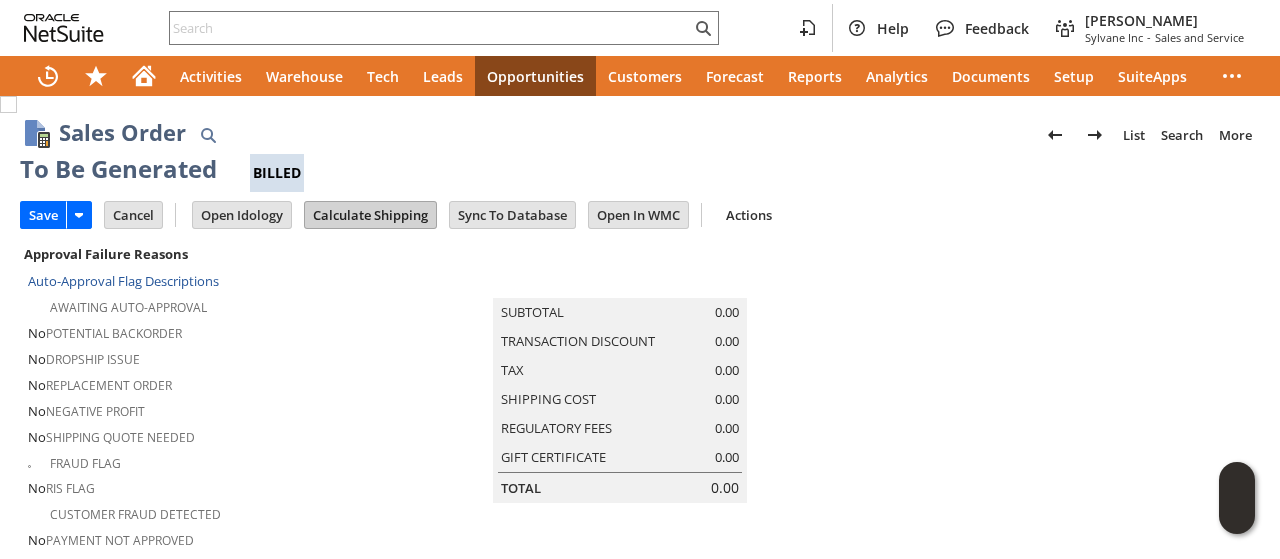 click on "Calculate Shipping" at bounding box center (370, 215) 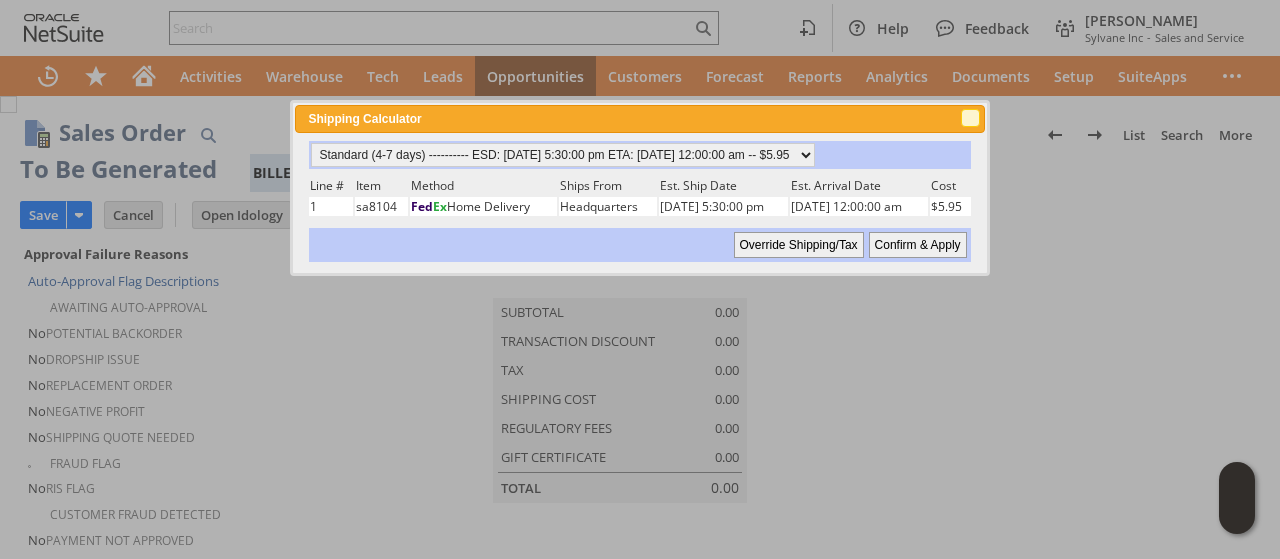 click on "close" at bounding box center [971, 119] 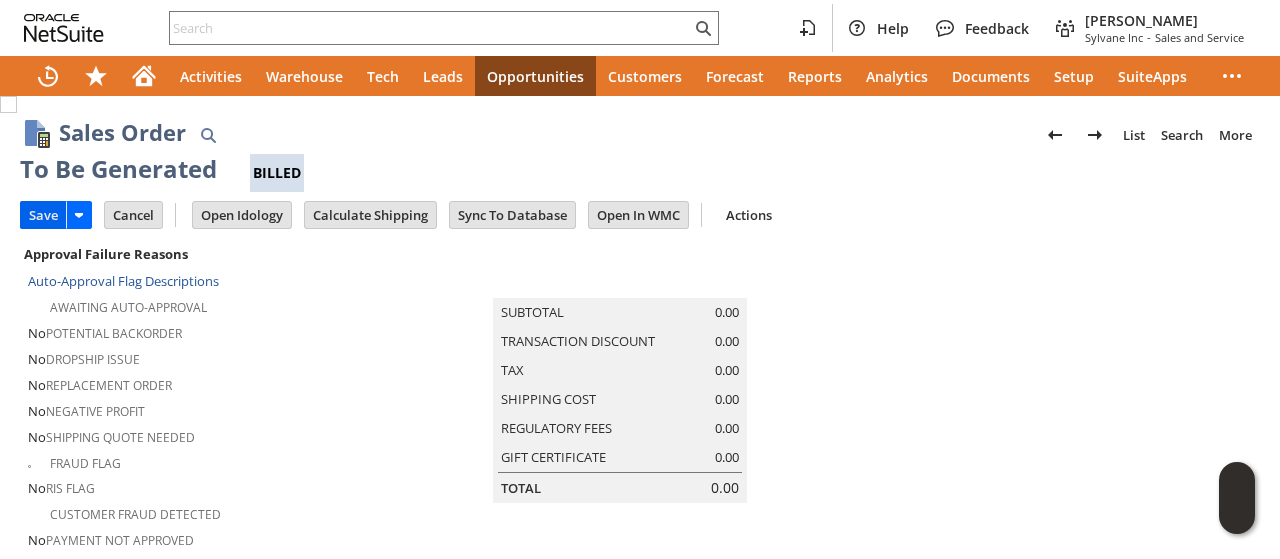click on "Save" at bounding box center (43, 215) 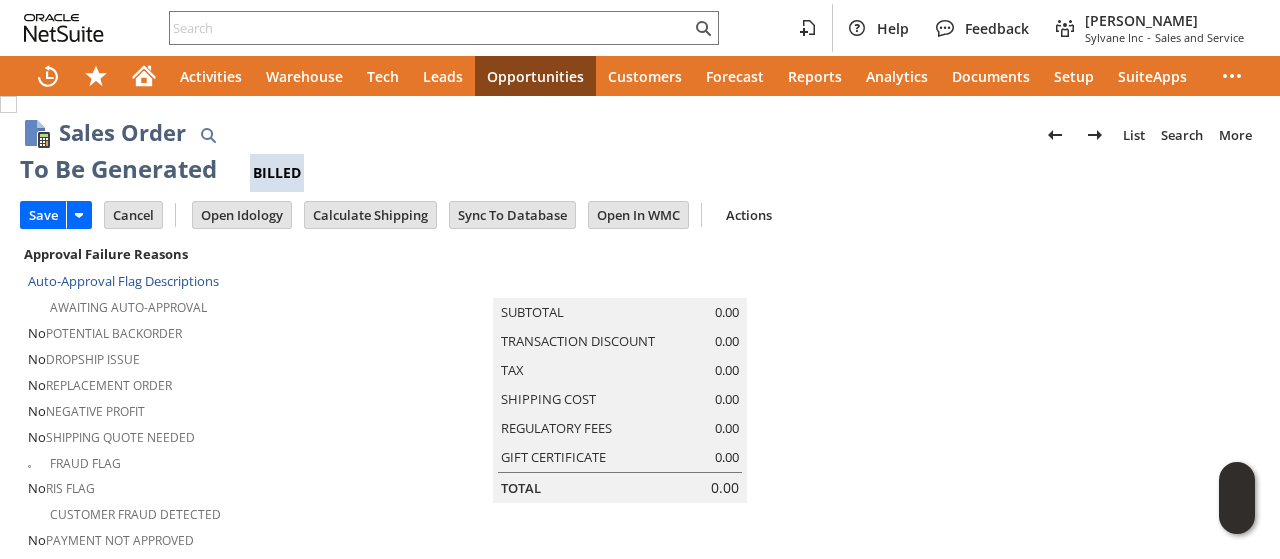 type 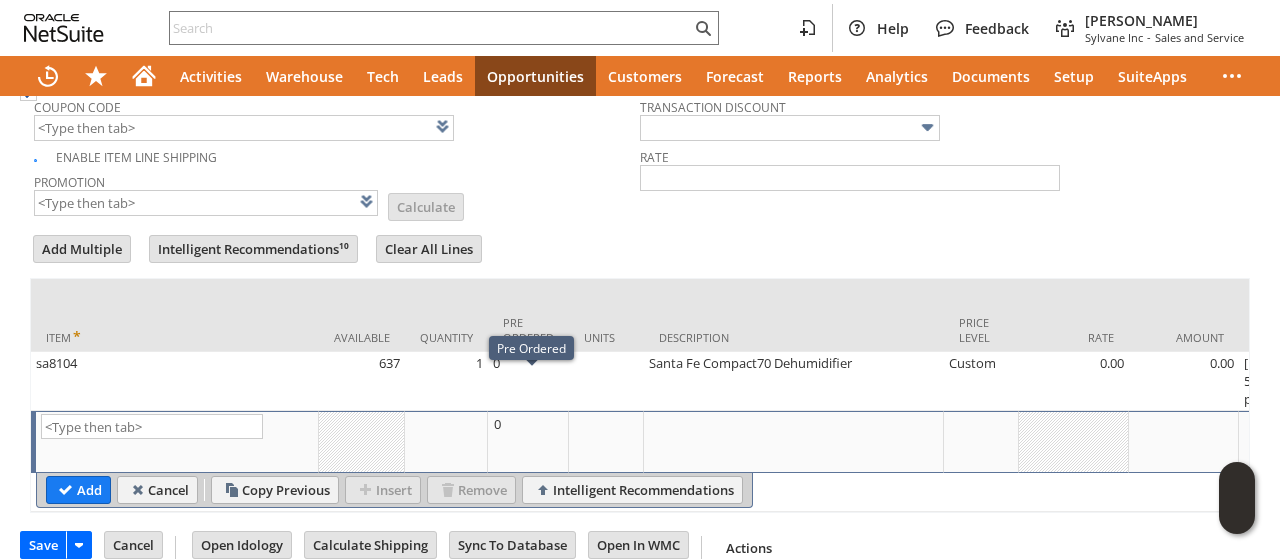 scroll, scrollTop: 1509, scrollLeft: 0, axis: vertical 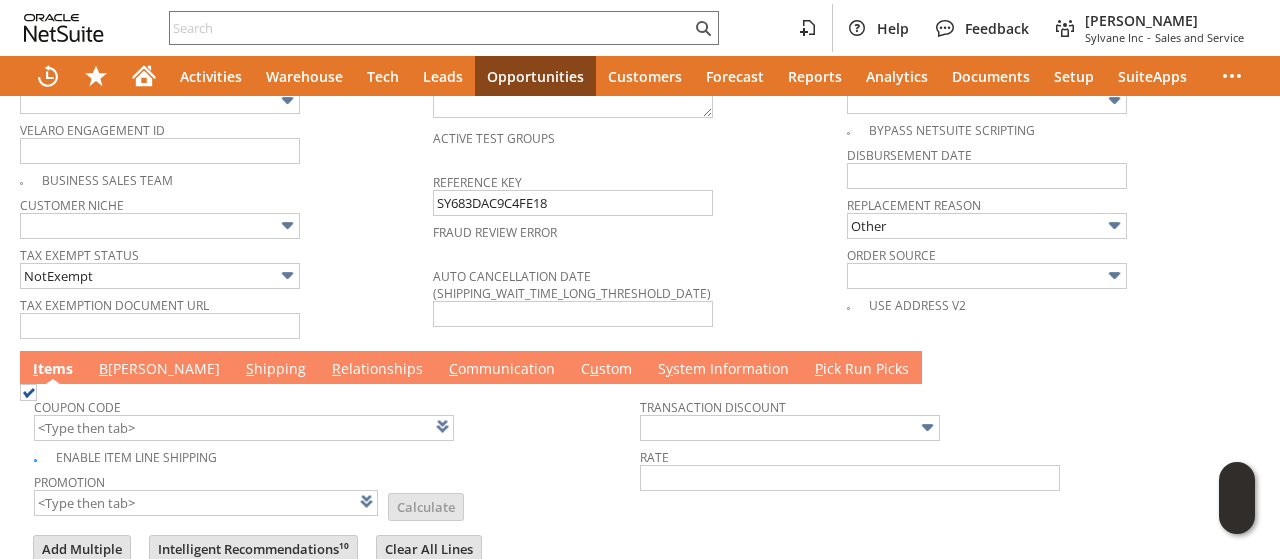 click on "B illing" at bounding box center (159, 370) 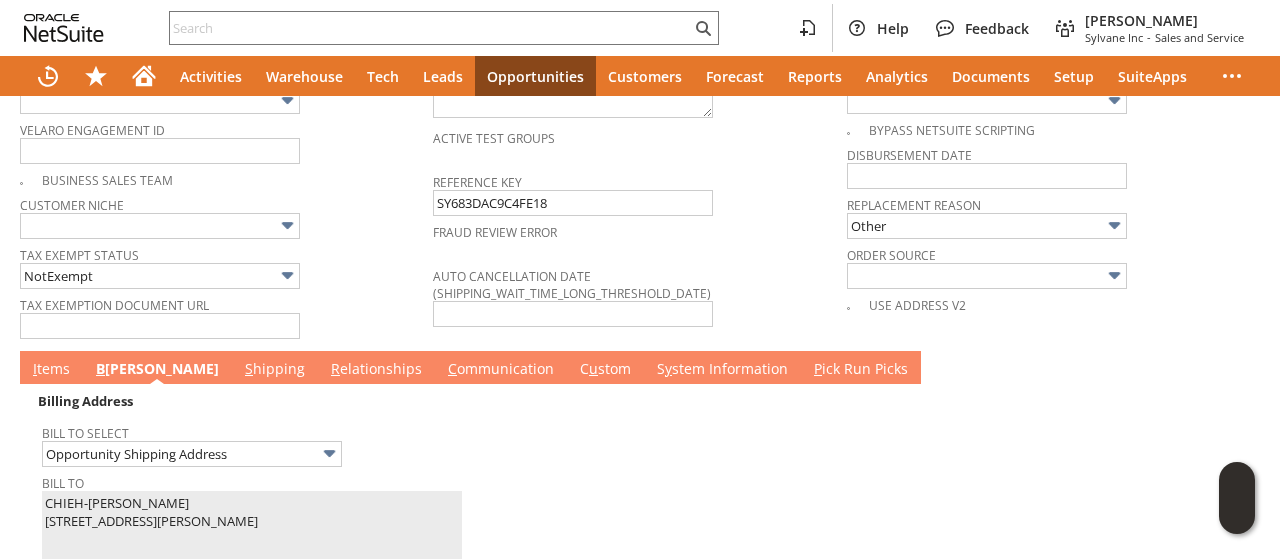 click on "S hipping" at bounding box center [275, 370] 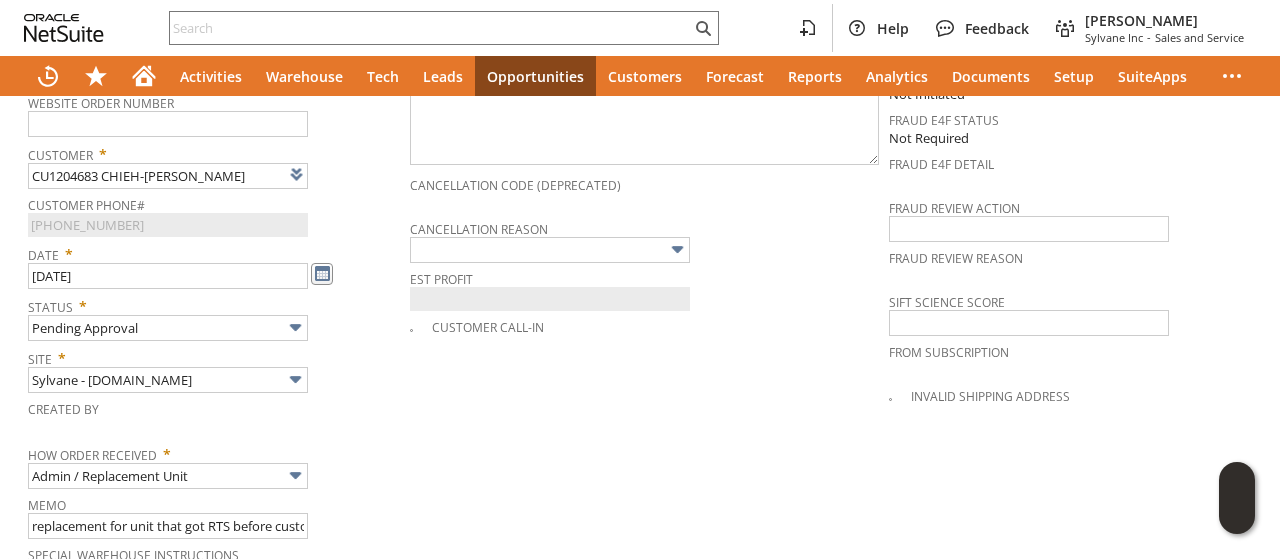 scroll, scrollTop: 1000, scrollLeft: 0, axis: vertical 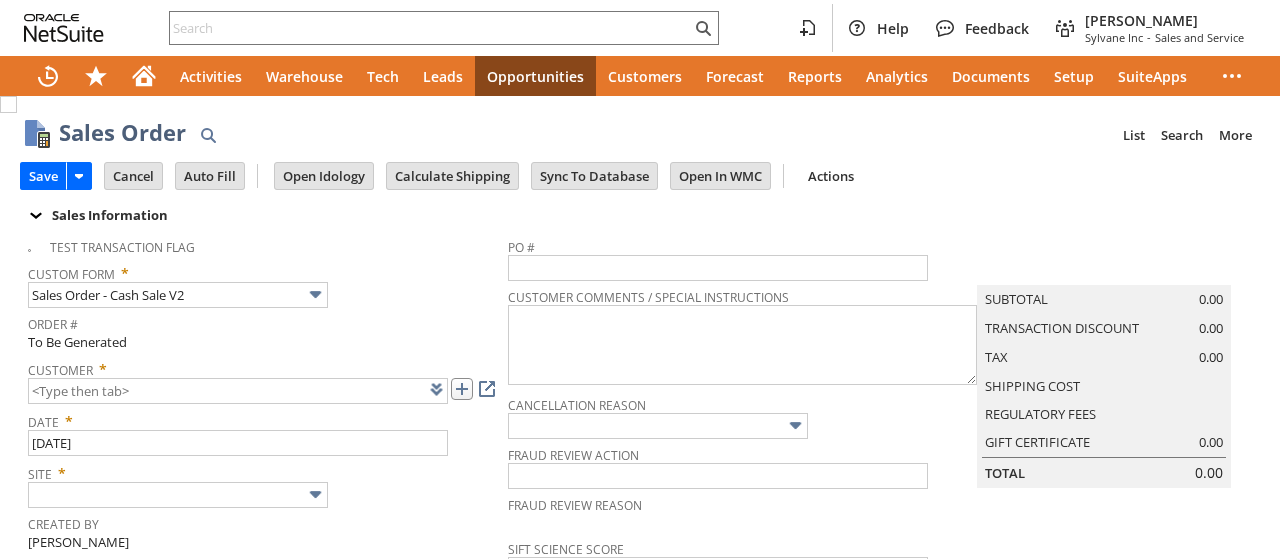 click at bounding box center [462, 389] 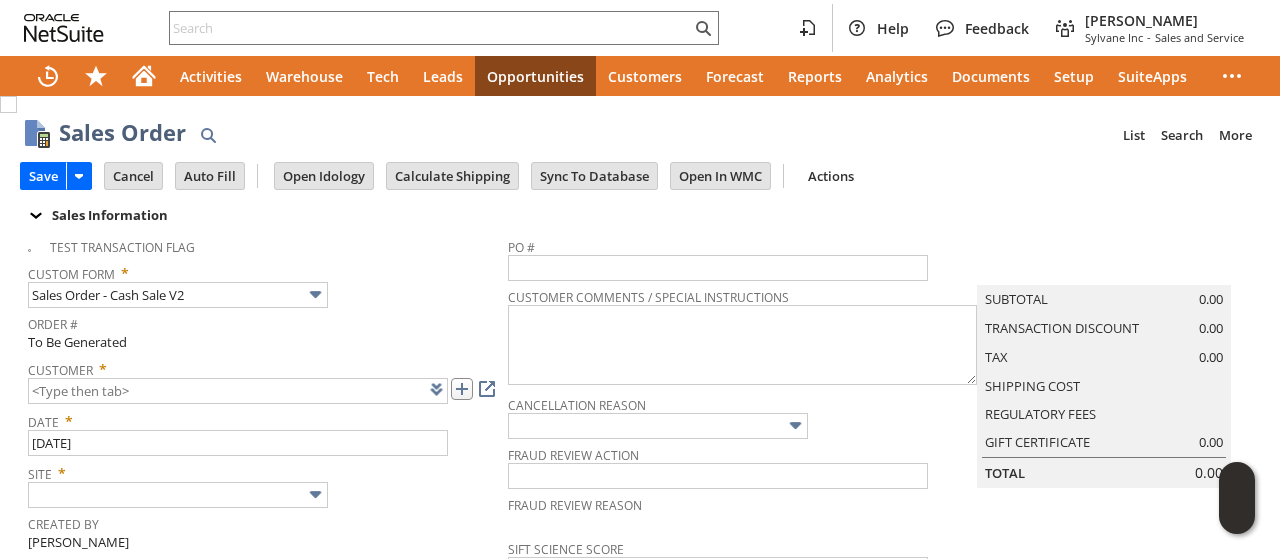 type on "CU1224371 [PERSON_NAME]" 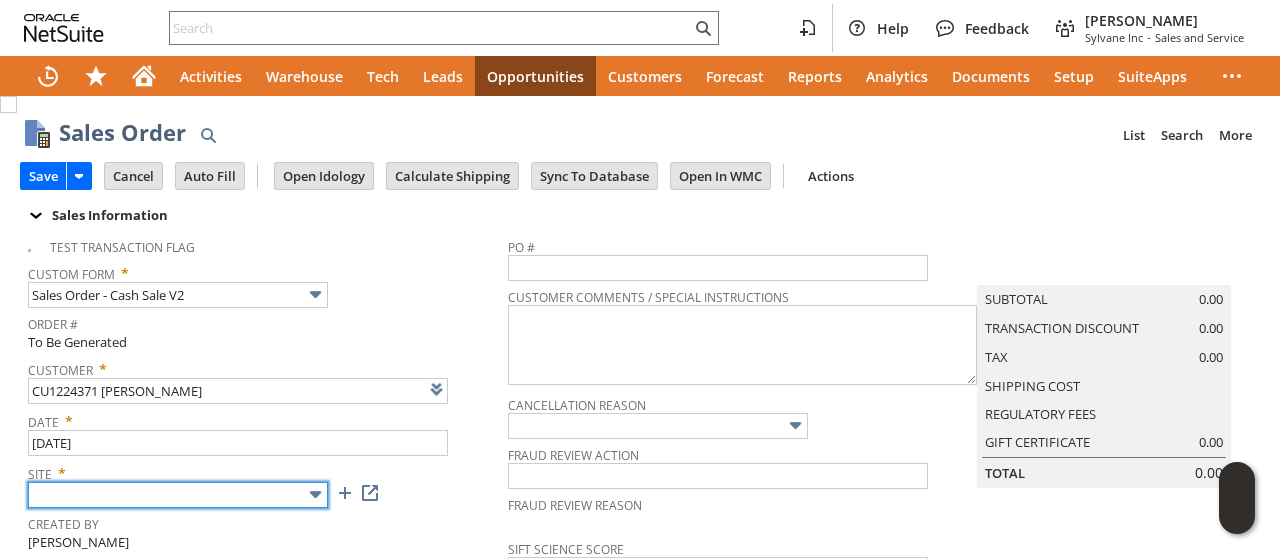 click at bounding box center (178, 495) 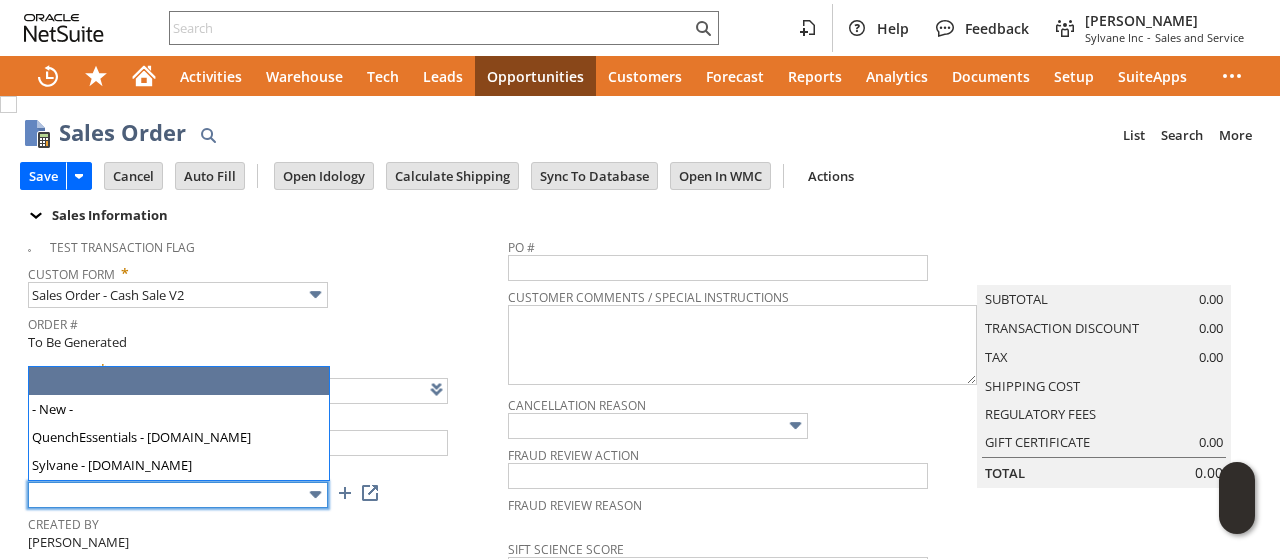 click at bounding box center (178, 495) 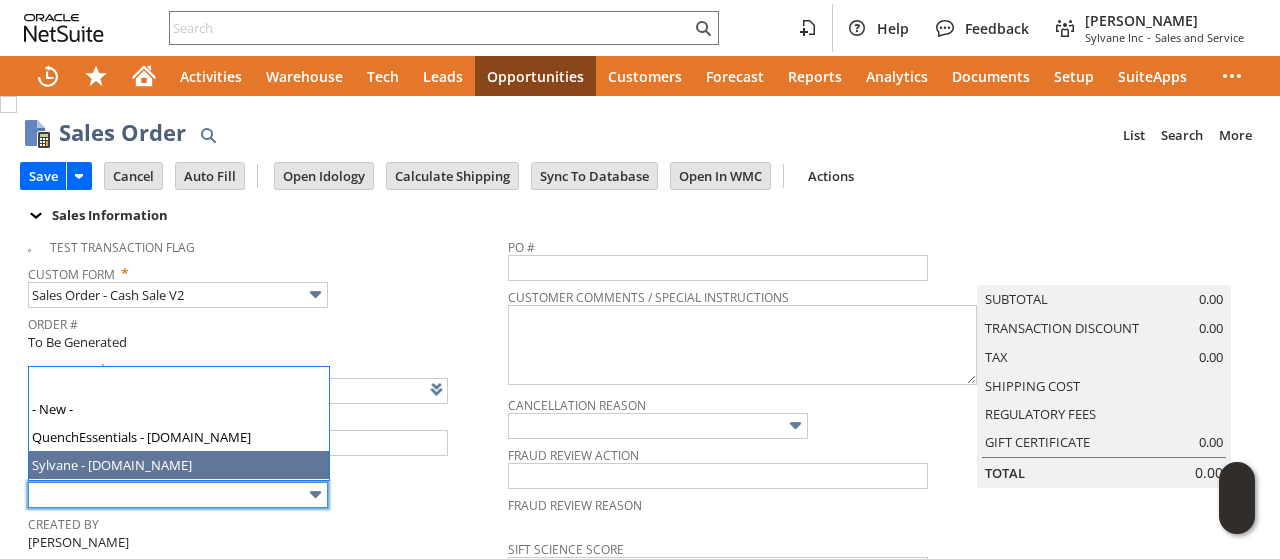 type on "Sylvane - [DOMAIN_NAME]" 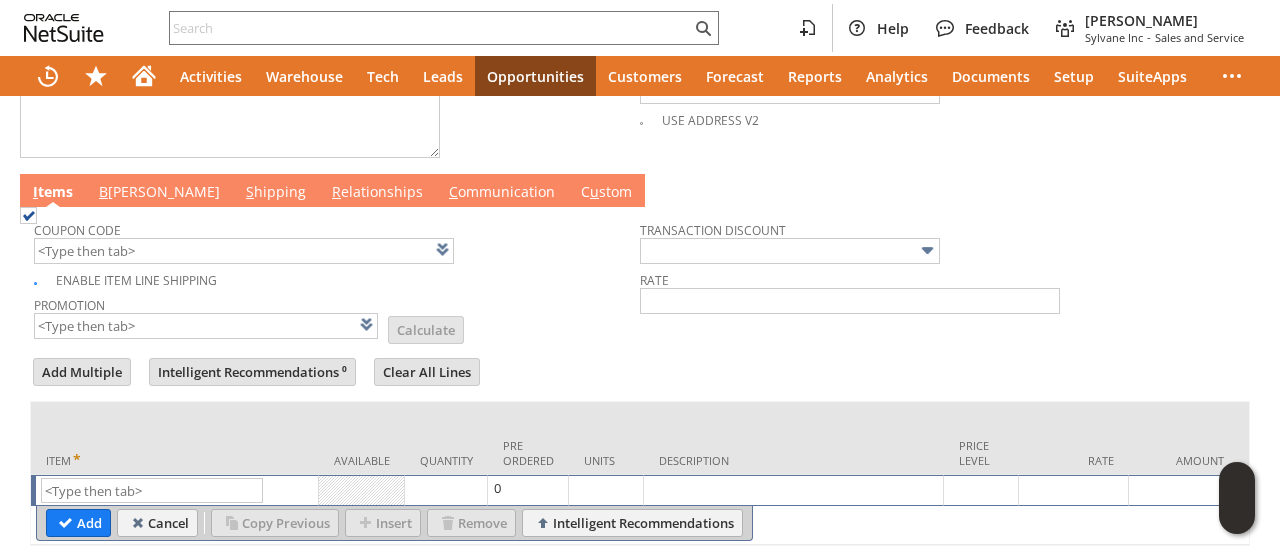 scroll, scrollTop: 1038, scrollLeft: 0, axis: vertical 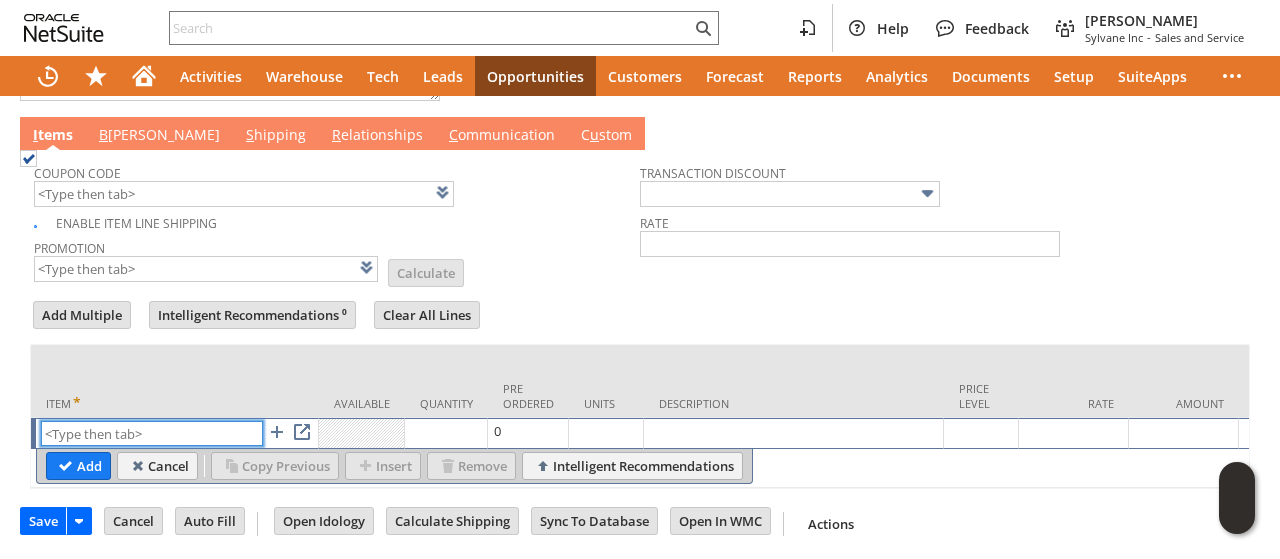 paste on "pi11501k" 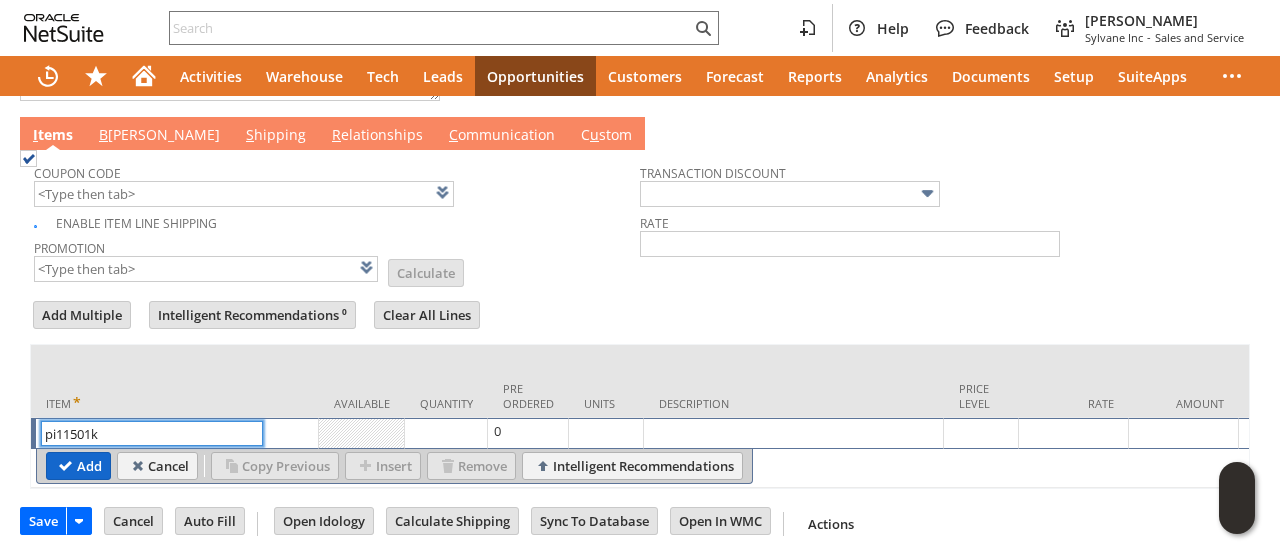 type on "pi11501k" 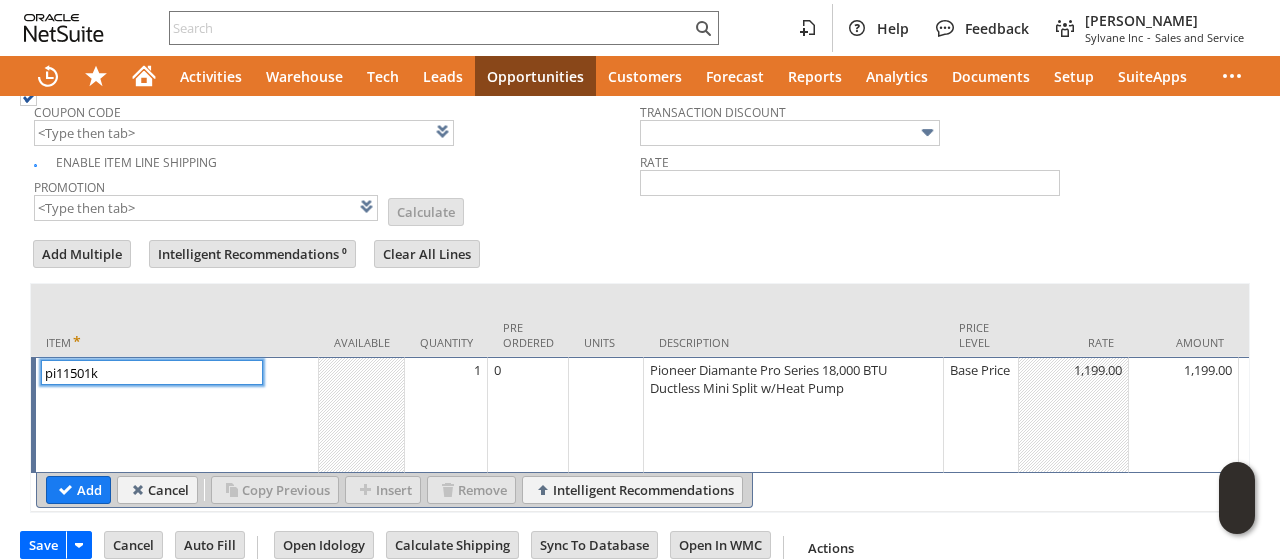 scroll, scrollTop: 1123, scrollLeft: 0, axis: vertical 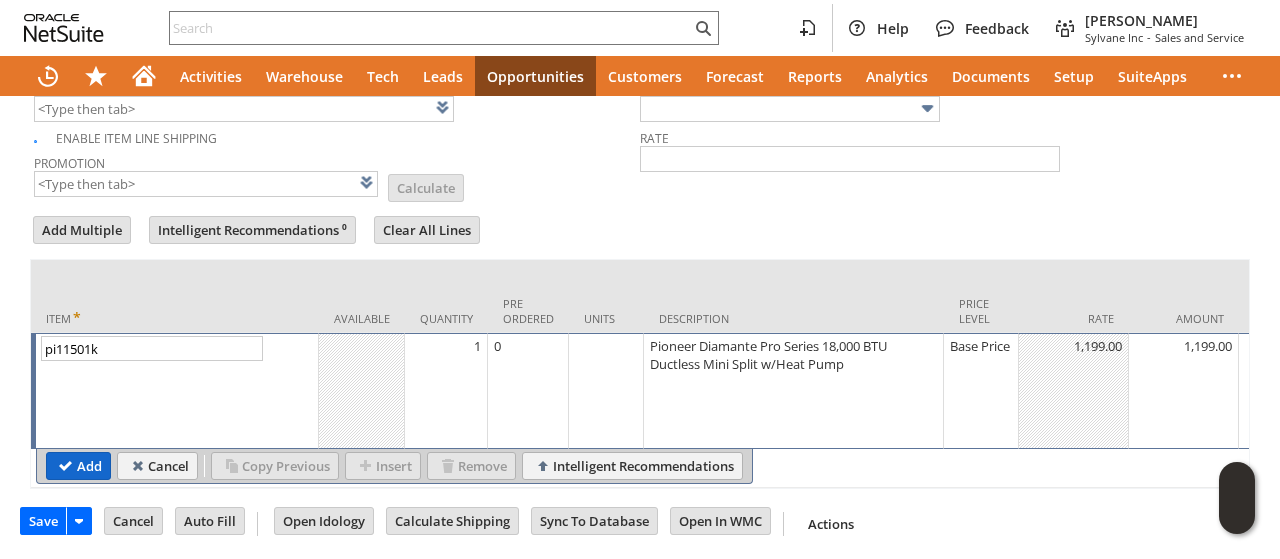 click on "Add" at bounding box center (78, 466) 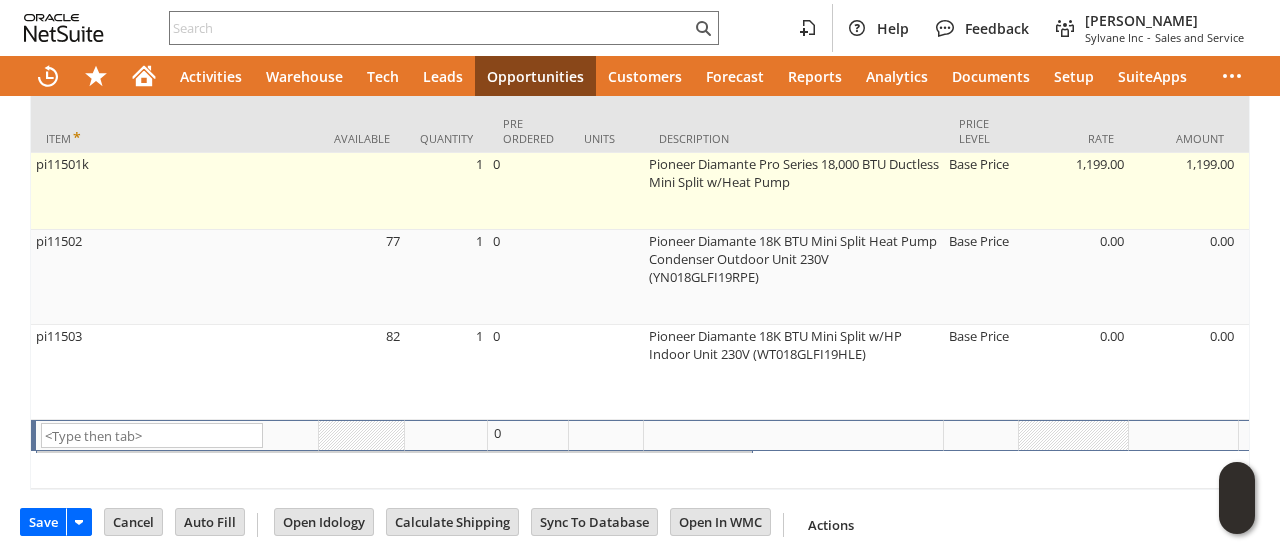 type on "Intelligent Recommendations¹⁰" 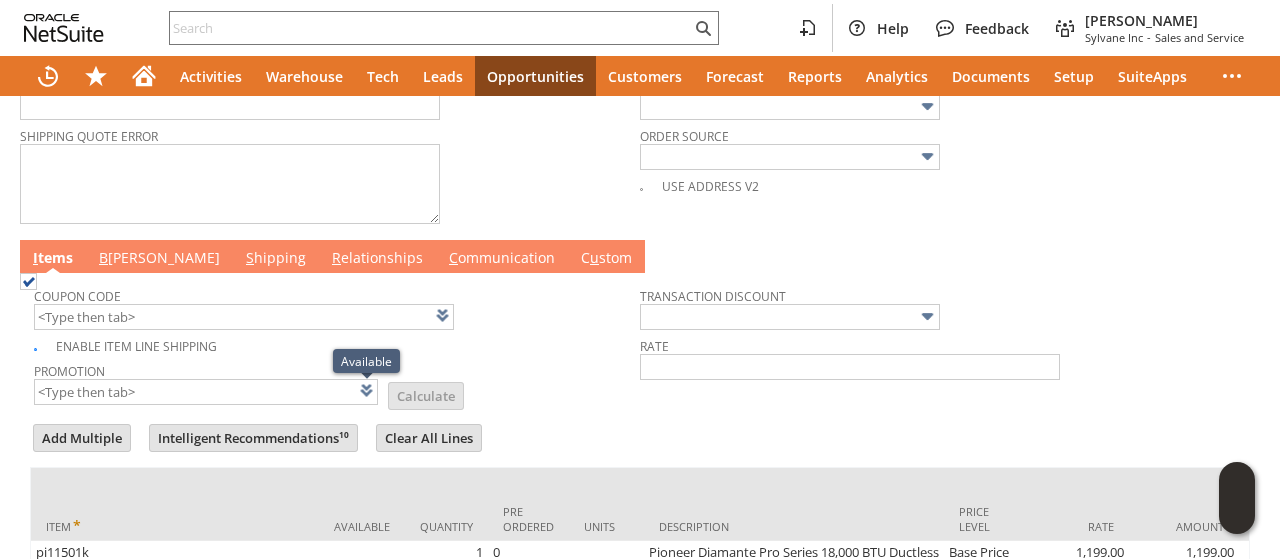 scroll, scrollTop: 903, scrollLeft: 0, axis: vertical 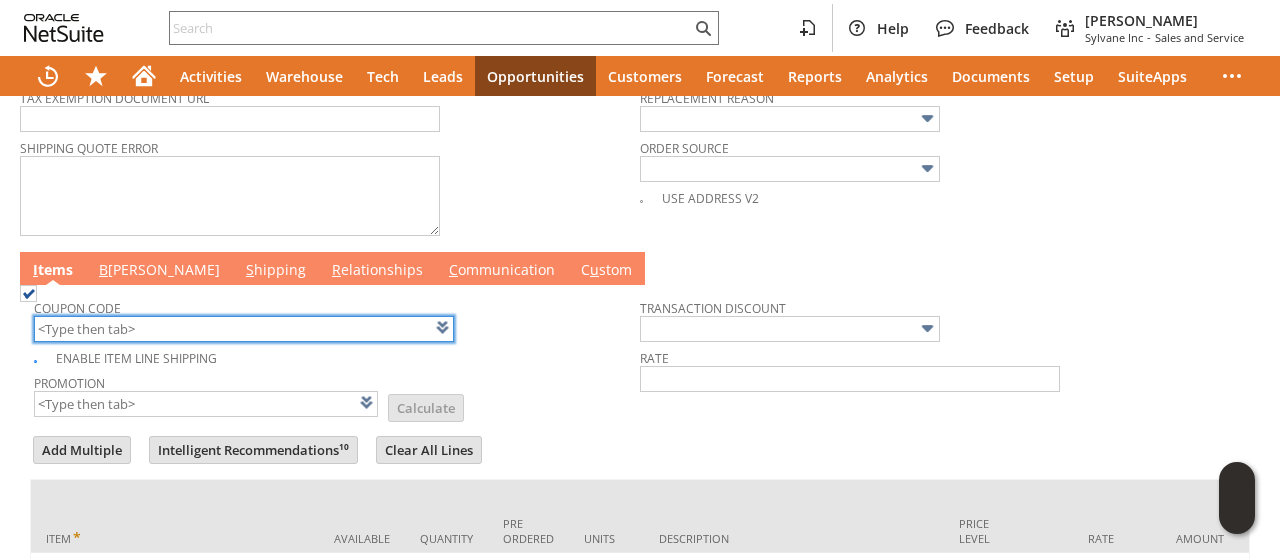click at bounding box center (244, 329) 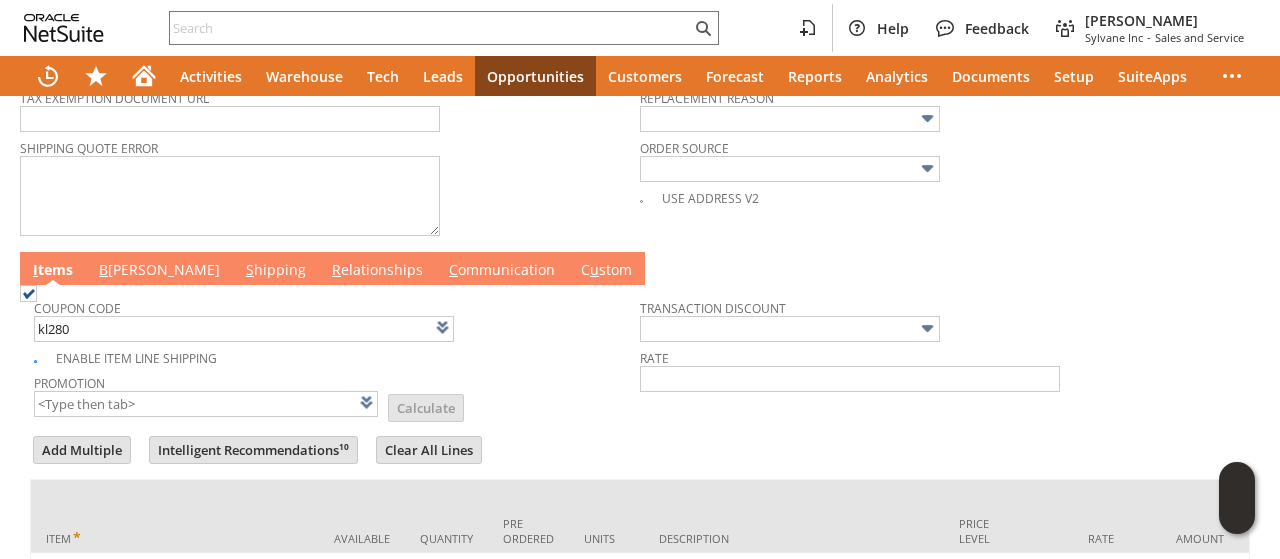 click on "Promotion
List
Calculate" at bounding box center (337, 394) 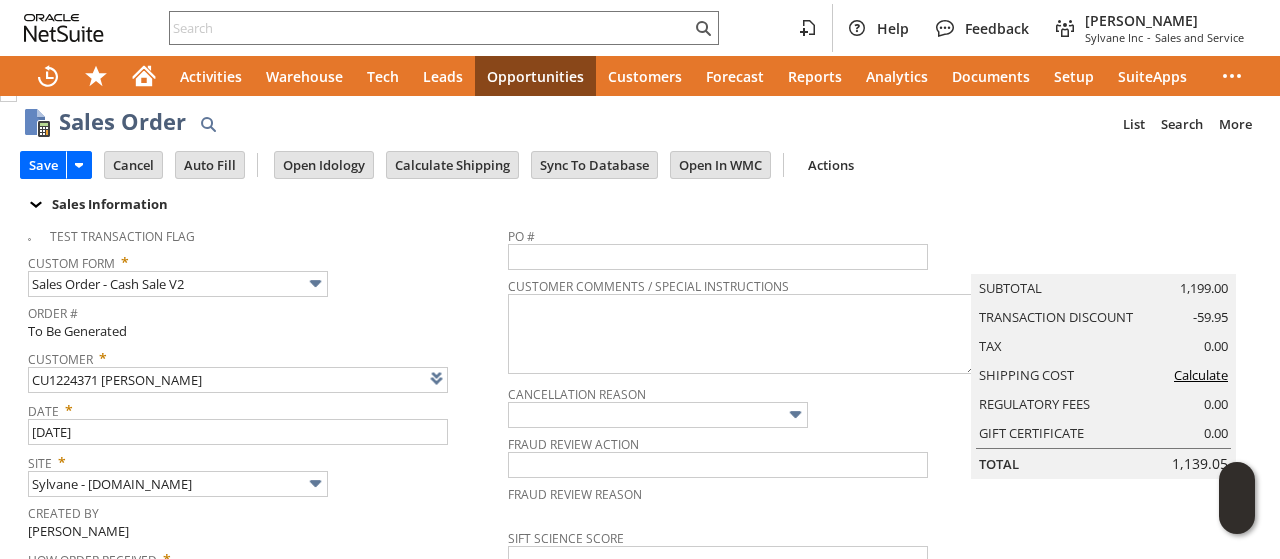 scroll, scrollTop: 0, scrollLeft: 0, axis: both 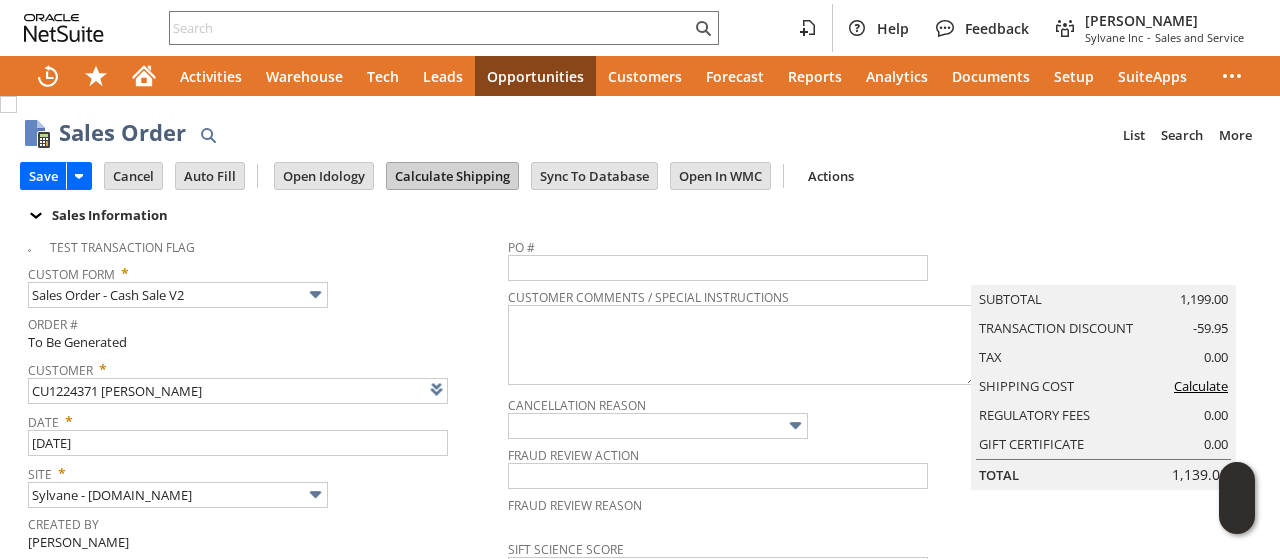 click on "Calculate Shipping" at bounding box center (452, 176) 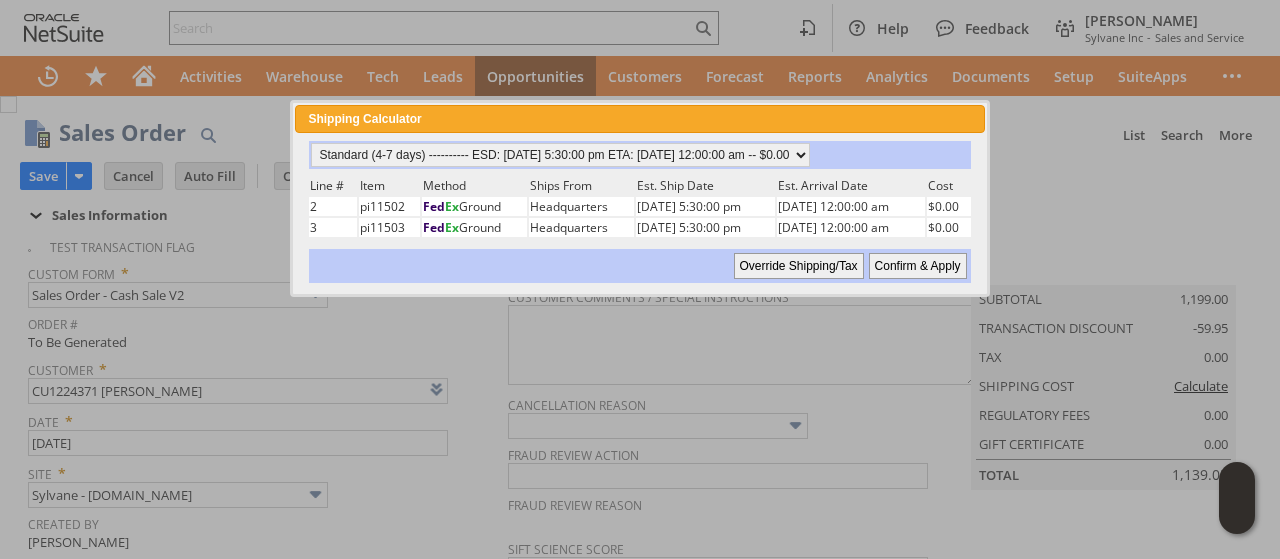 click on "Confirm & Apply" at bounding box center [918, 266] 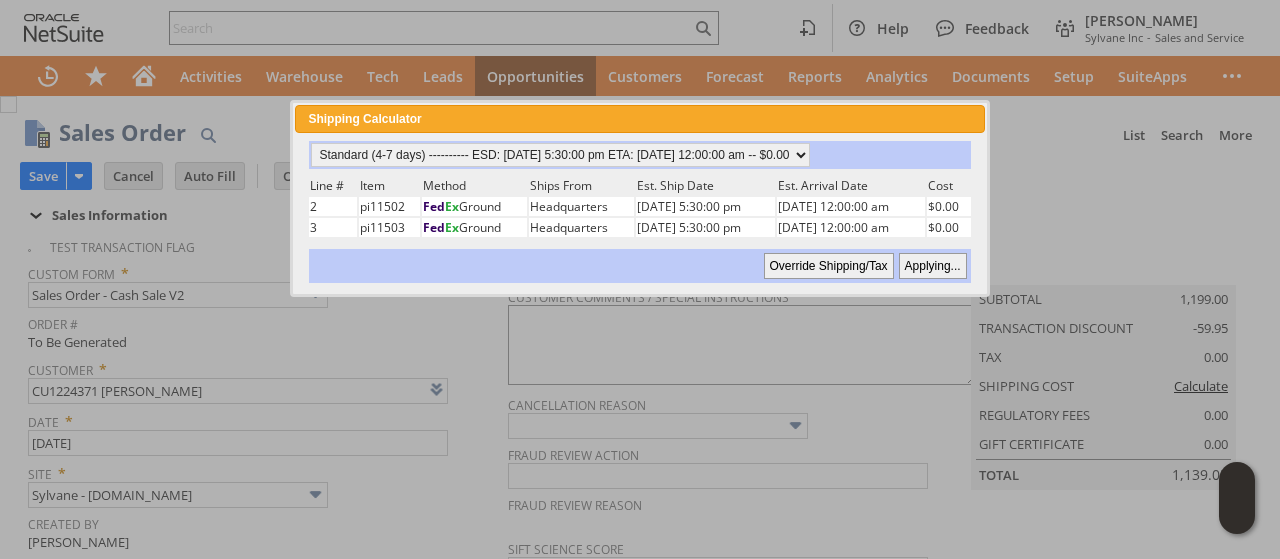 type 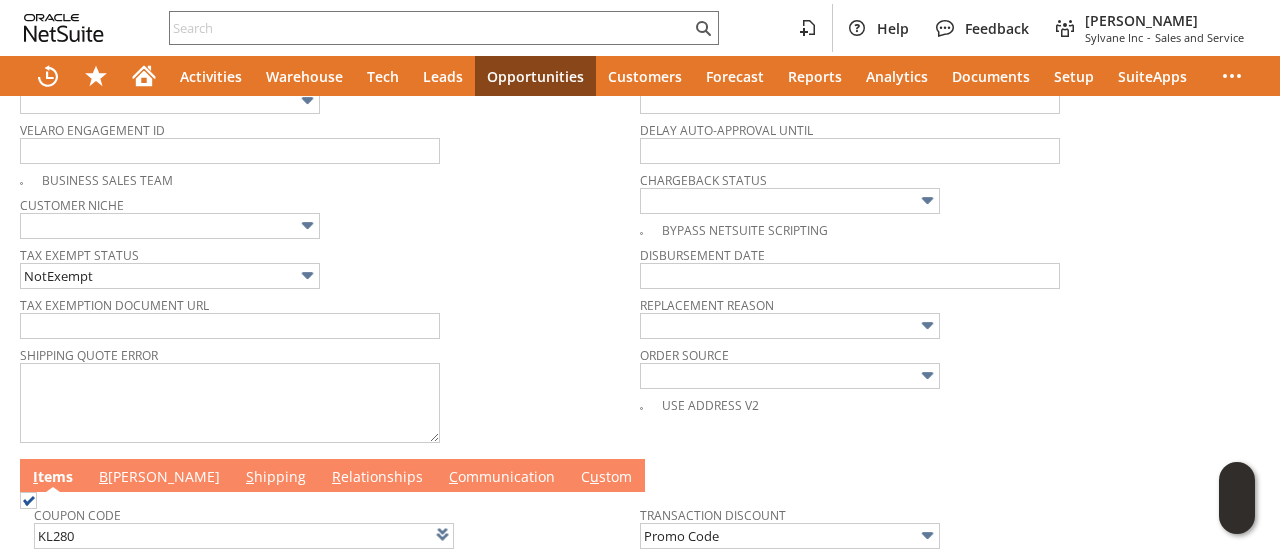 scroll, scrollTop: 900, scrollLeft: 0, axis: vertical 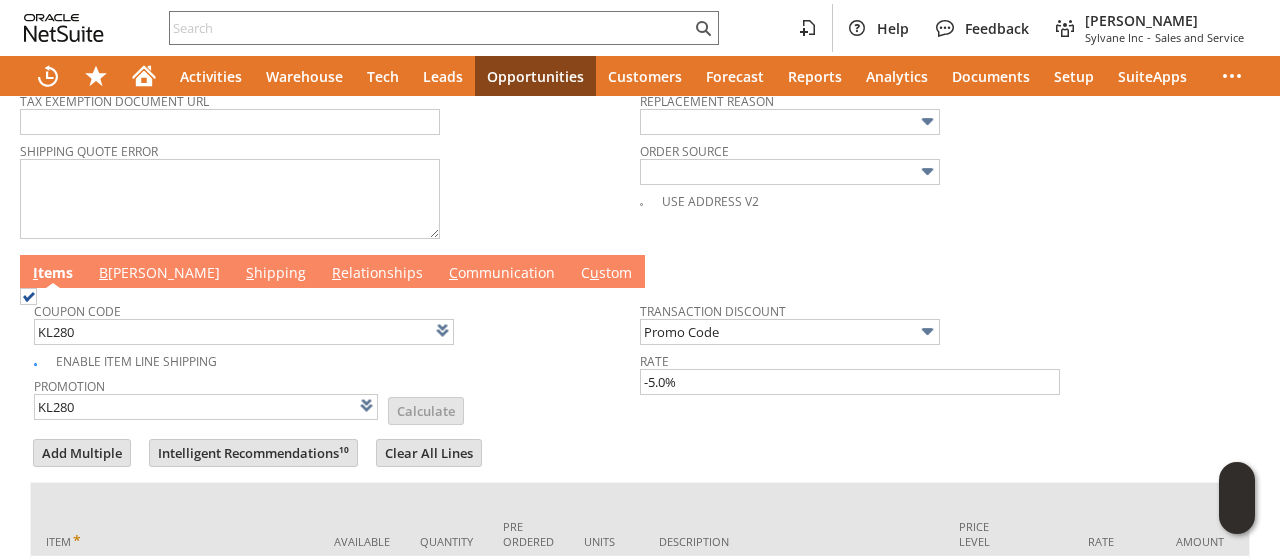 click on "B illing" at bounding box center (159, 274) 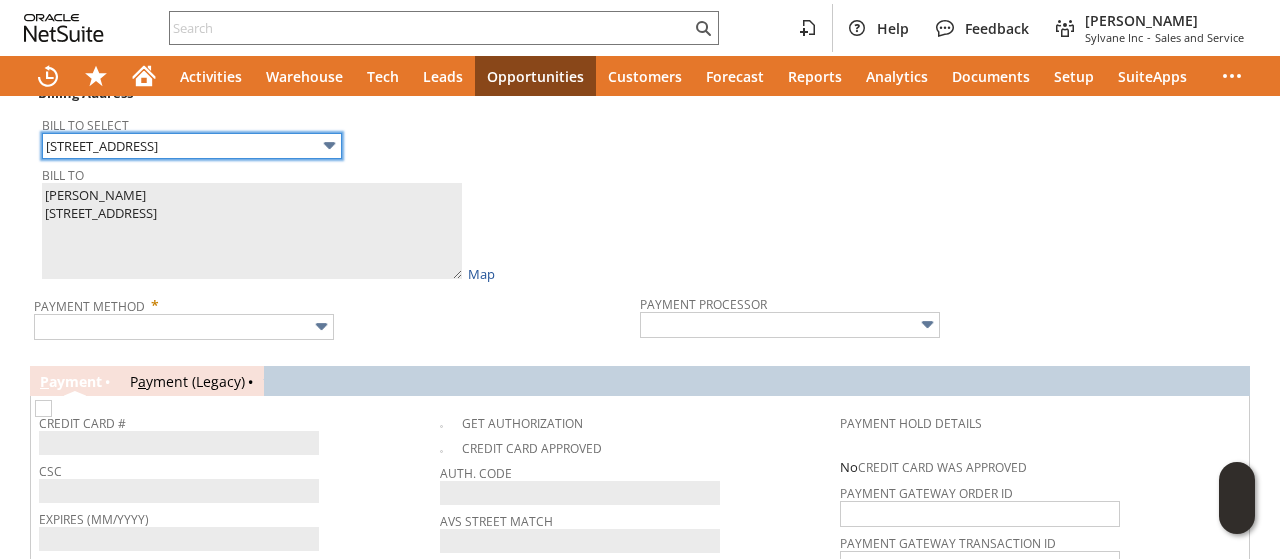 scroll, scrollTop: 1200, scrollLeft: 0, axis: vertical 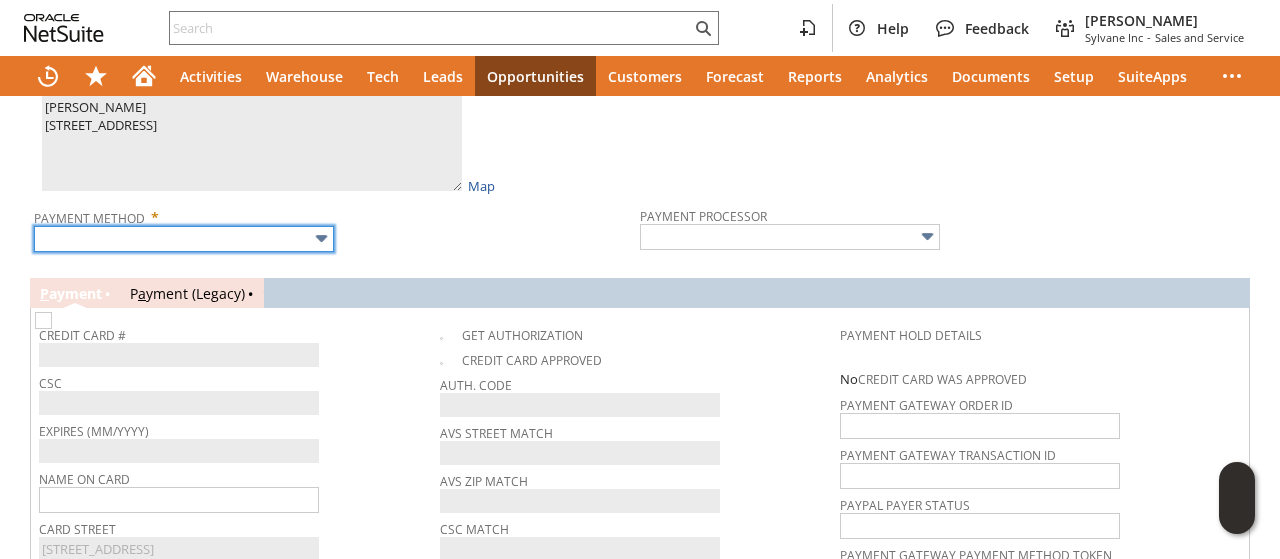 click at bounding box center [184, 239] 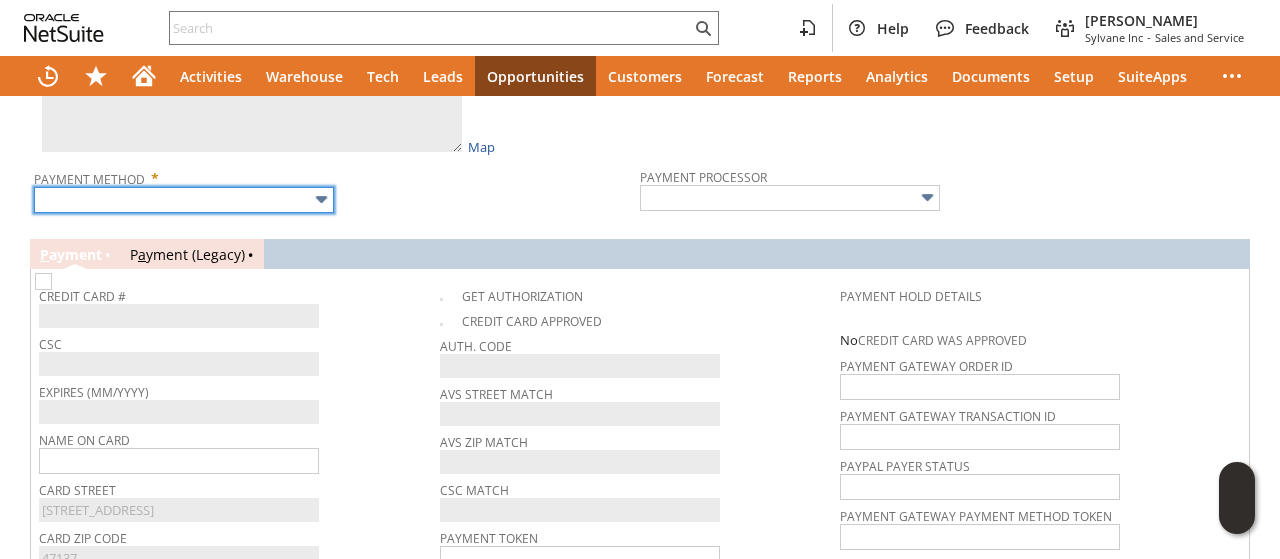 scroll, scrollTop: 1200, scrollLeft: 0, axis: vertical 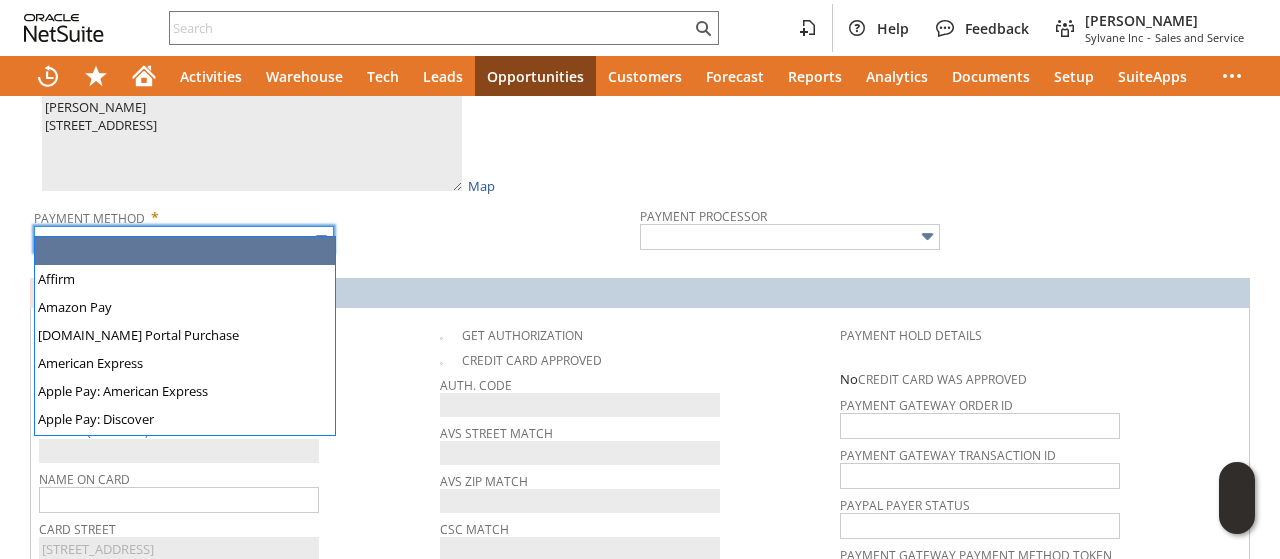 click at bounding box center (184, 239) 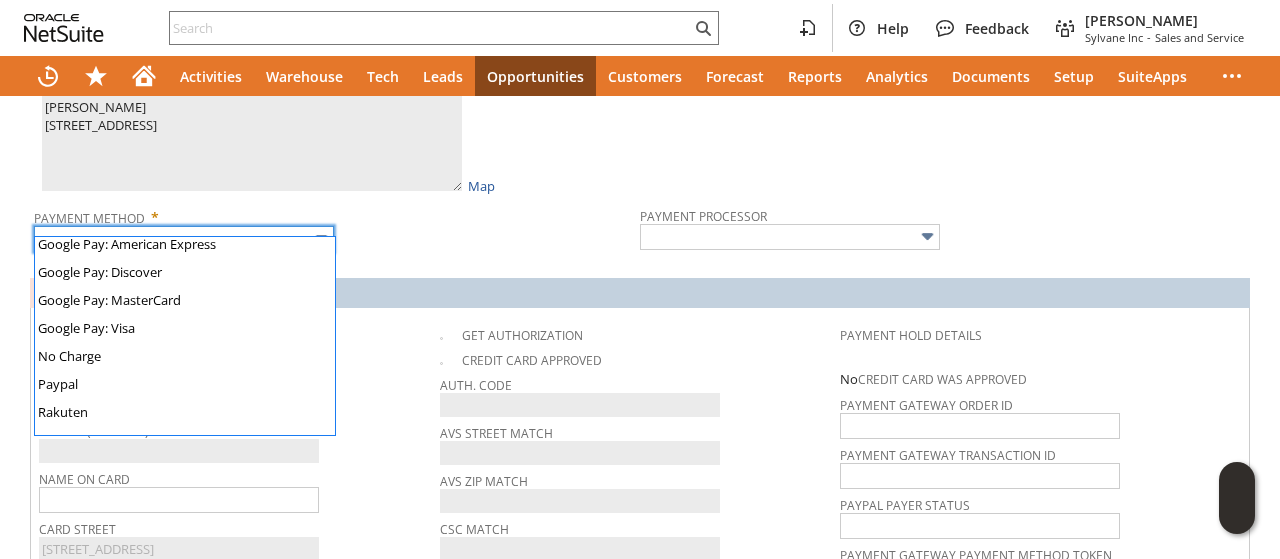 scroll, scrollTop: 558, scrollLeft: 0, axis: vertical 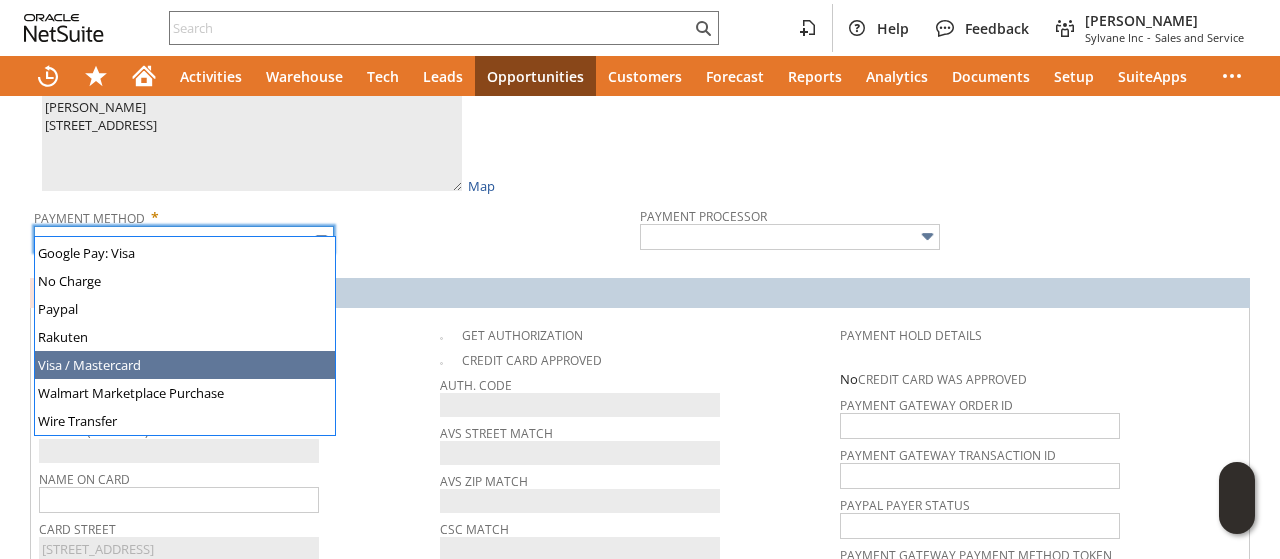 type on "Visa / Mastercard" 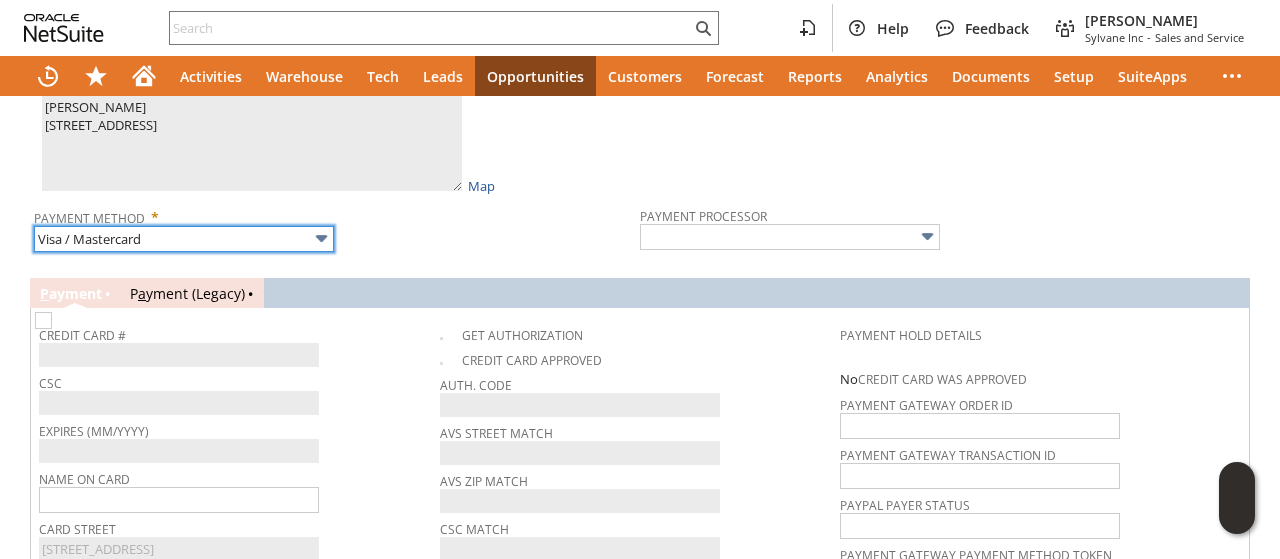 type on "Braintree" 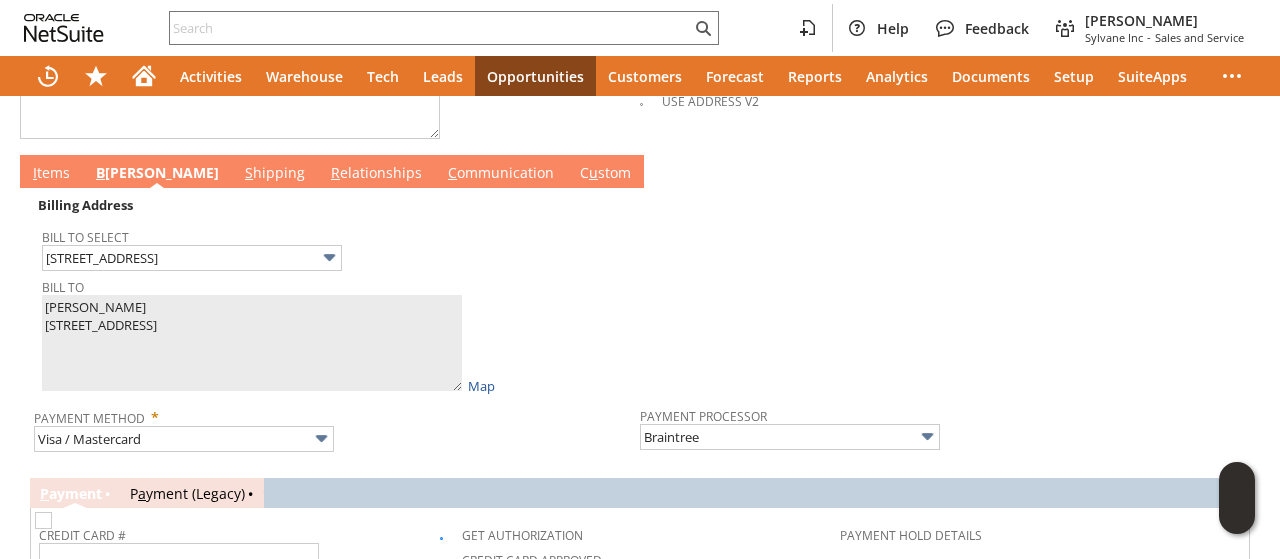 scroll, scrollTop: 1428, scrollLeft: 0, axis: vertical 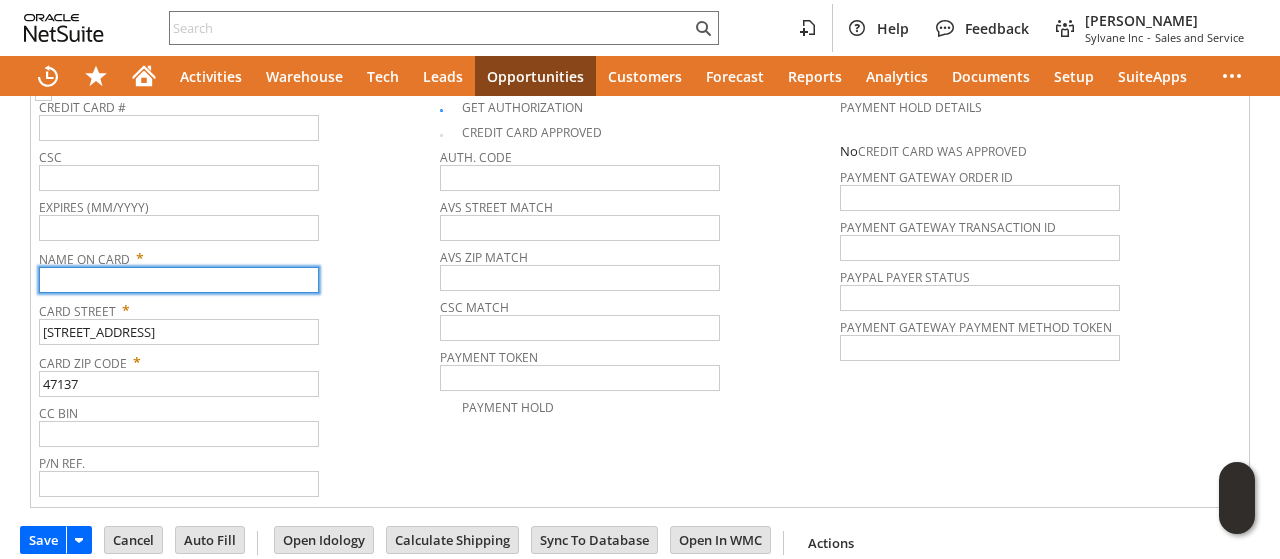 drag, startPoint x: 160, startPoint y: 247, endPoint x: 115, endPoint y: 265, distance: 48.466484 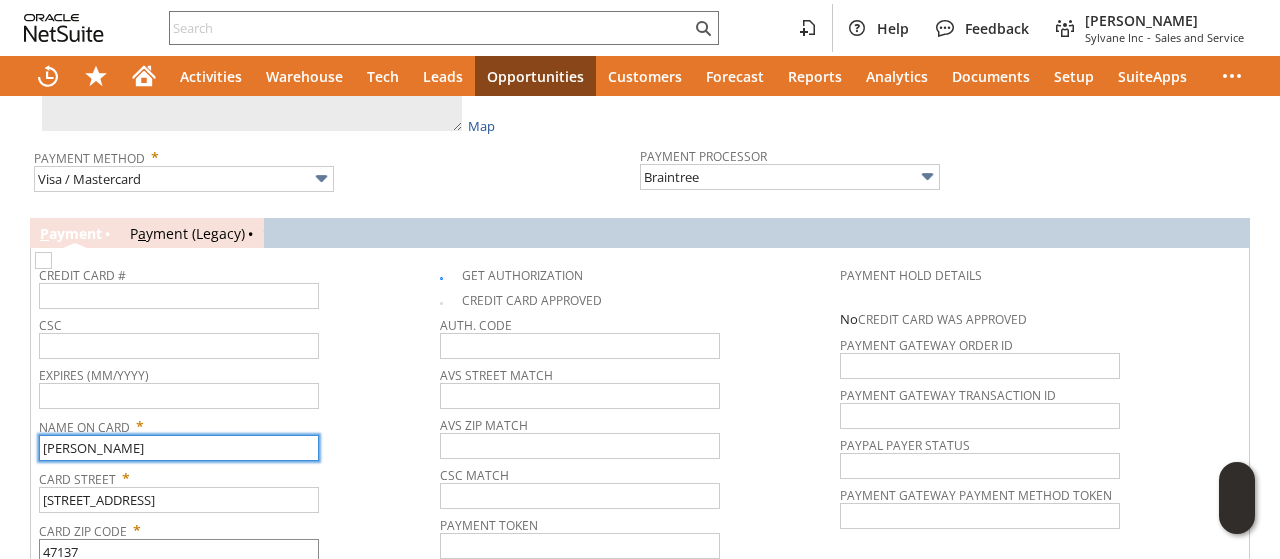 scroll, scrollTop: 1228, scrollLeft: 0, axis: vertical 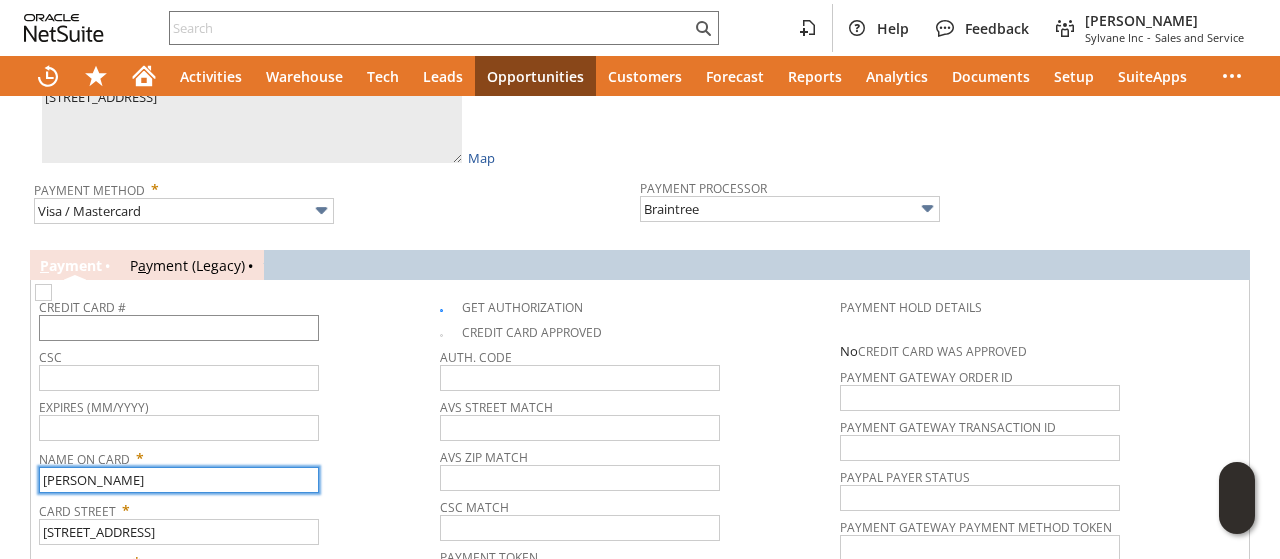 type on "Densil Hollen" 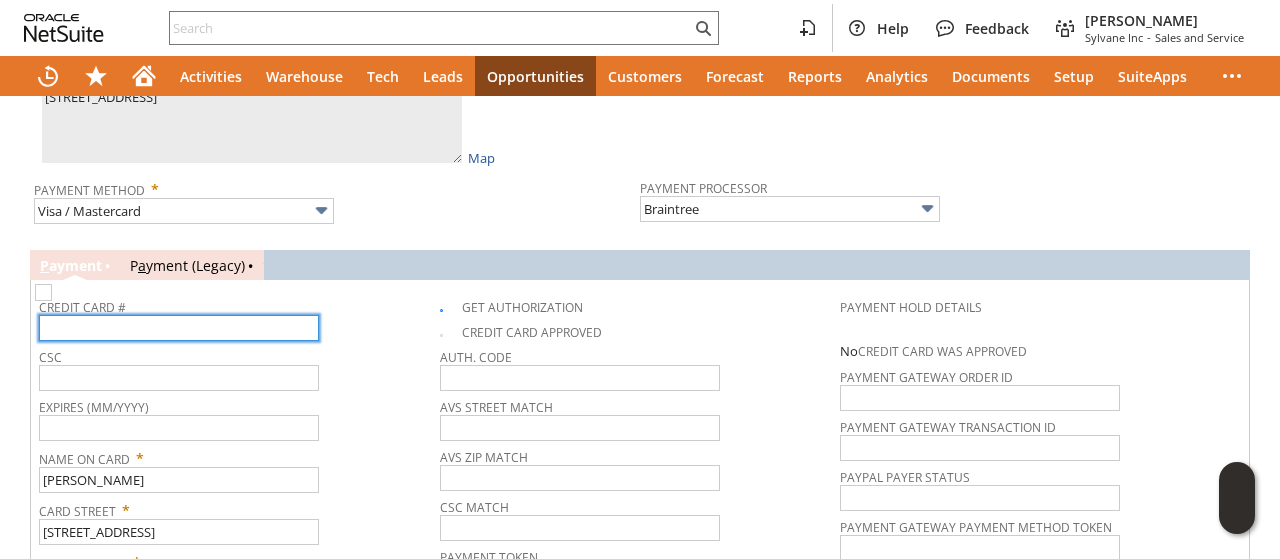 click at bounding box center [179, 328] 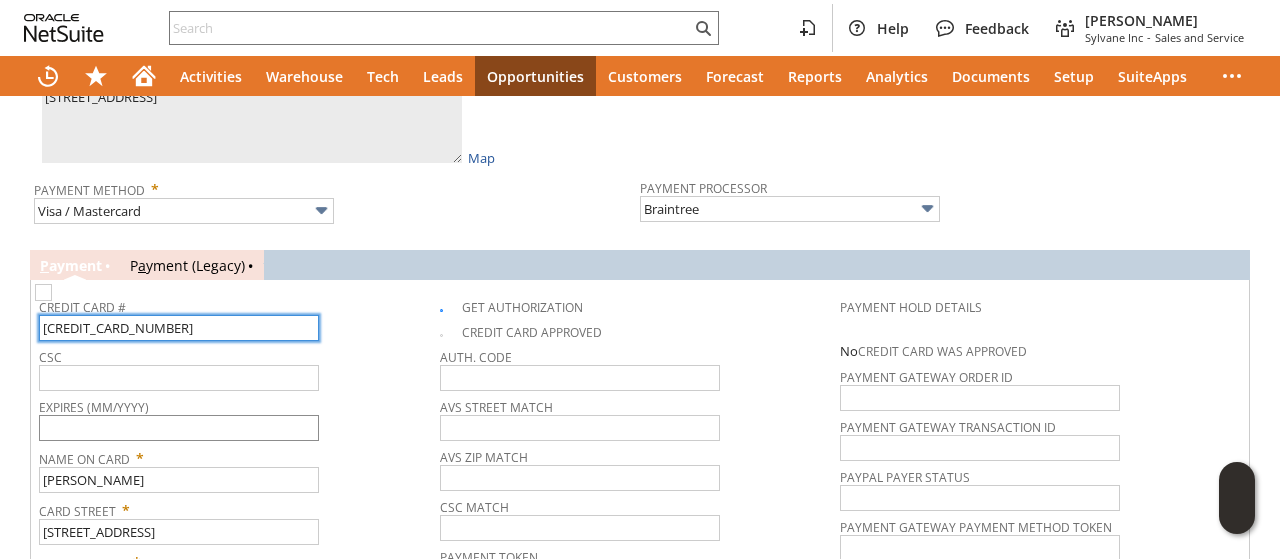 type on "4914260211710600" 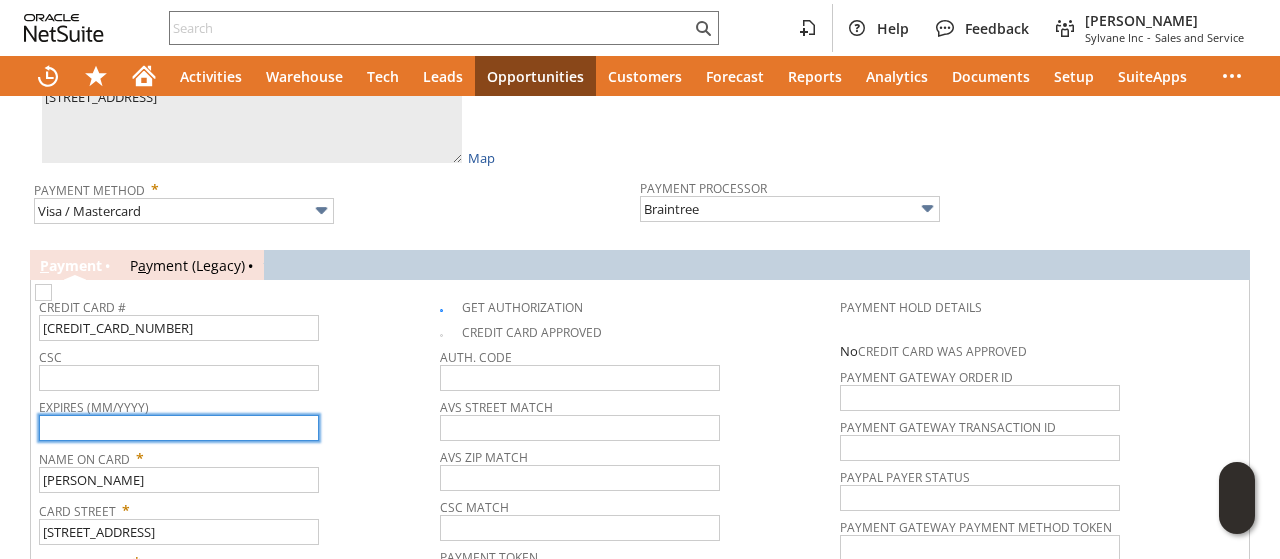 click at bounding box center [179, 428] 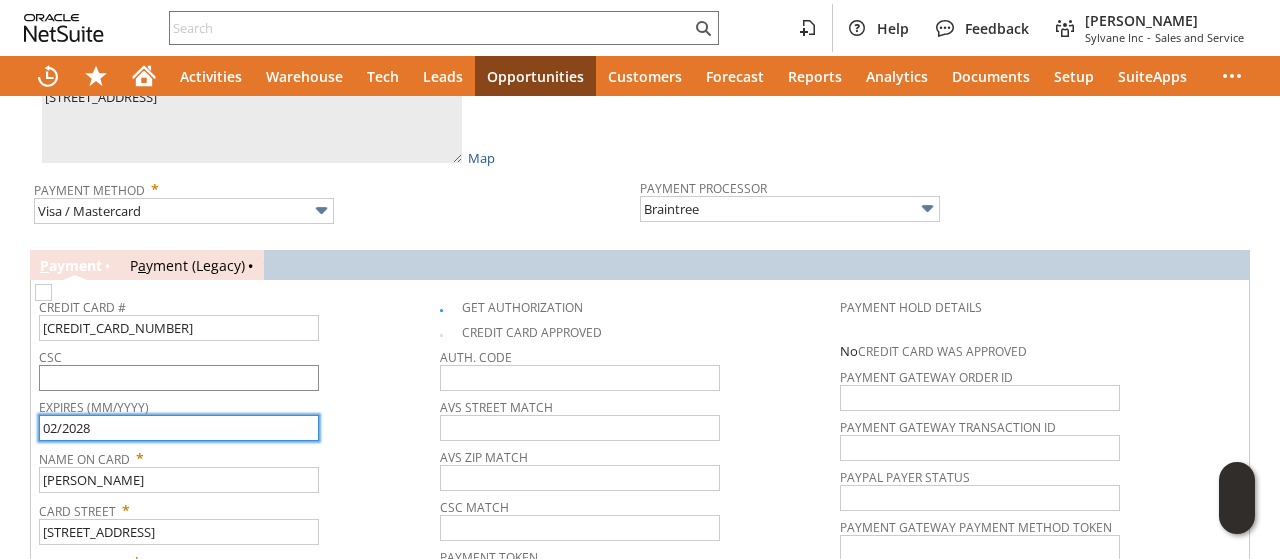 type on "02/2028" 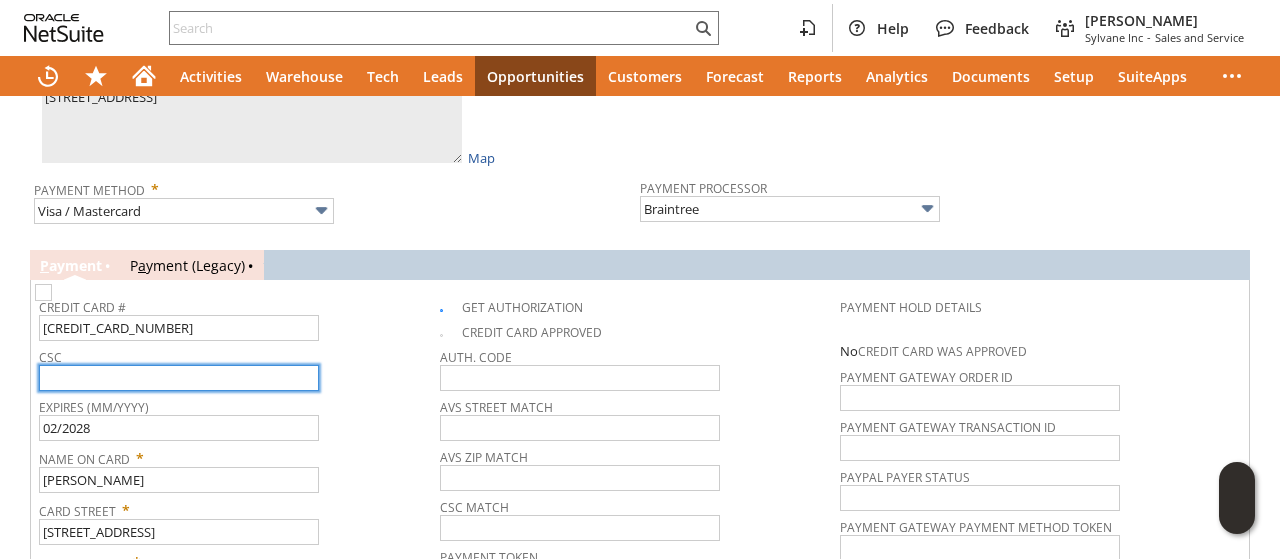 click at bounding box center (179, 378) 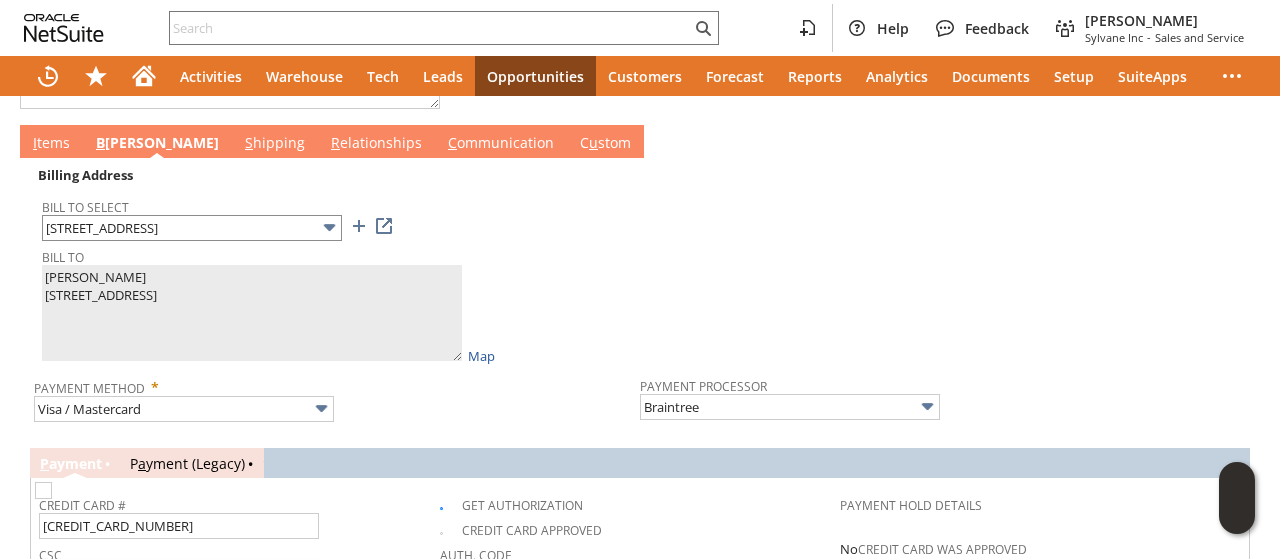scroll, scrollTop: 928, scrollLeft: 0, axis: vertical 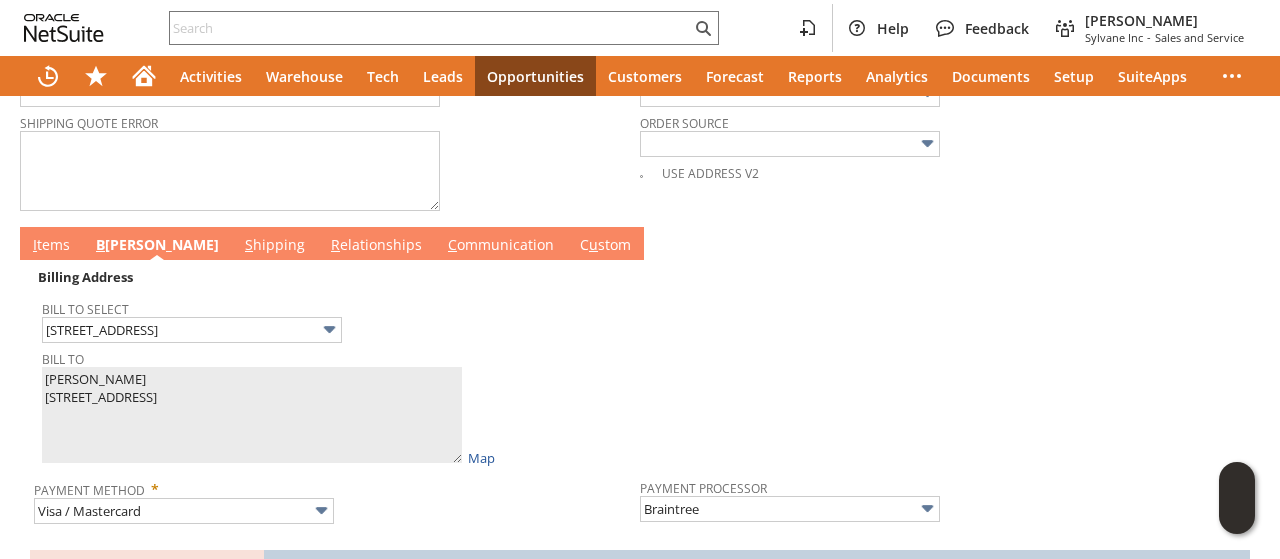 type on "389" 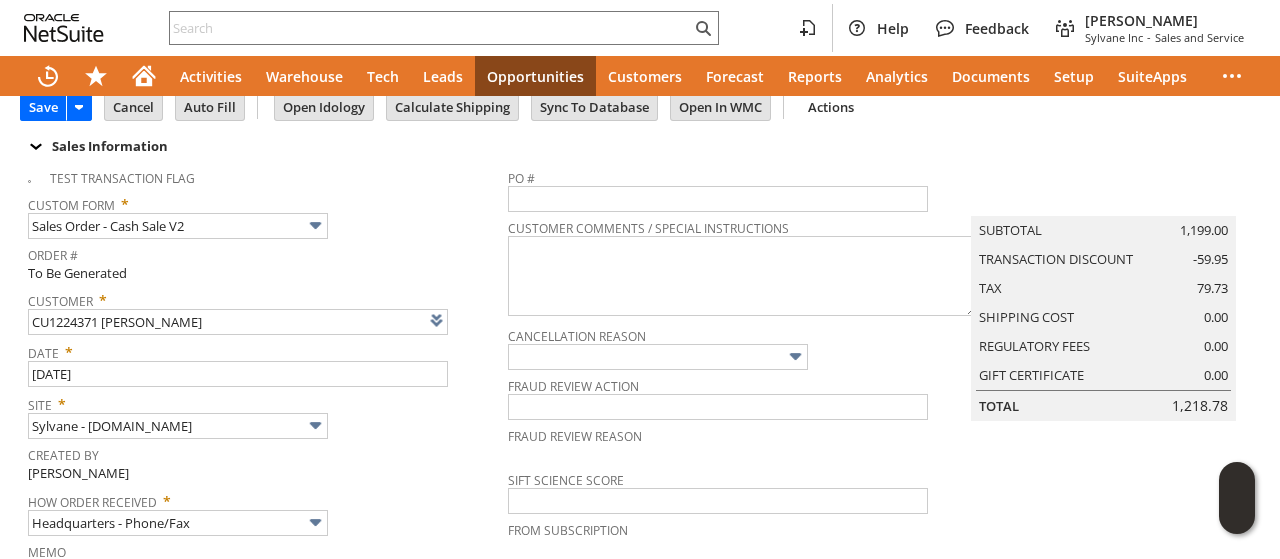 scroll, scrollTop: 0, scrollLeft: 0, axis: both 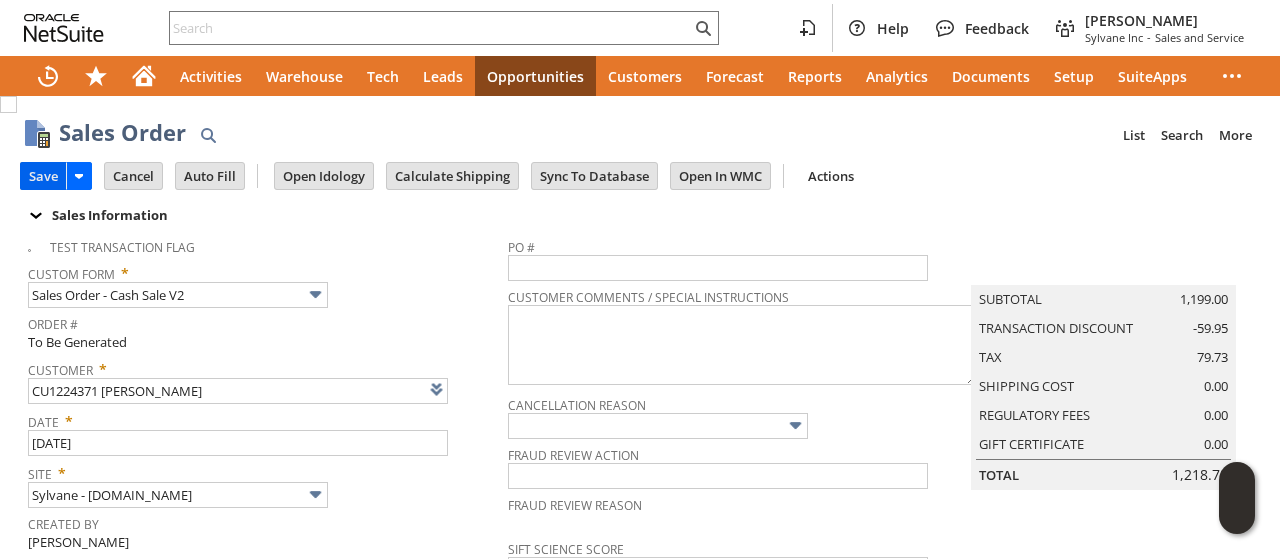click on "Save" at bounding box center (43, 176) 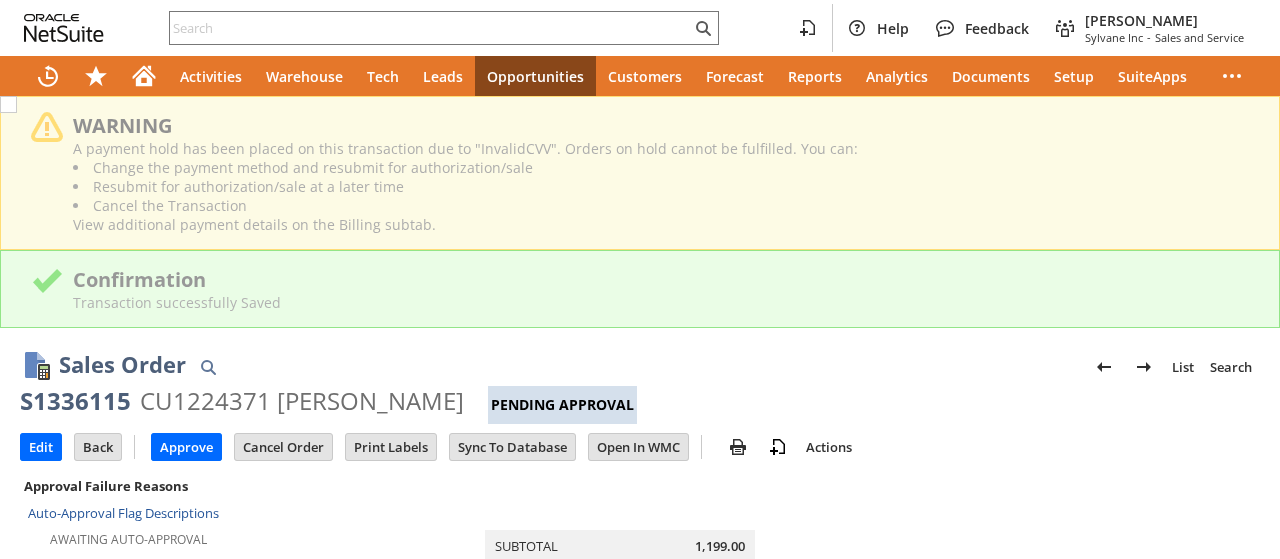 scroll, scrollTop: 0, scrollLeft: 0, axis: both 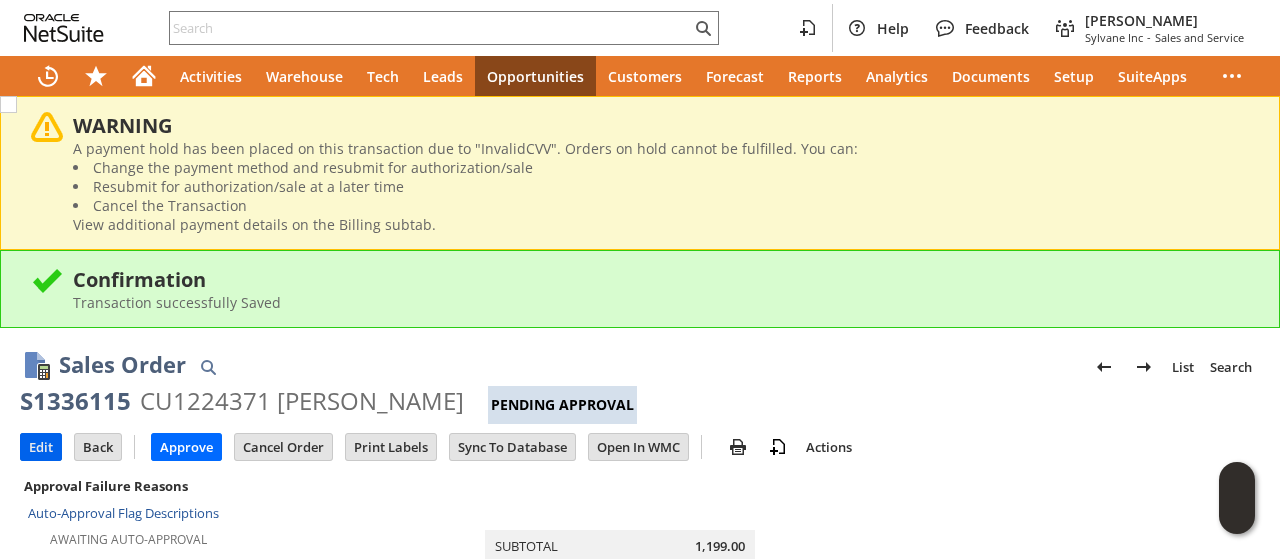 click on "Edit" at bounding box center (41, 447) 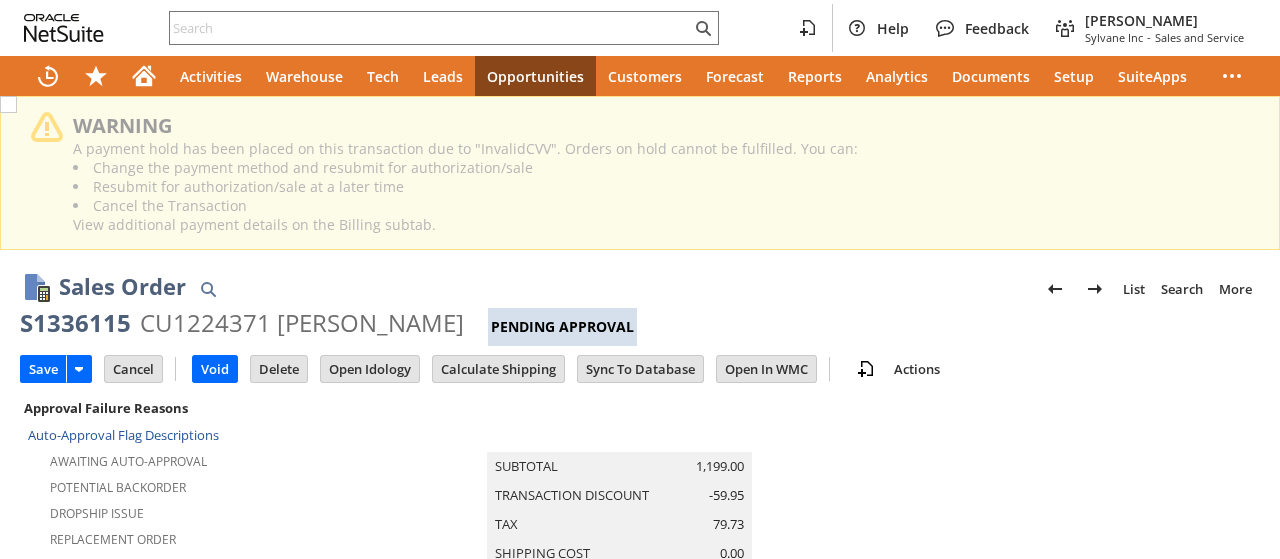 scroll, scrollTop: 0, scrollLeft: 0, axis: both 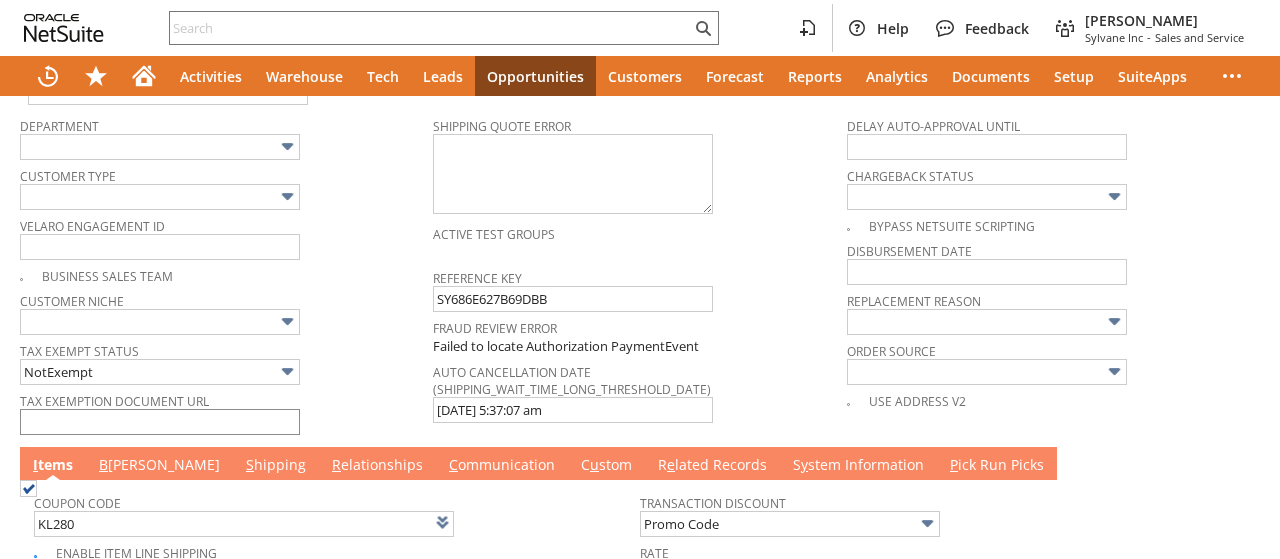 type on "Intelligent Recommendations¹⁰" 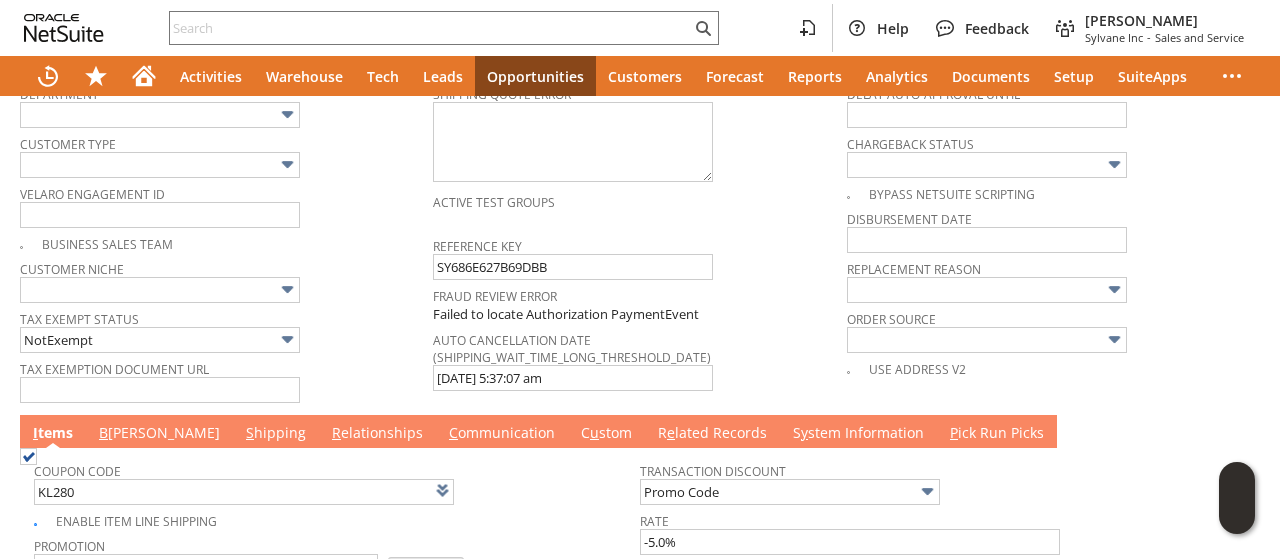scroll, scrollTop: 1800, scrollLeft: 0, axis: vertical 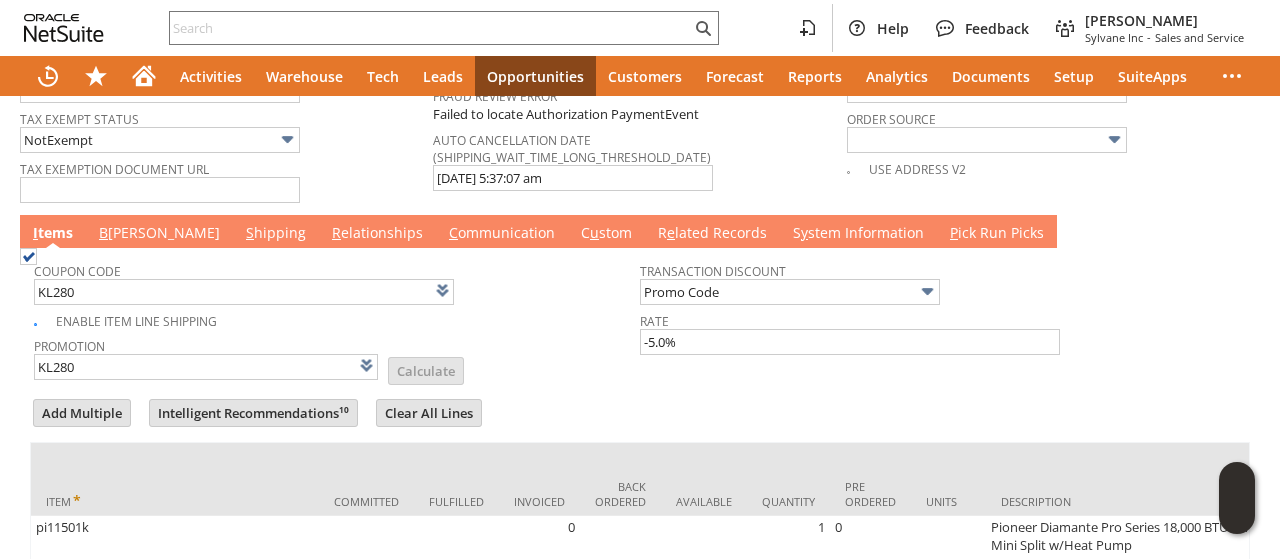 click on "B [PERSON_NAME]" at bounding box center (159, 234) 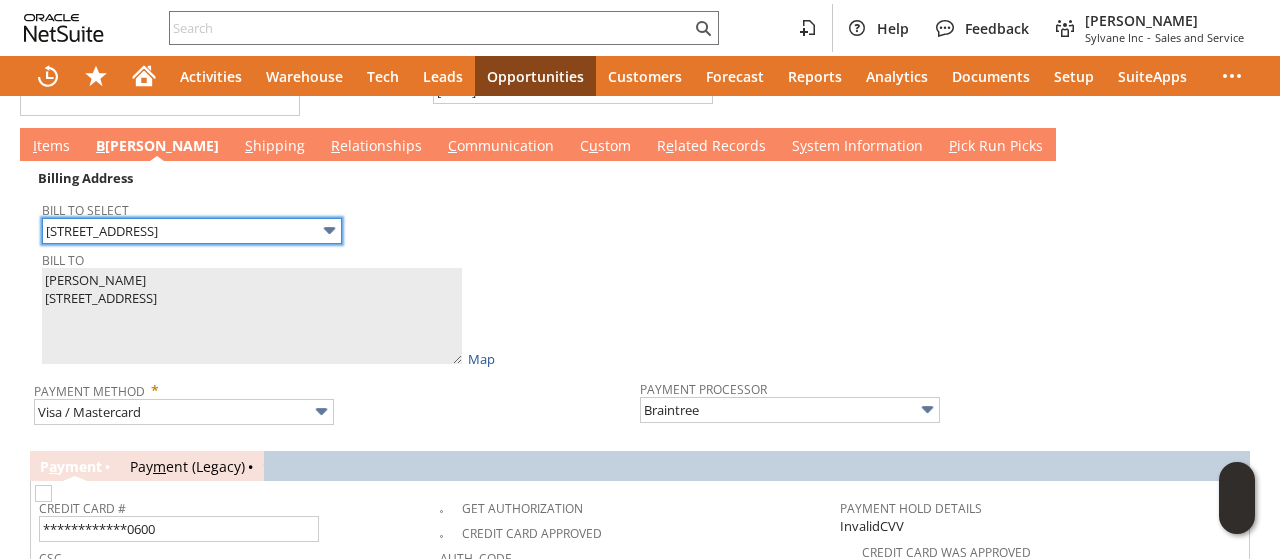 scroll, scrollTop: 2100, scrollLeft: 0, axis: vertical 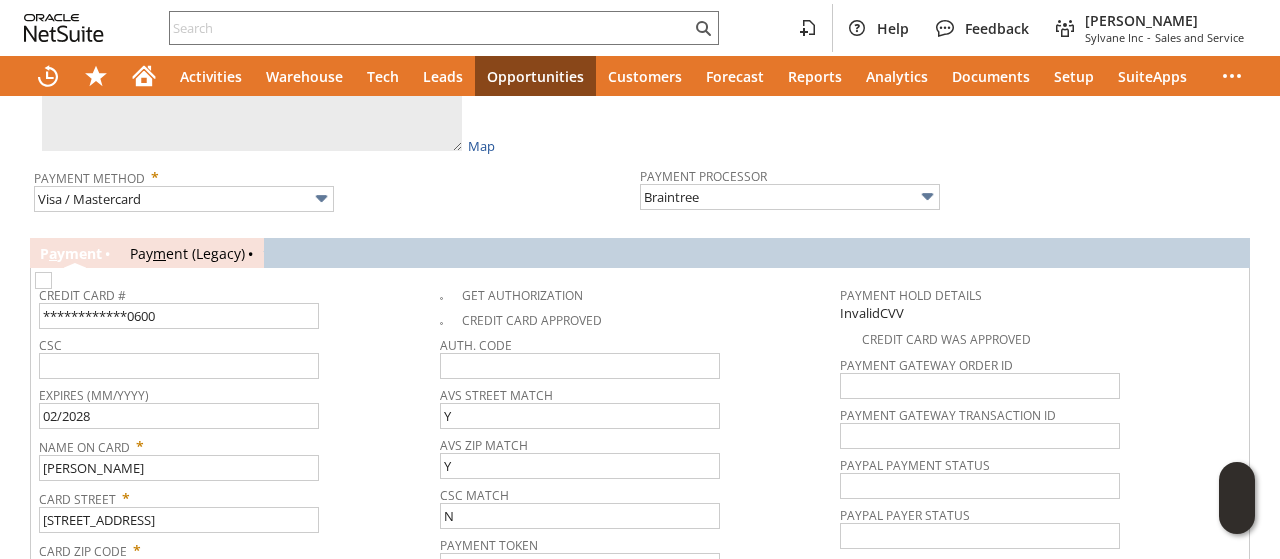 click at bounding box center (43, 280) 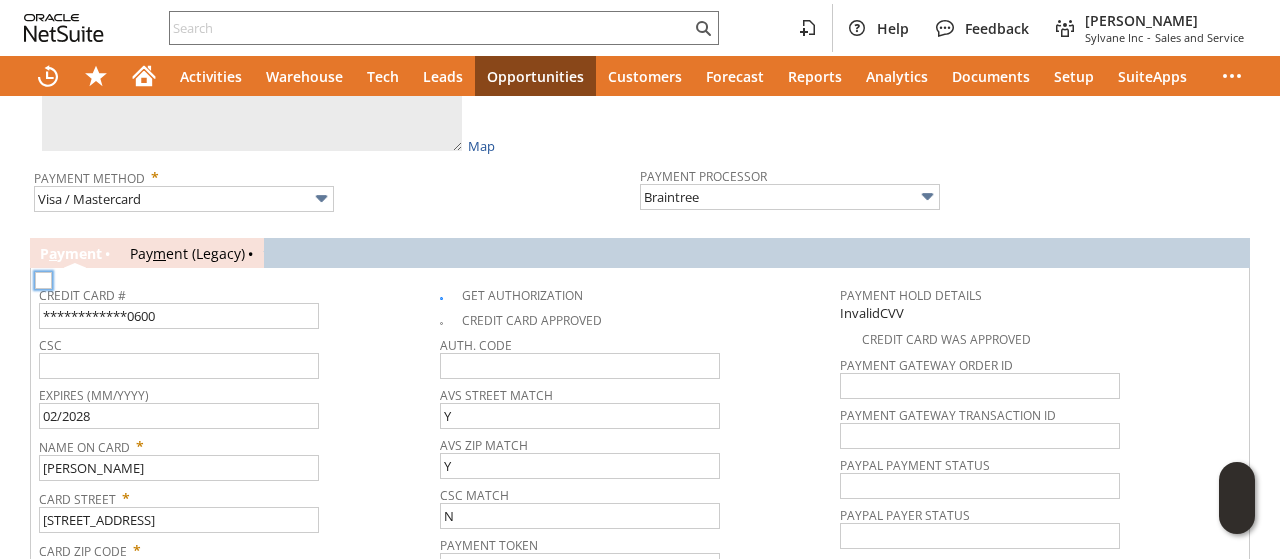 checkbox on "true" 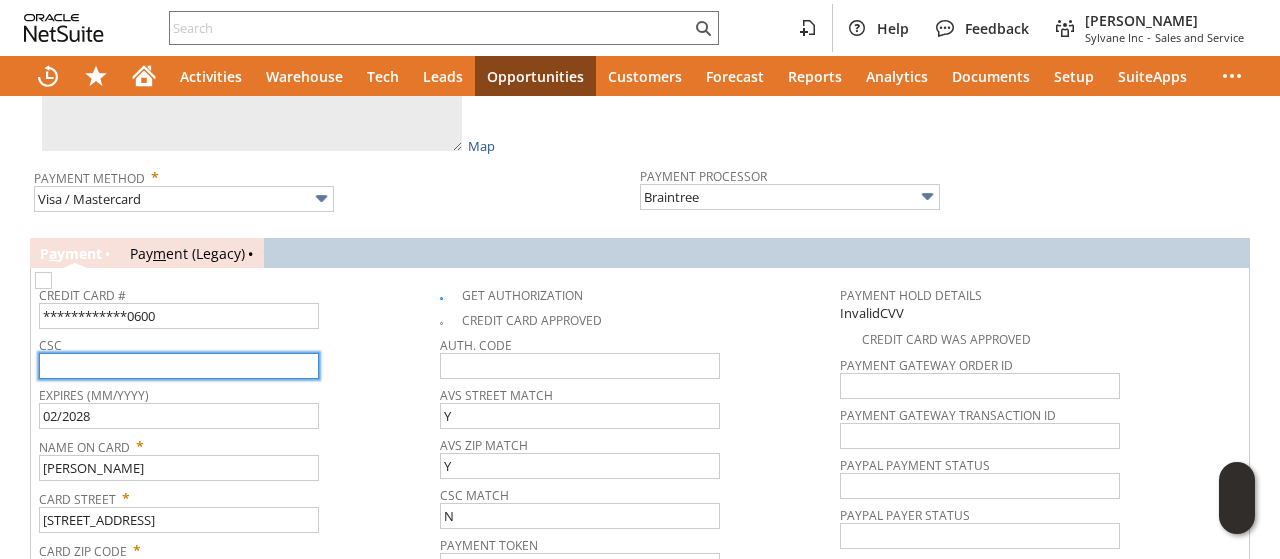 click at bounding box center [179, 366] 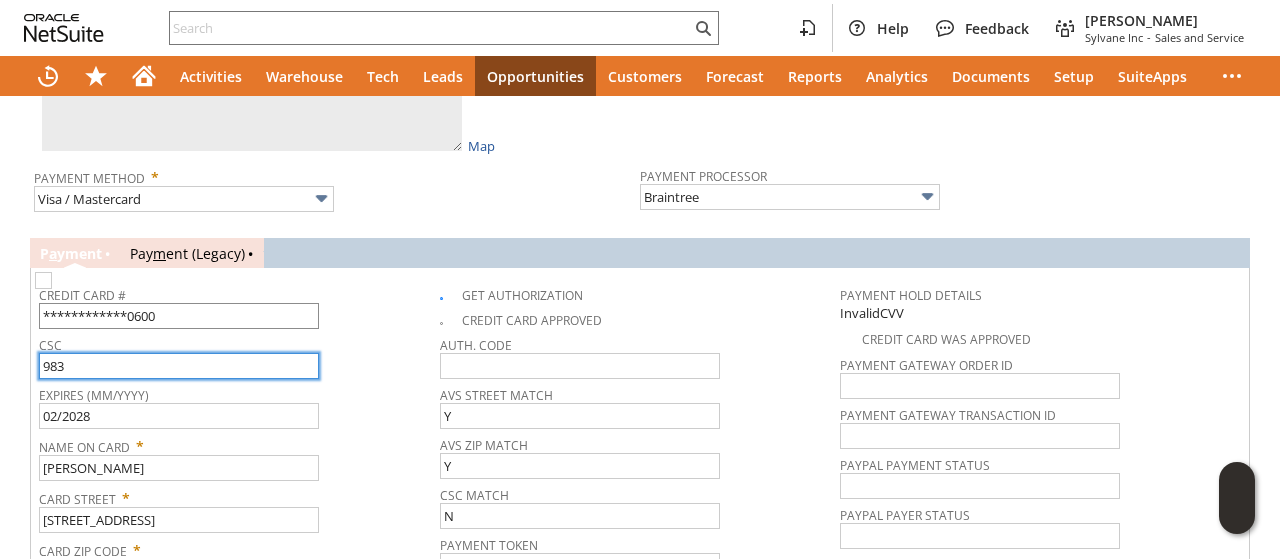 type on "983" 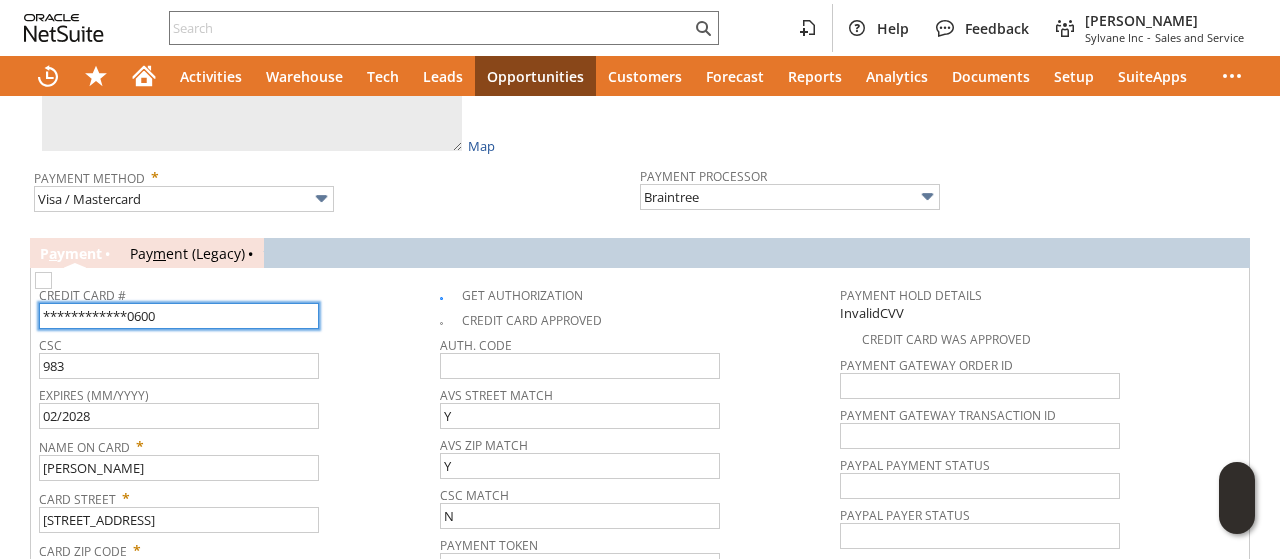 click on "**********" at bounding box center (179, 316) 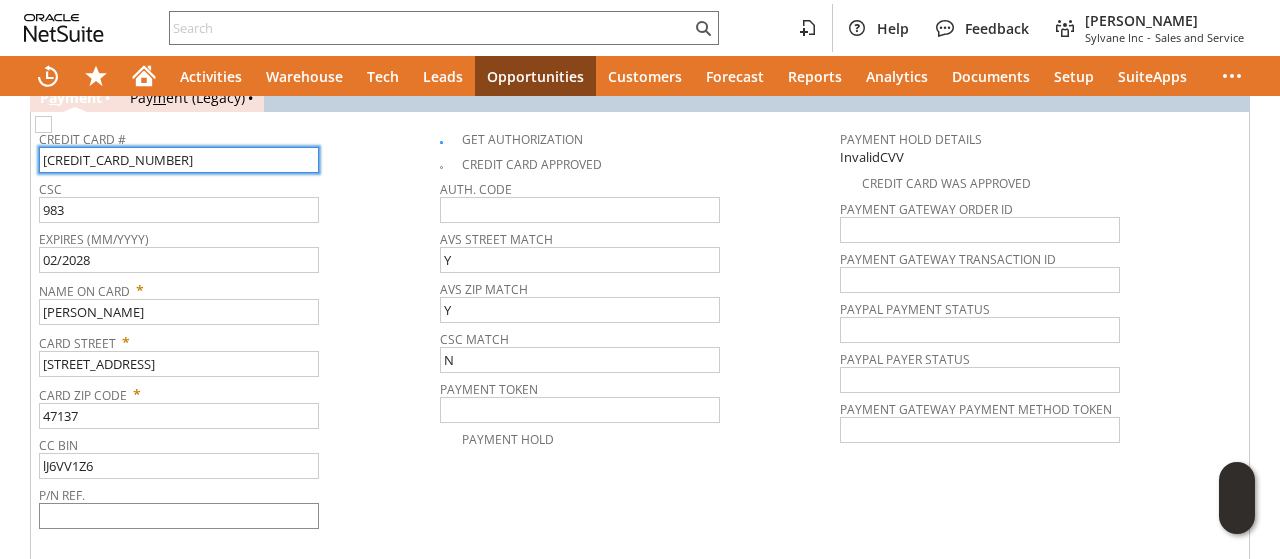 scroll, scrollTop: 2300, scrollLeft: 0, axis: vertical 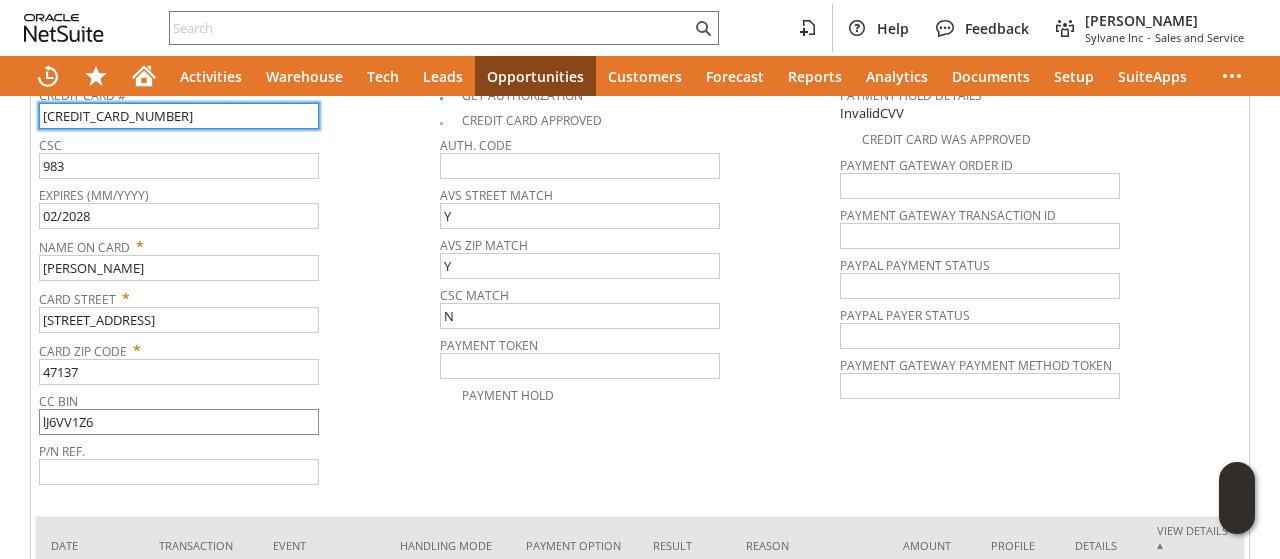 type on "[CREDIT_CARD_NUMBER]" 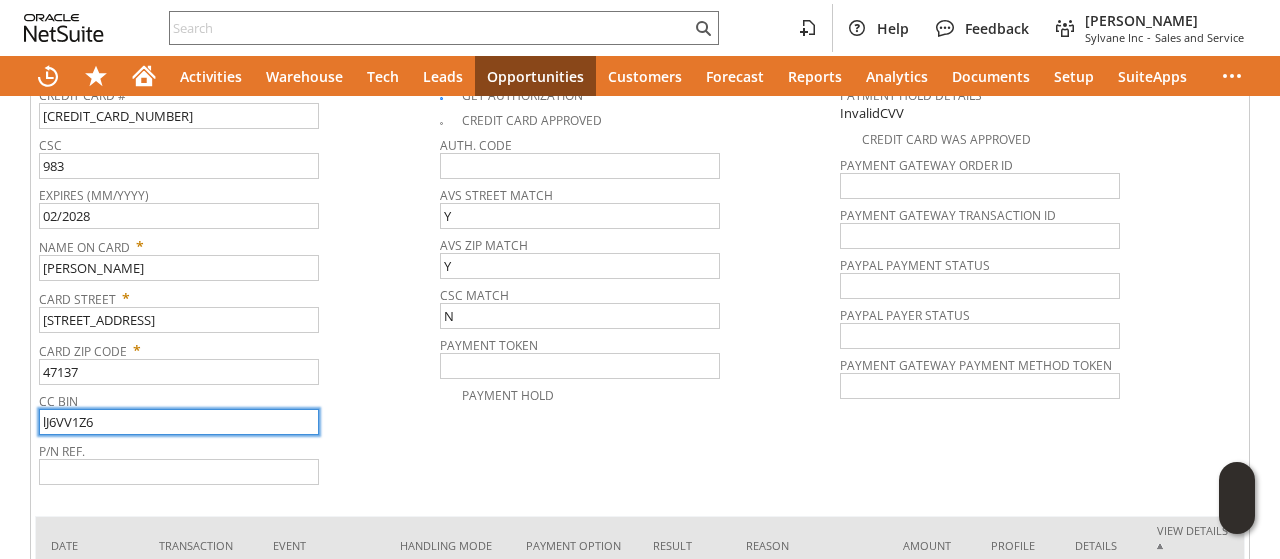 click on "lJ6VV1Z6" at bounding box center [179, 422] 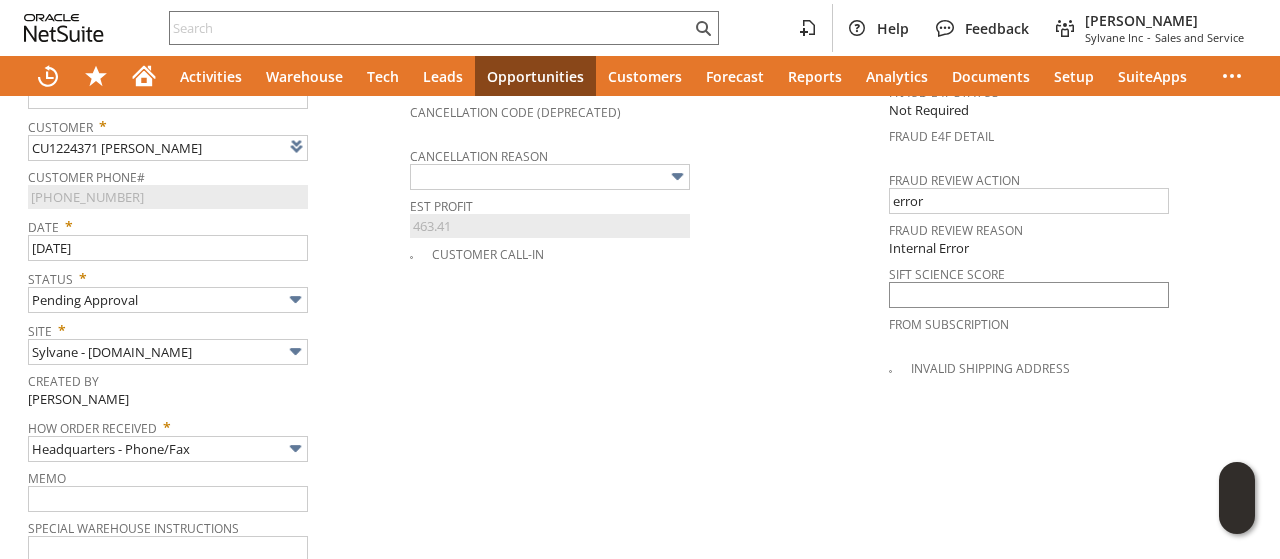scroll, scrollTop: 1000, scrollLeft: 0, axis: vertical 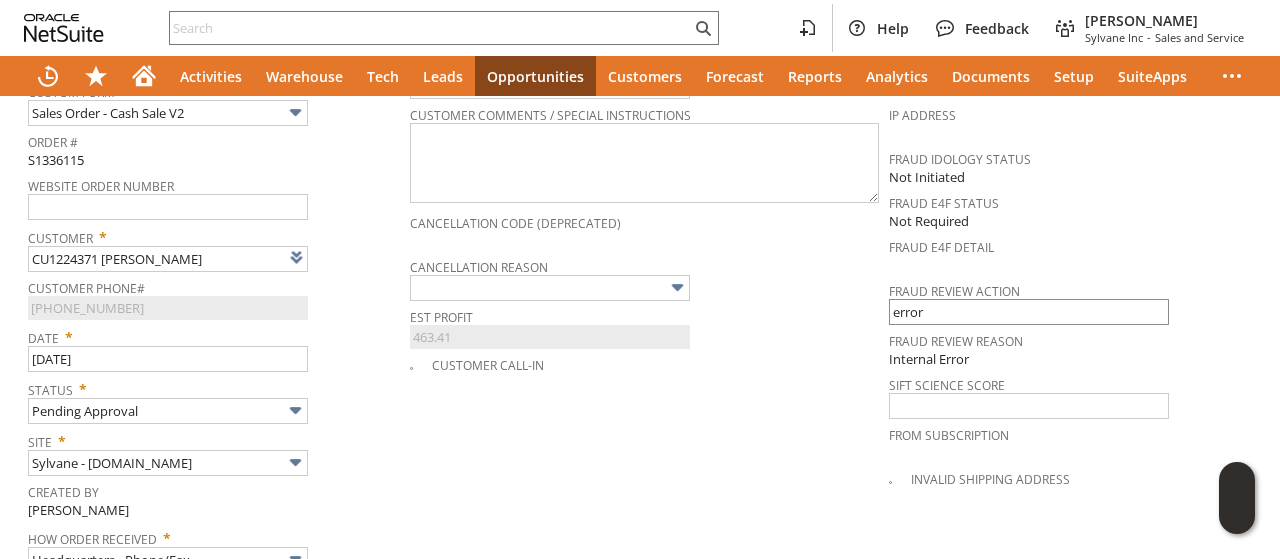 type 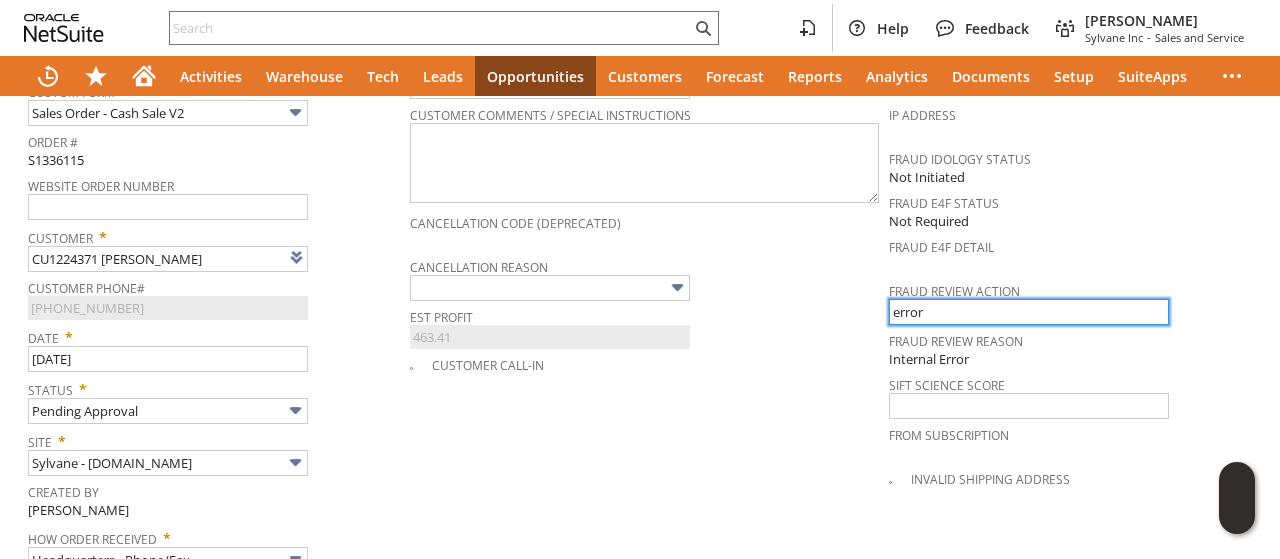click on "error" at bounding box center (1029, 312) 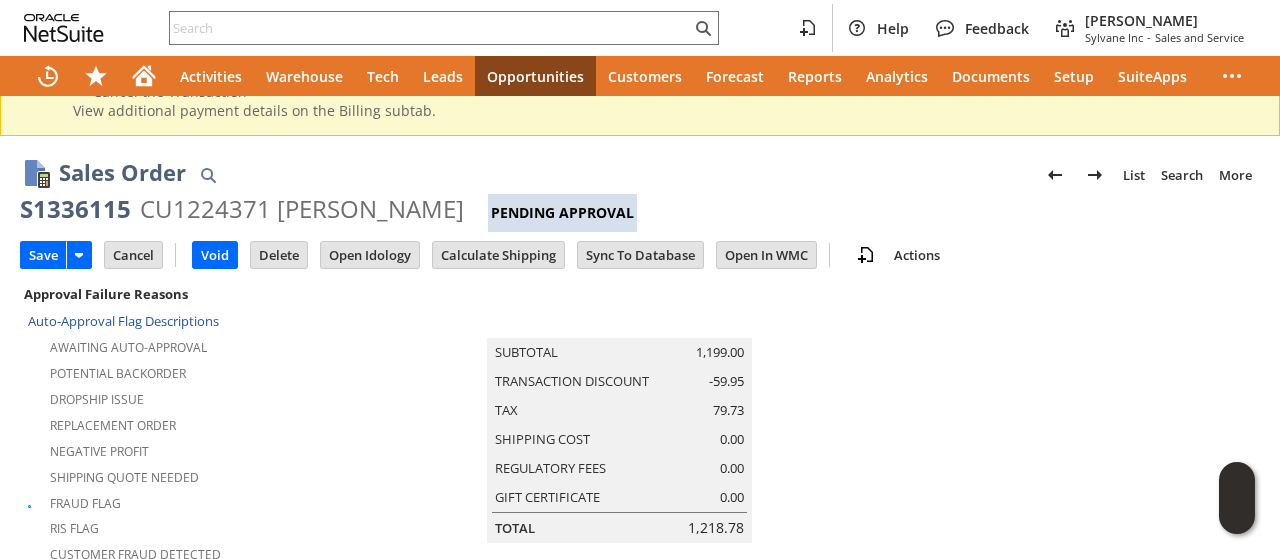scroll, scrollTop: 0, scrollLeft: 0, axis: both 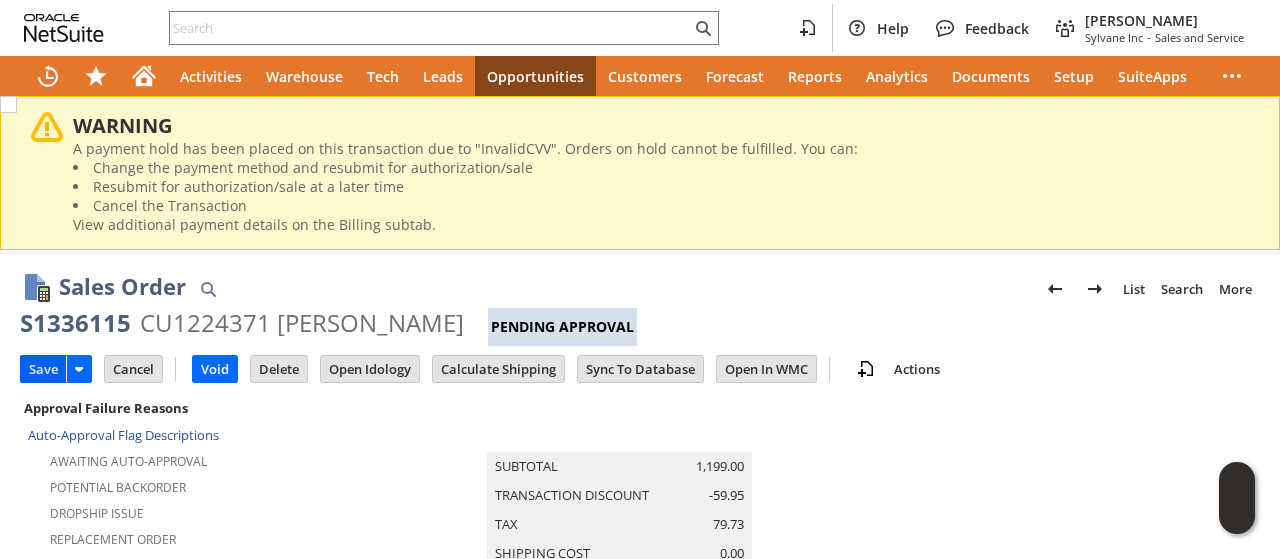 type 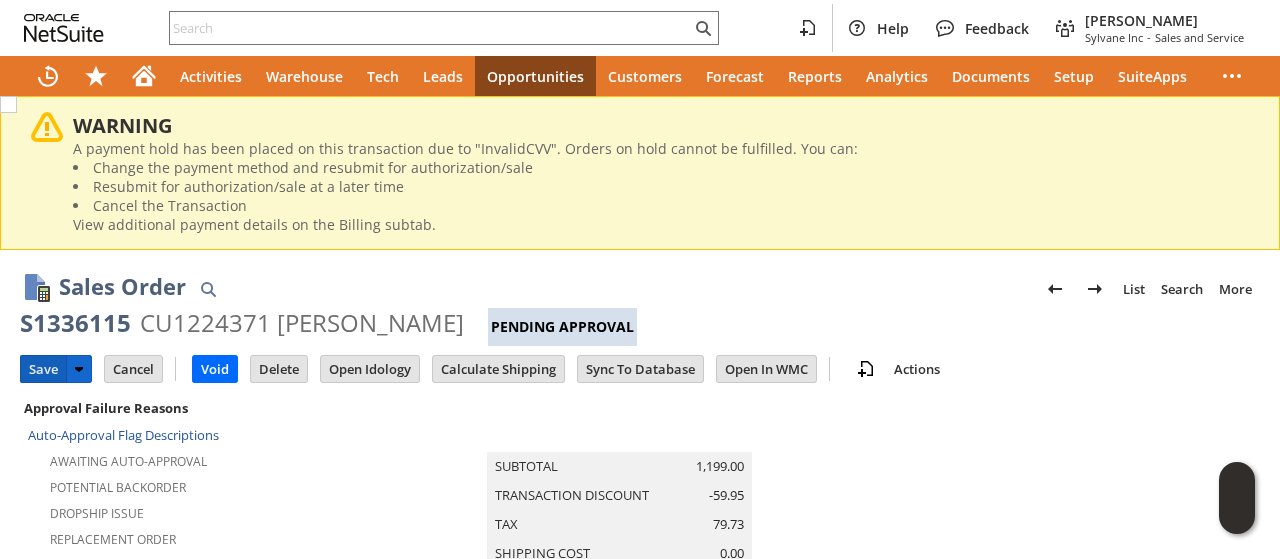 click on "Save" at bounding box center [43, 369] 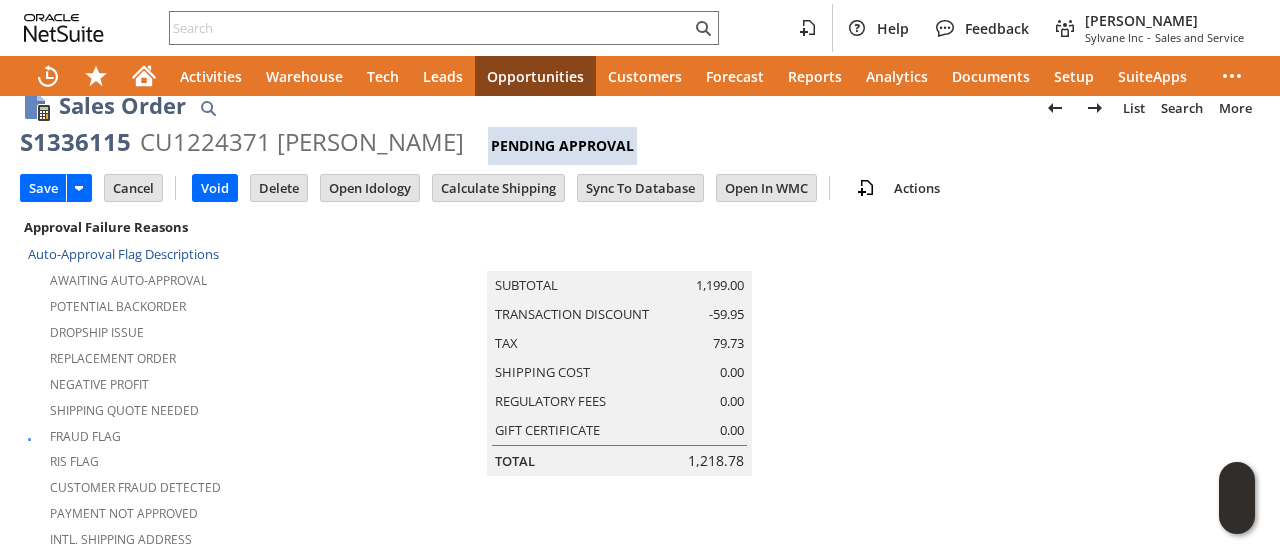 scroll, scrollTop: 300, scrollLeft: 0, axis: vertical 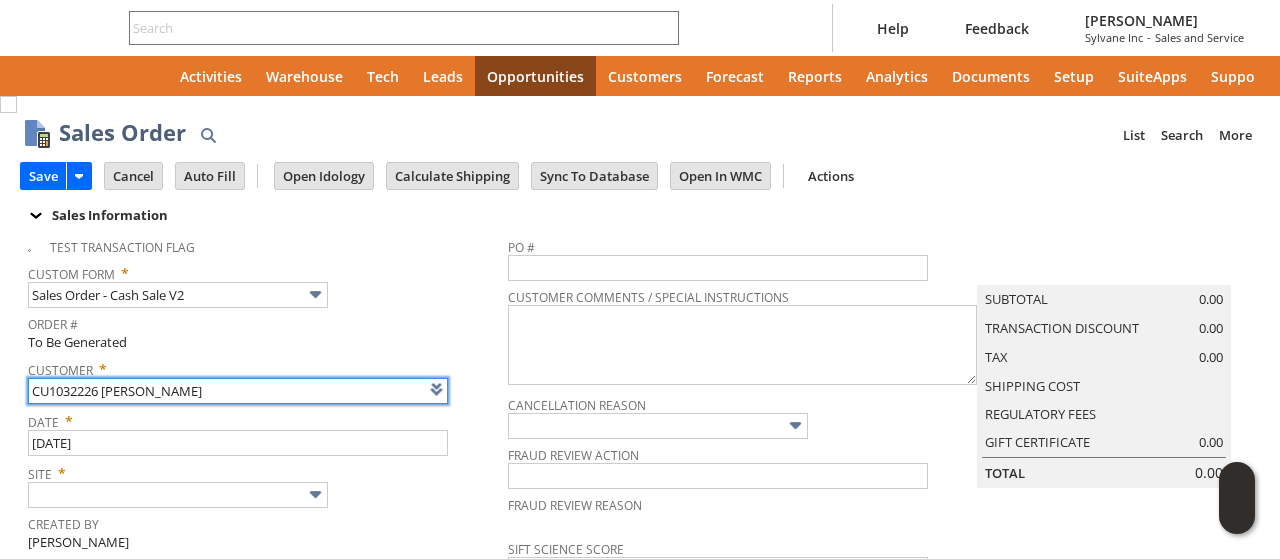 type on "Intelligent Recommendations ⁰" 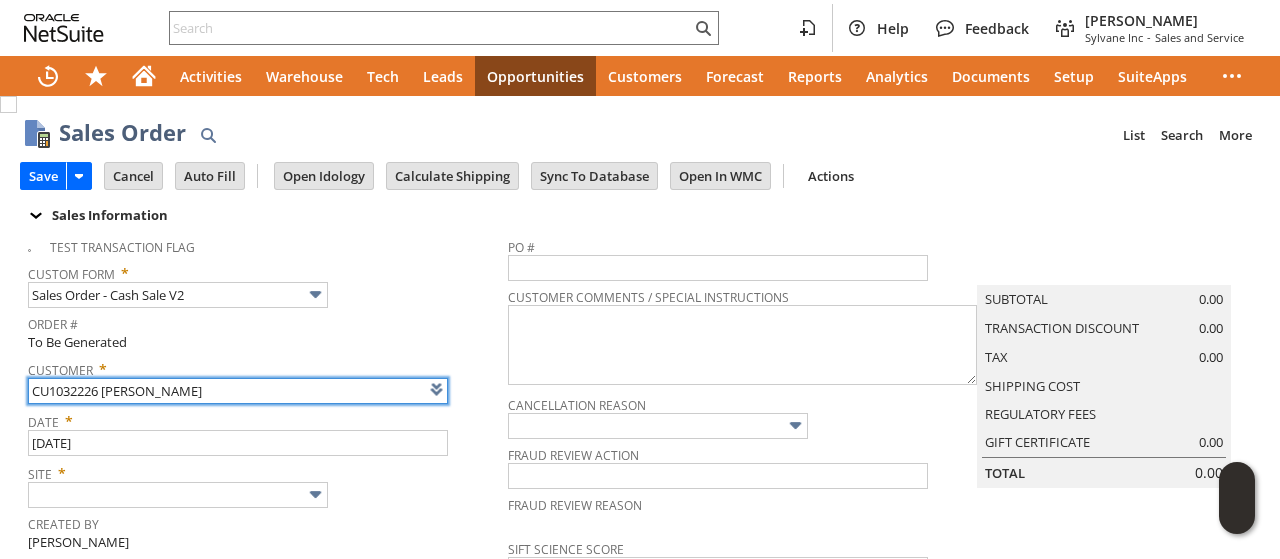 scroll, scrollTop: 0, scrollLeft: 0, axis: both 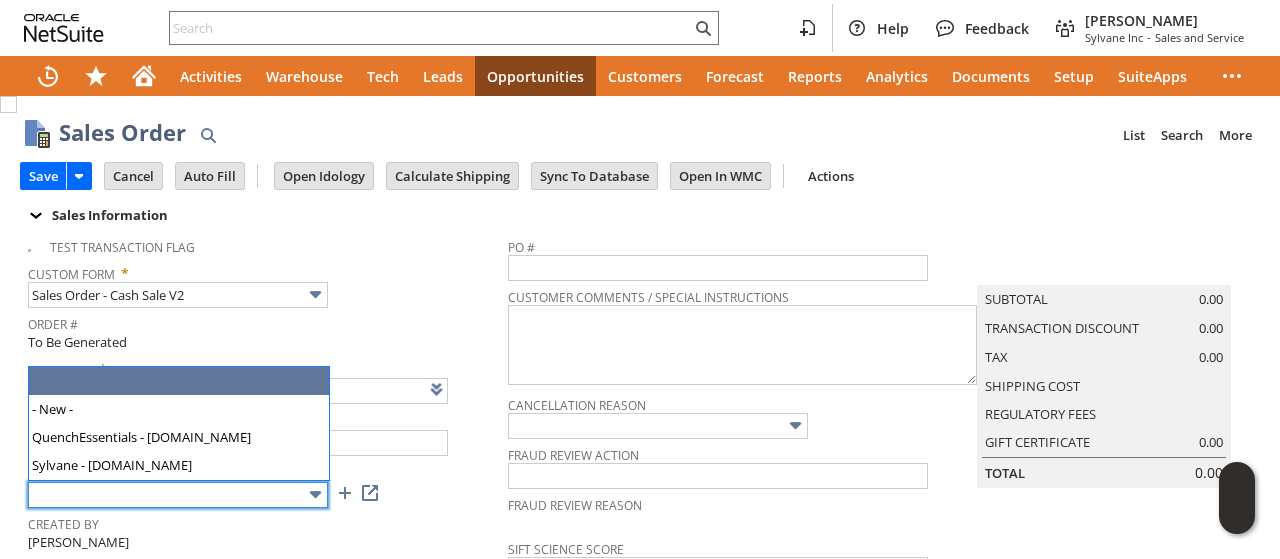 click at bounding box center [178, 495] 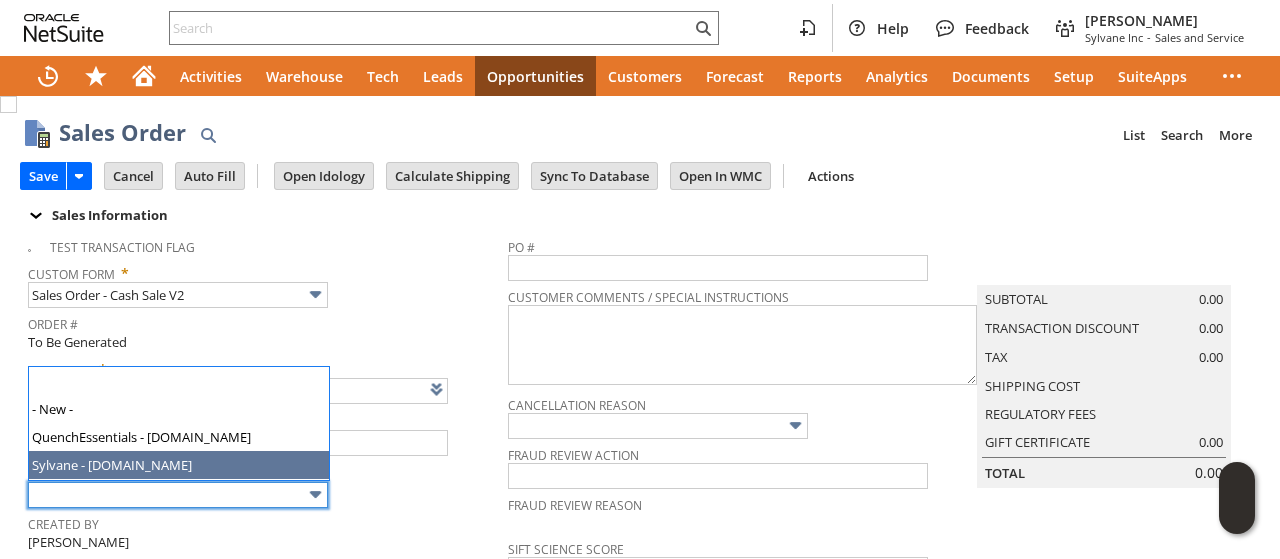 type on "Sylvane - [DOMAIN_NAME]" 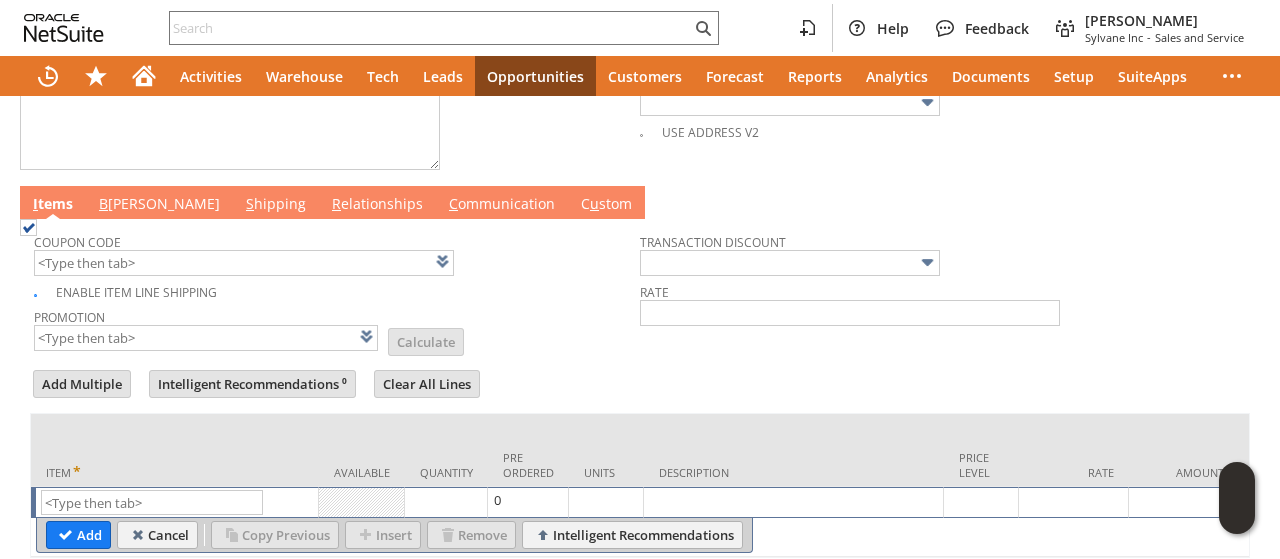 scroll, scrollTop: 1000, scrollLeft: 0, axis: vertical 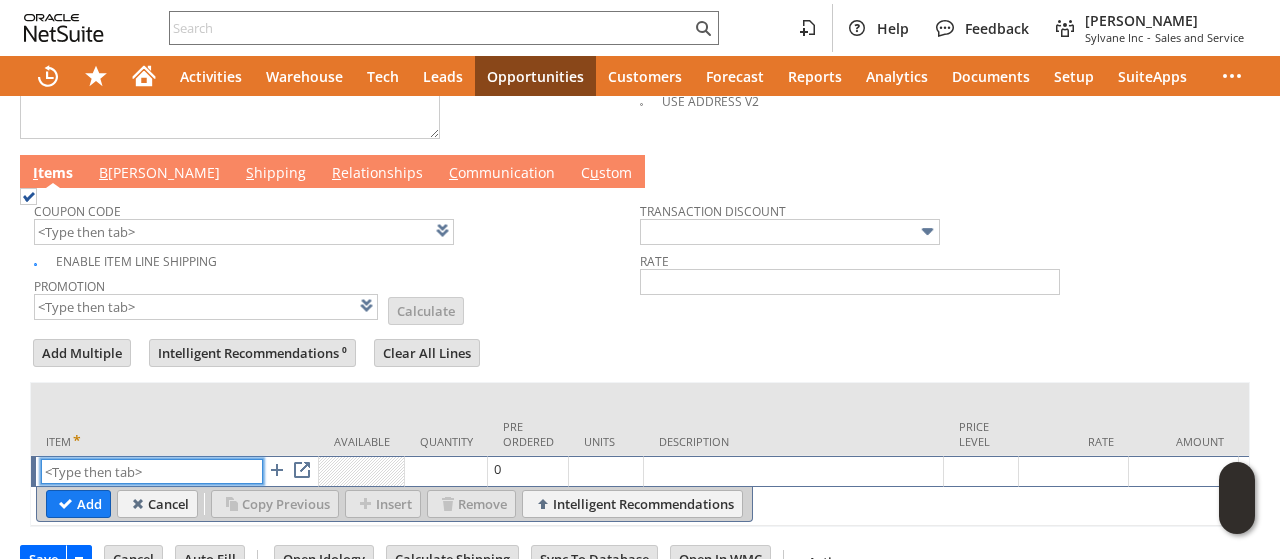 paste on "sa8104" 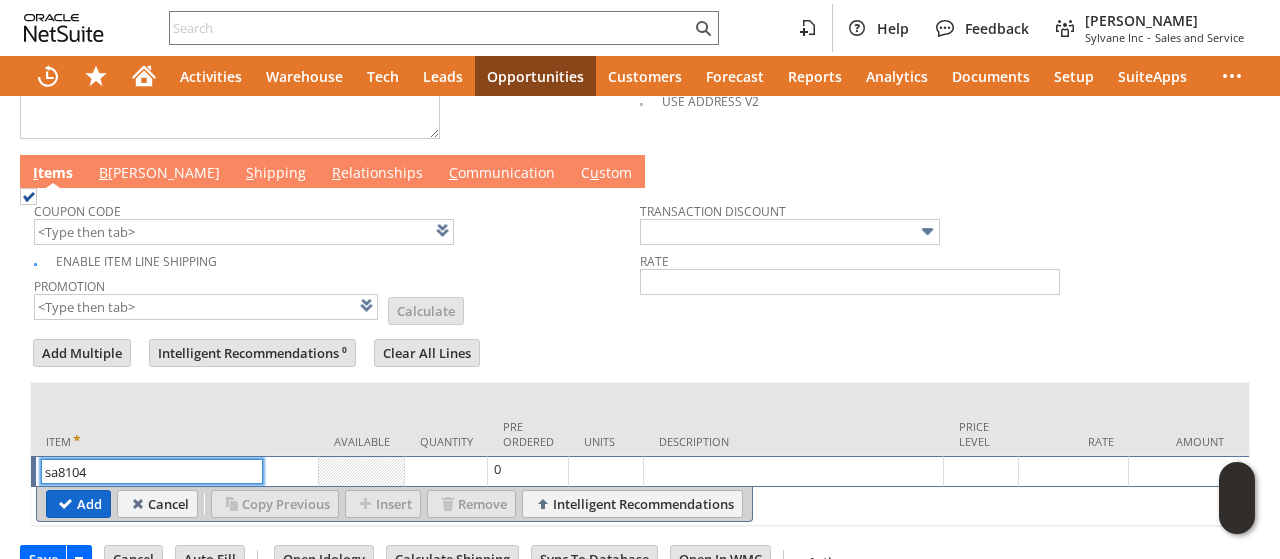 type on "sa8104" 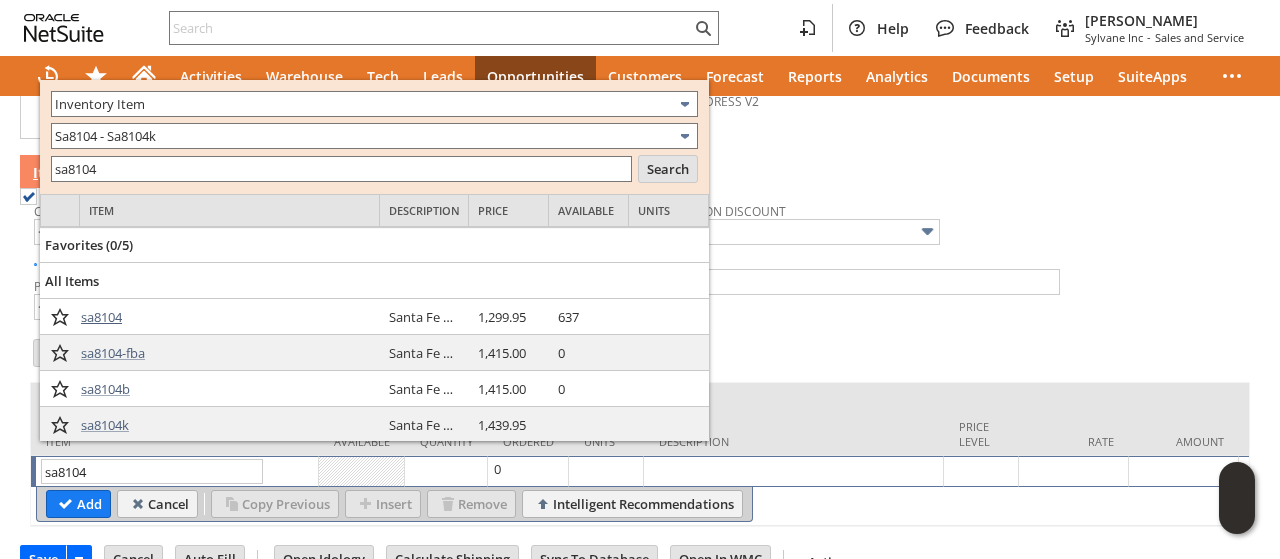 click on "sa8104" at bounding box center (101, 317) 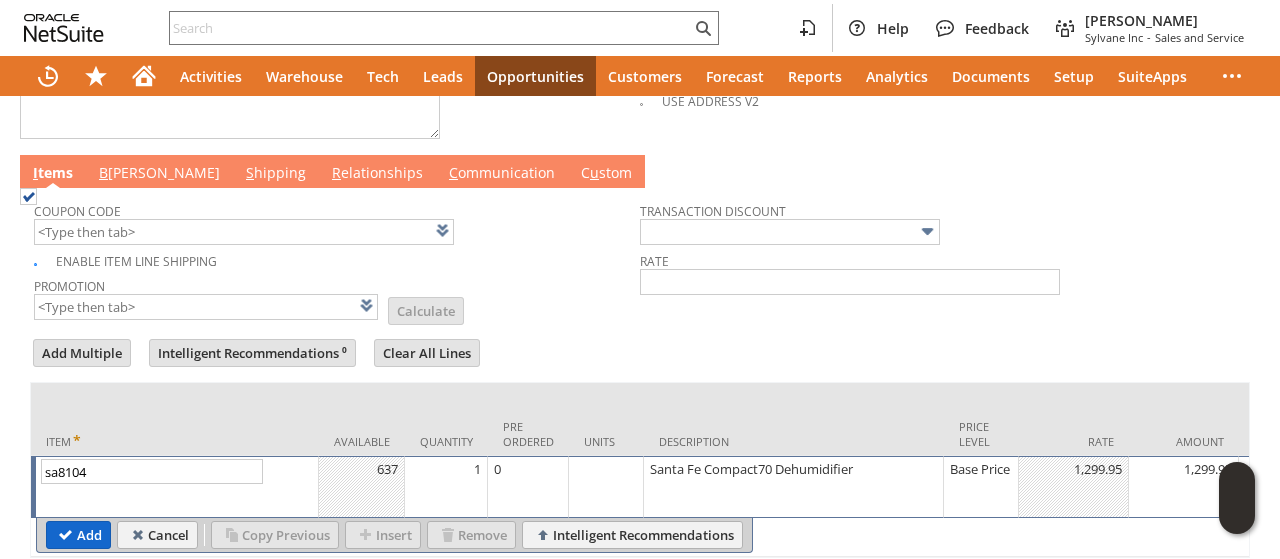 click on "Add" at bounding box center [78, 535] 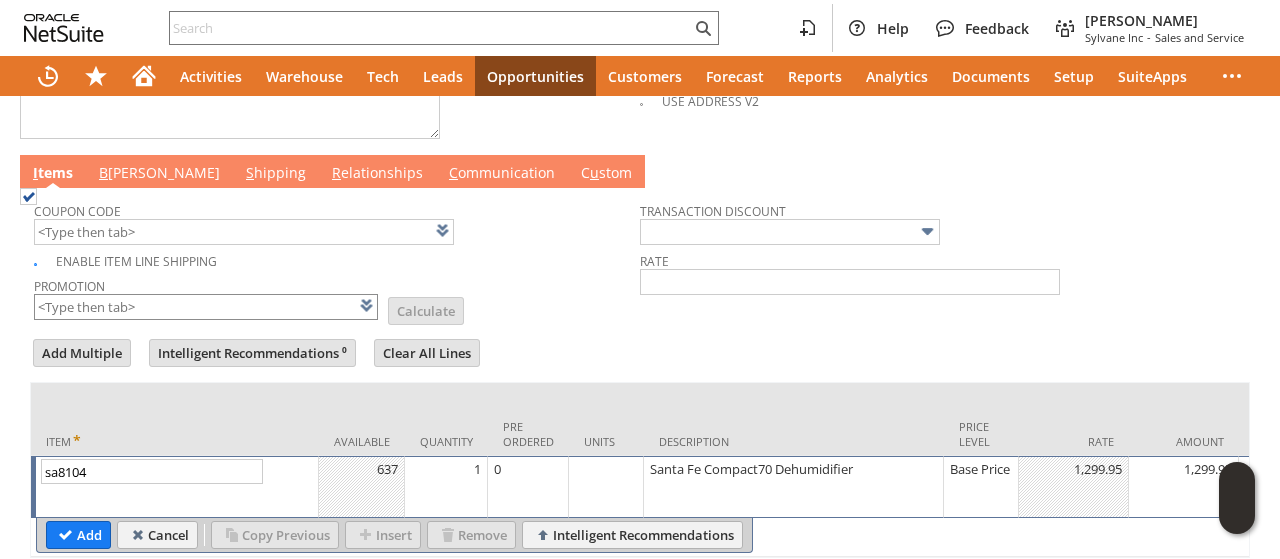 type 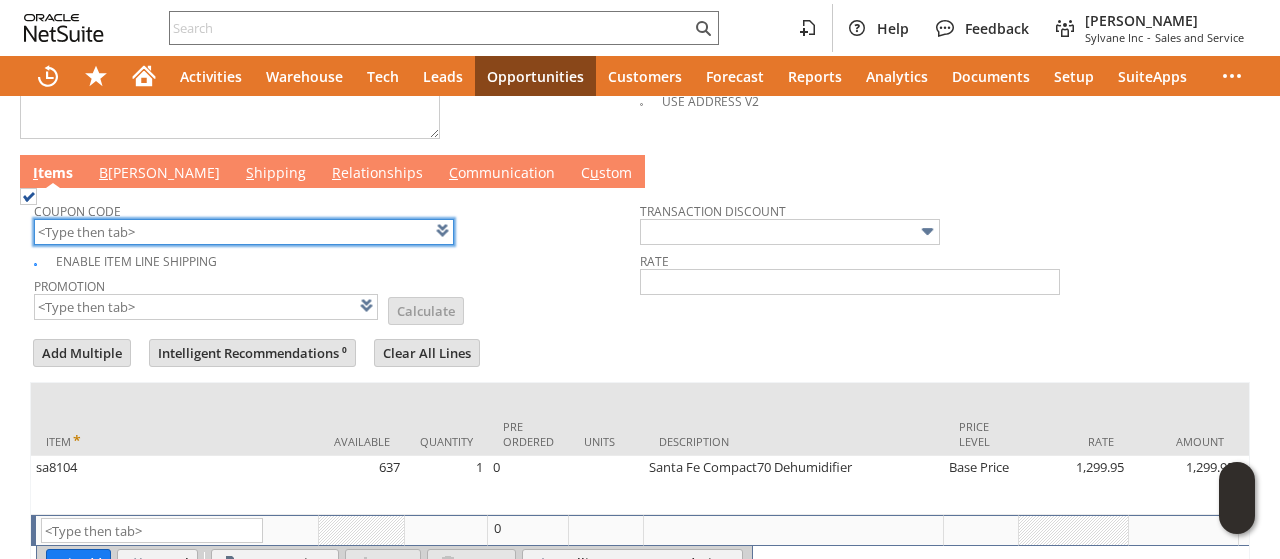 click at bounding box center (244, 232) 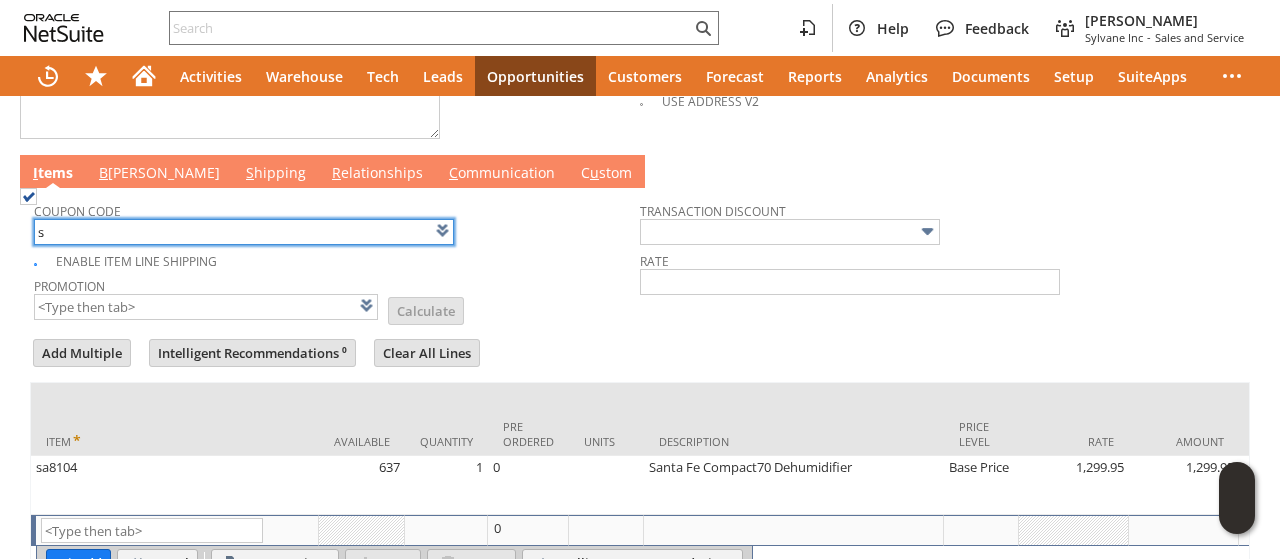 type on "Intelligent Recommendations¹⁰" 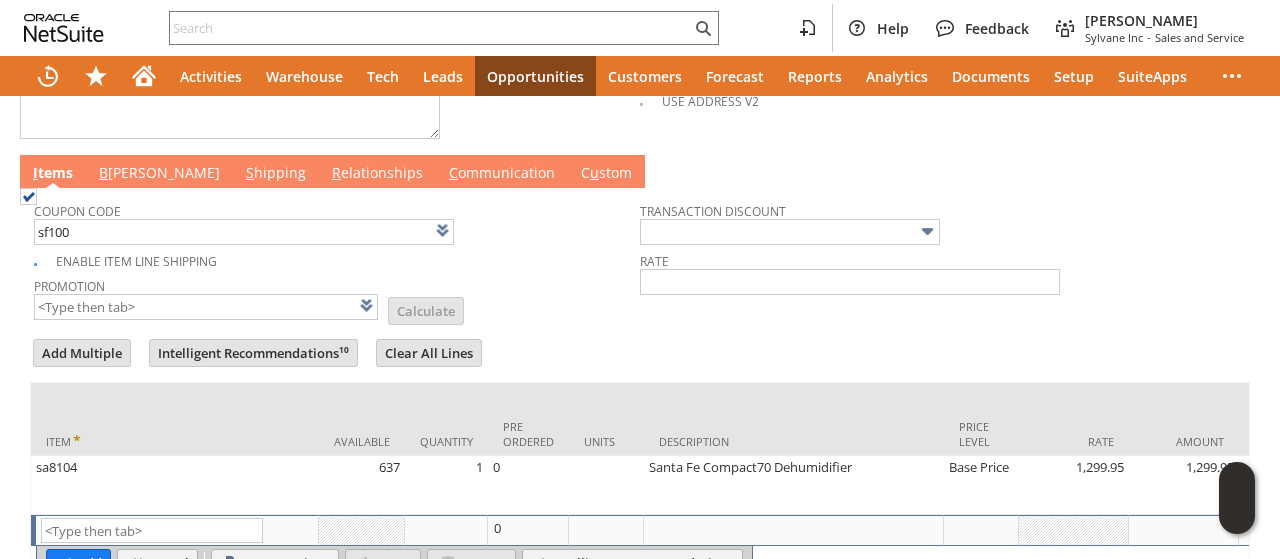 click on "Enable Item Line Shipping" at bounding box center (337, 258) 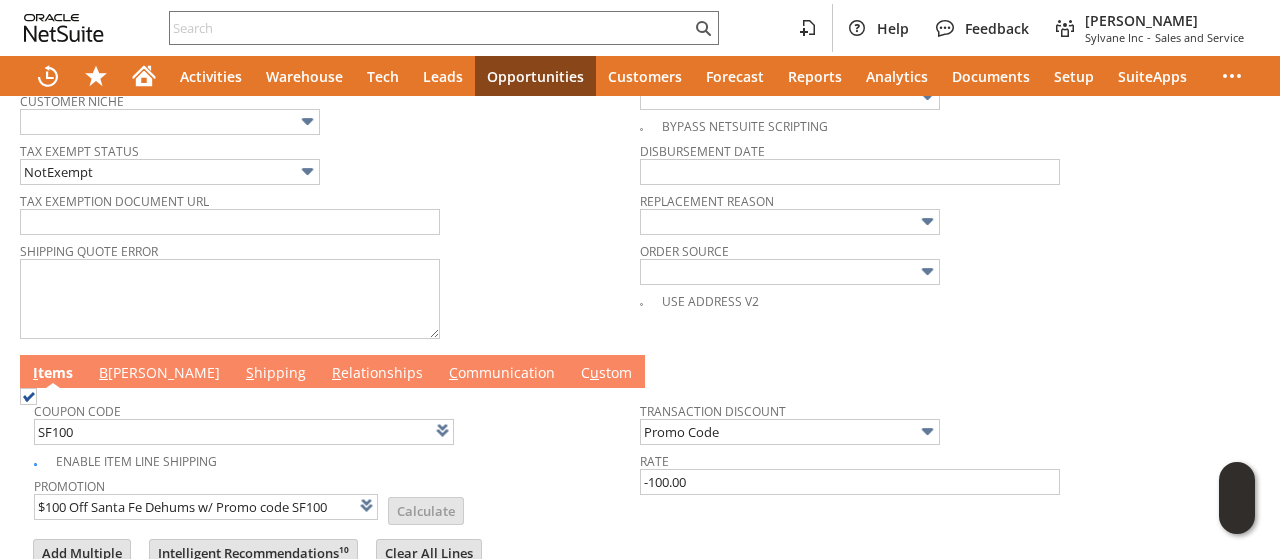 scroll, scrollTop: 1096, scrollLeft: 0, axis: vertical 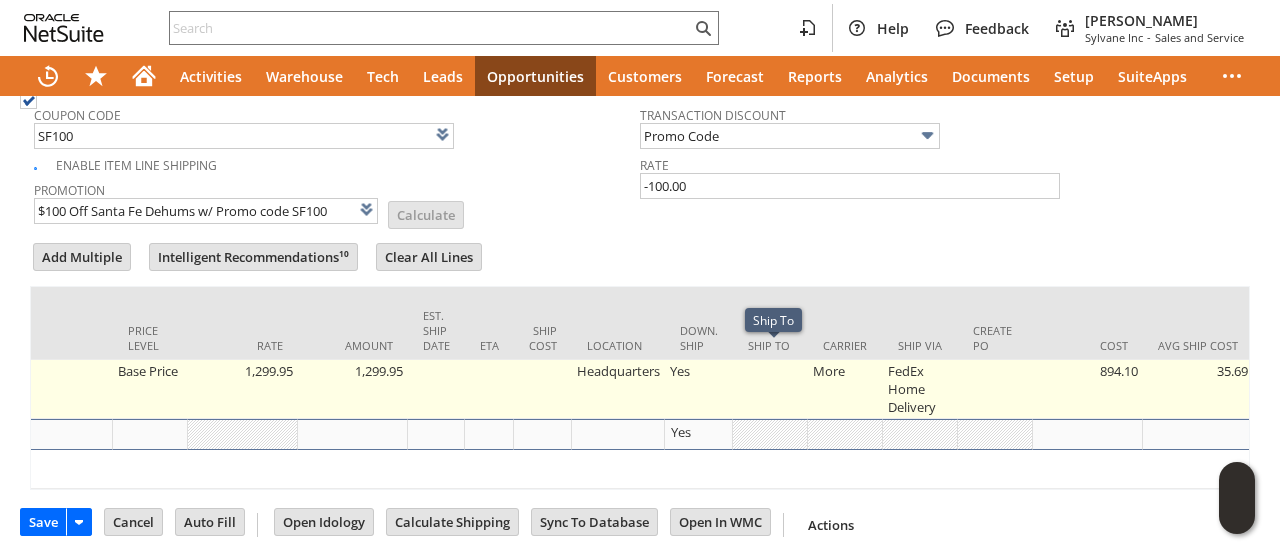 click at bounding box center (770, 389) 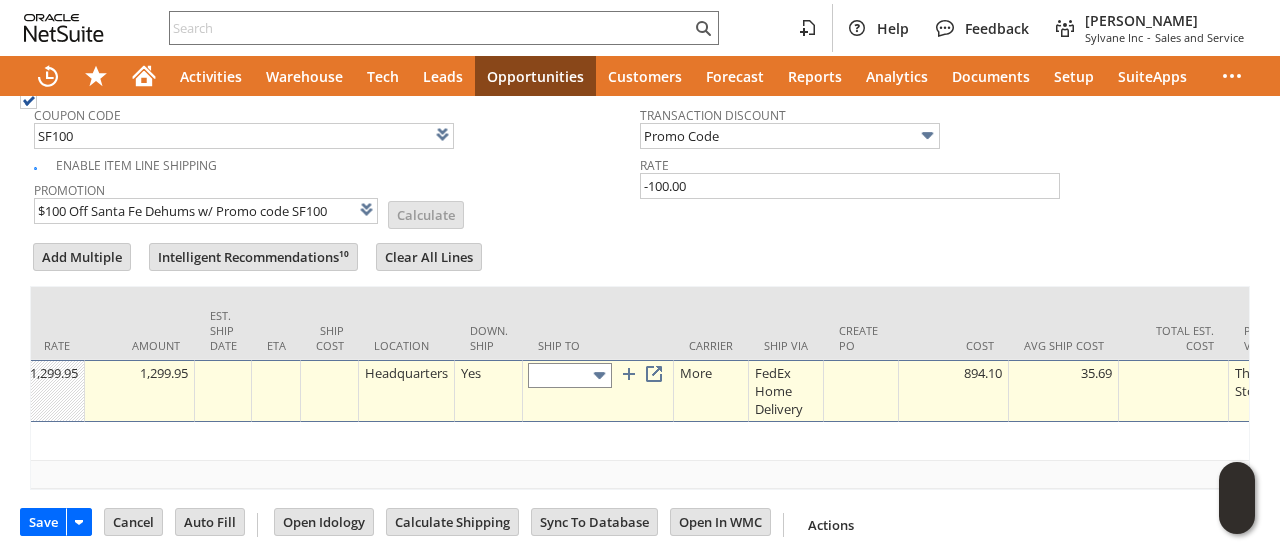 click at bounding box center (570, 375) 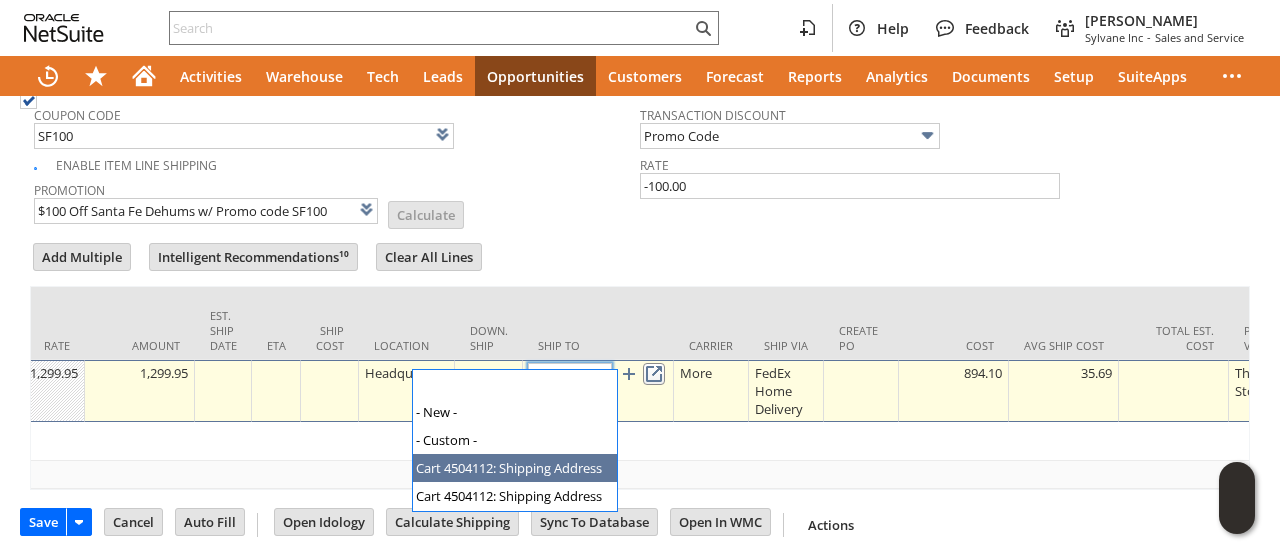 click on "Item Available Quantity Pre Ordered Units Description Price Level Rate Amount Est. Ship Date ETA Ship Cost Location Down. Ship Ship To Carrier Ship Via Create PO Cost Avg Ship Cost Total Est. Cost PO Vendor From Kit From Kit Index Closed Sent2Ship Product Profit Promo Discount Qty. Discounted Date Notified Ship Delay Orig. Est. Ship Date Ground Appropriate Method Ground Appropriate Cost Customer Requested Shipping Cost Suggested Downgrade Auto Delivery Frequency Shipping Tax Code Shipping Tax Rate Tax Code Tax Rate Test Ship To Copy NSTaxCode Regulatory Fees Intl. Duties & Taxes Negotiated Shipping SO Line ATC Parent SKU P_HFST Database Identifier sa8104 637 1 0   Santa Fe Compact70 Dehumidifier Base Price 1,299.95 1,299.95       Headquarters Yes
More FedEx Home Delivery   894.10 35.69   Therma-Stor N/A       Santa Fe Compact70 Dehumidifier                                 -Not Taxable-           4
OK" at bounding box center (640, 388) 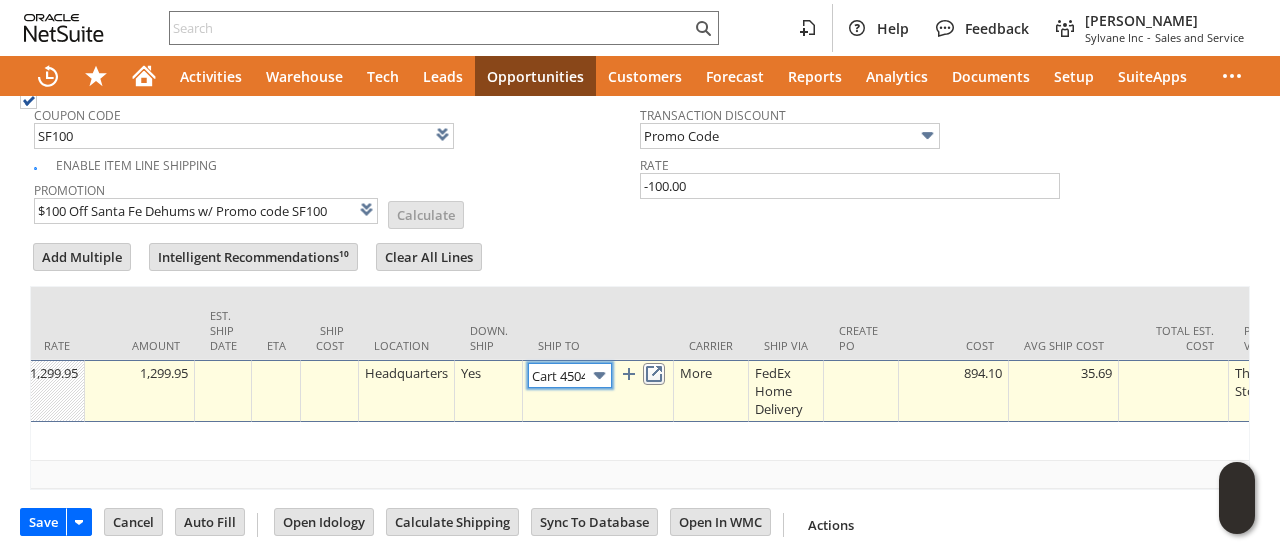 click at bounding box center (654, 374) 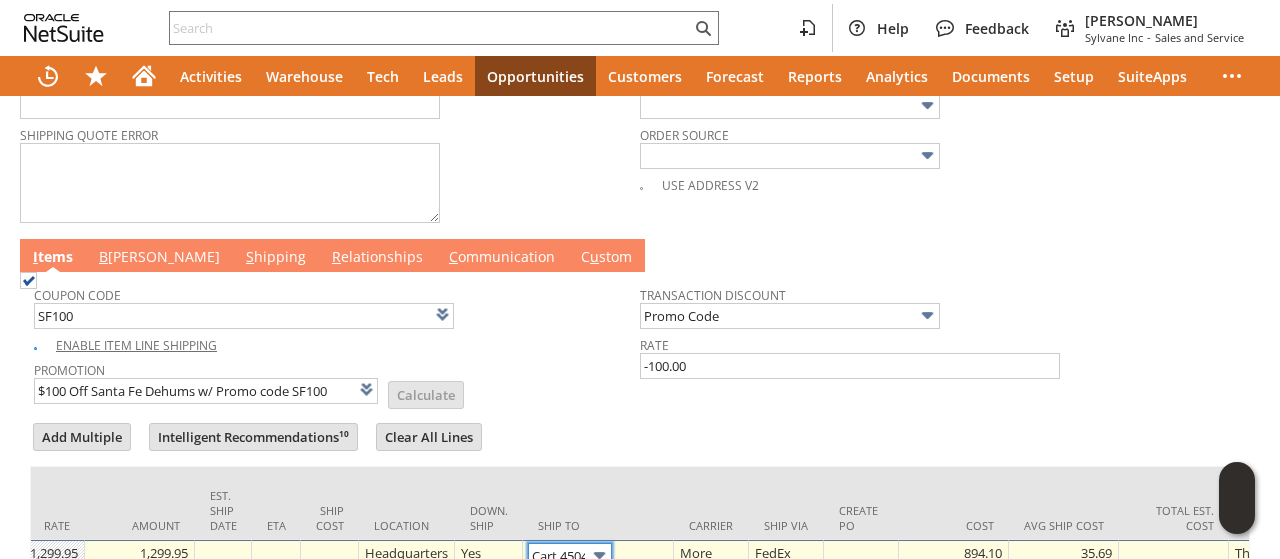 scroll, scrollTop: 896, scrollLeft: 0, axis: vertical 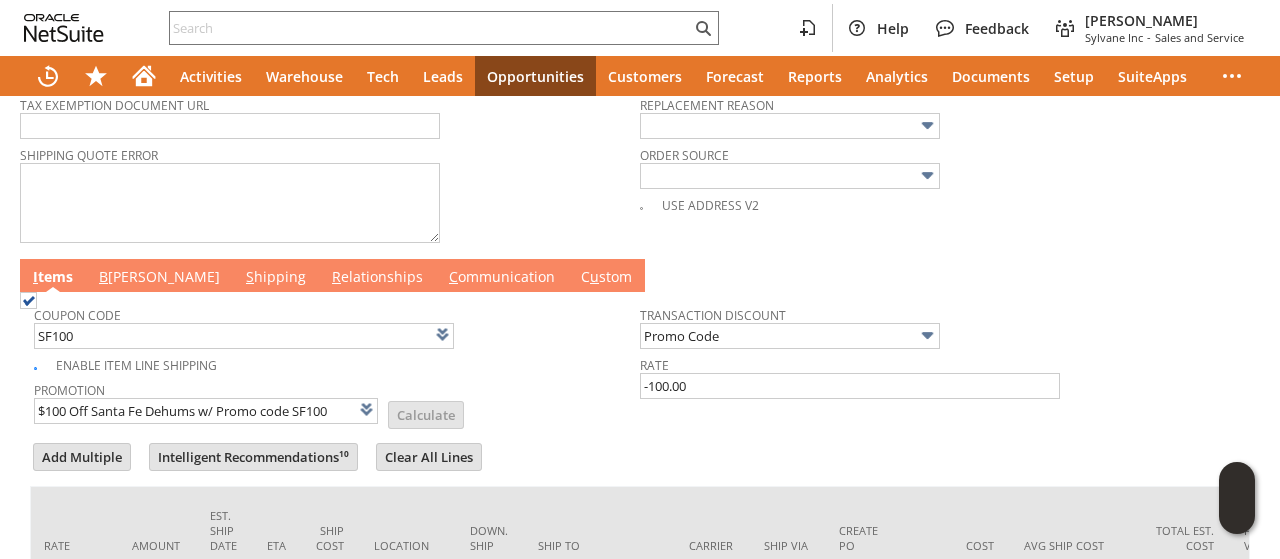 click on "B illing" at bounding box center [159, 278] 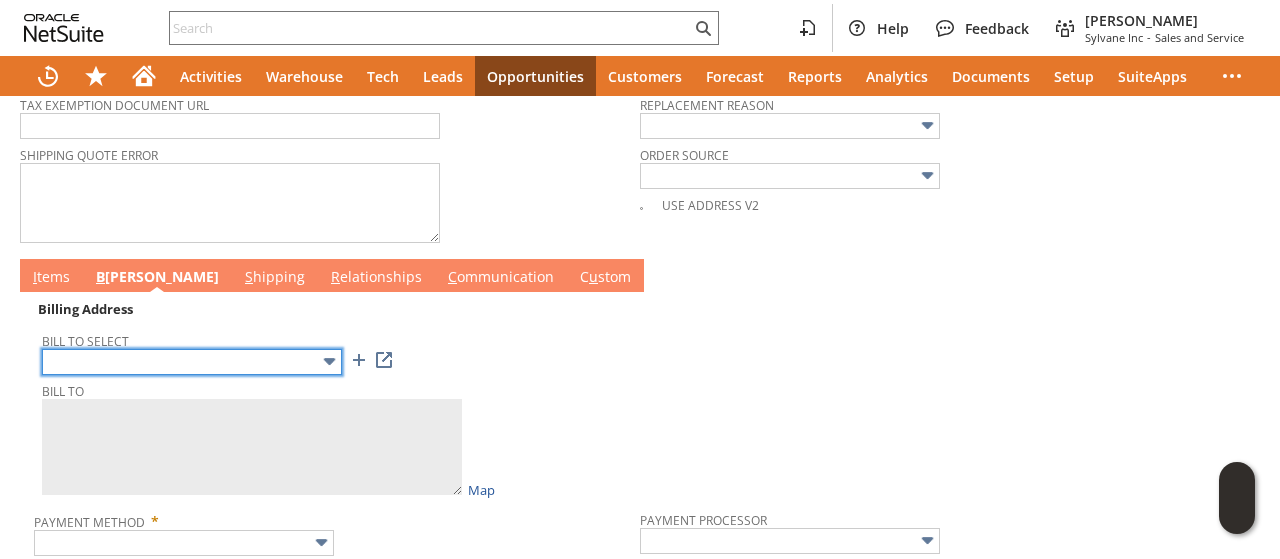 click at bounding box center (192, 362) 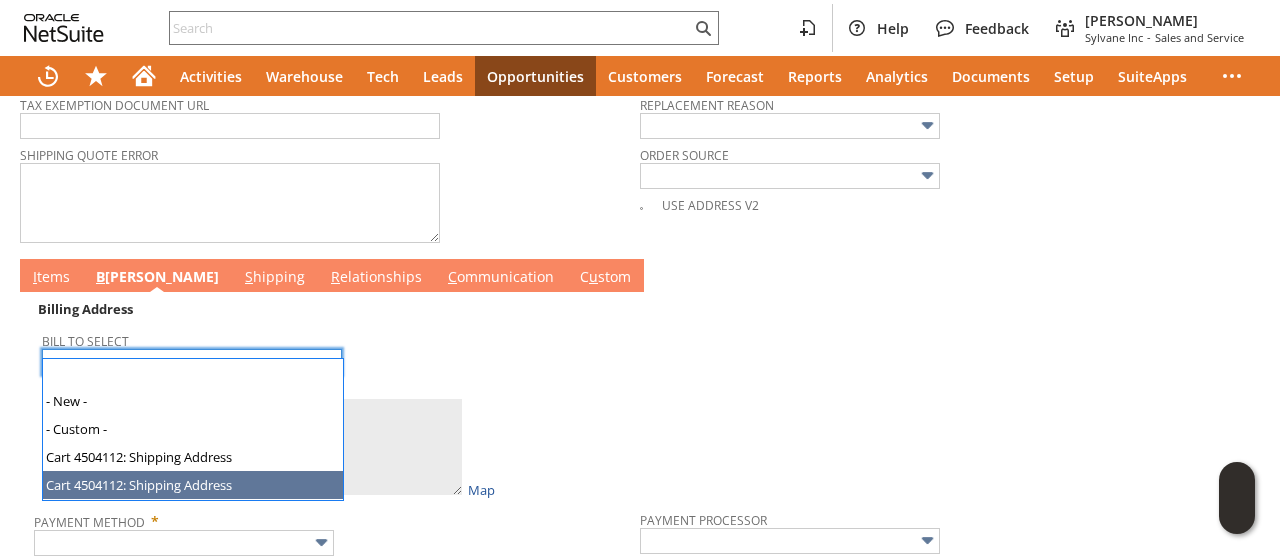 type on "Cart 4504112: Shipping Address" 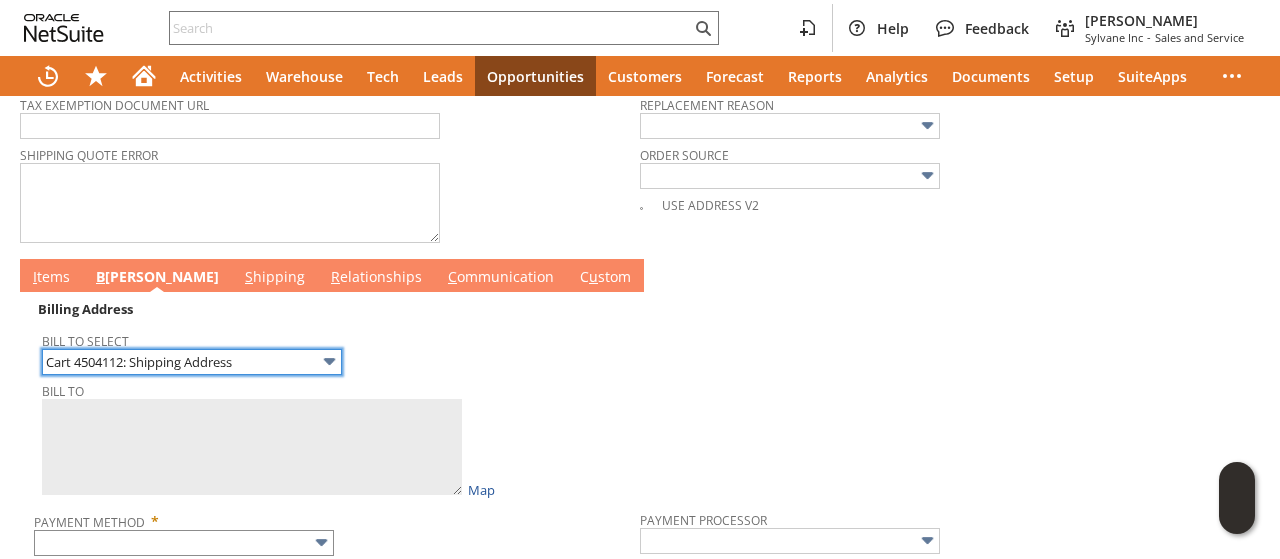 type on "Ron Ouimette
11 Fadden Rd
1917862
Swanton VT 05488-8048
United States" 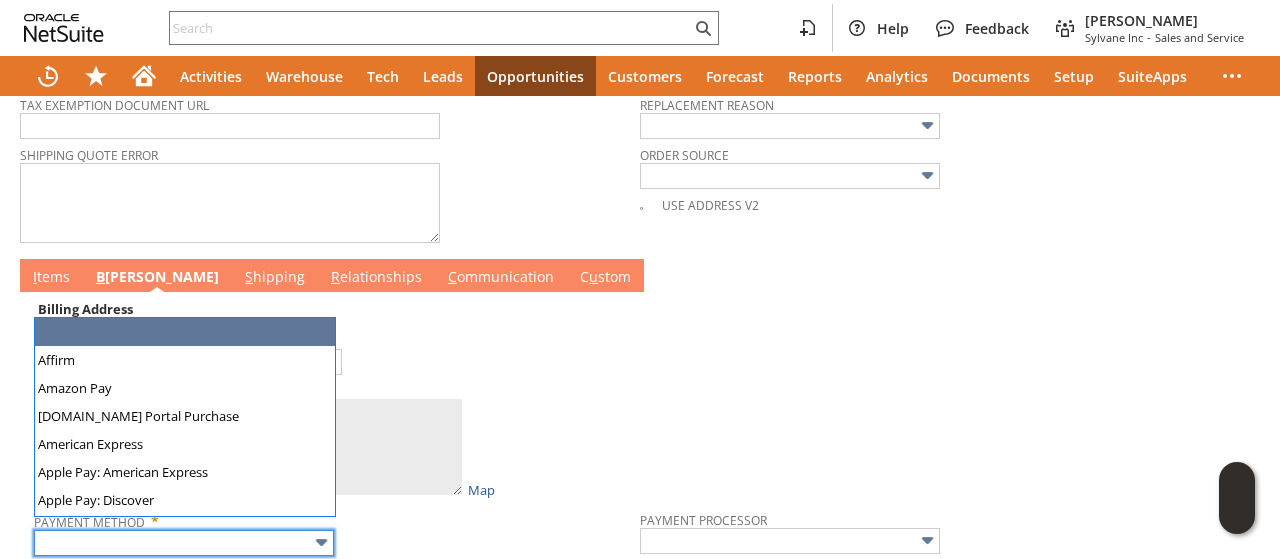 click at bounding box center [184, 543] 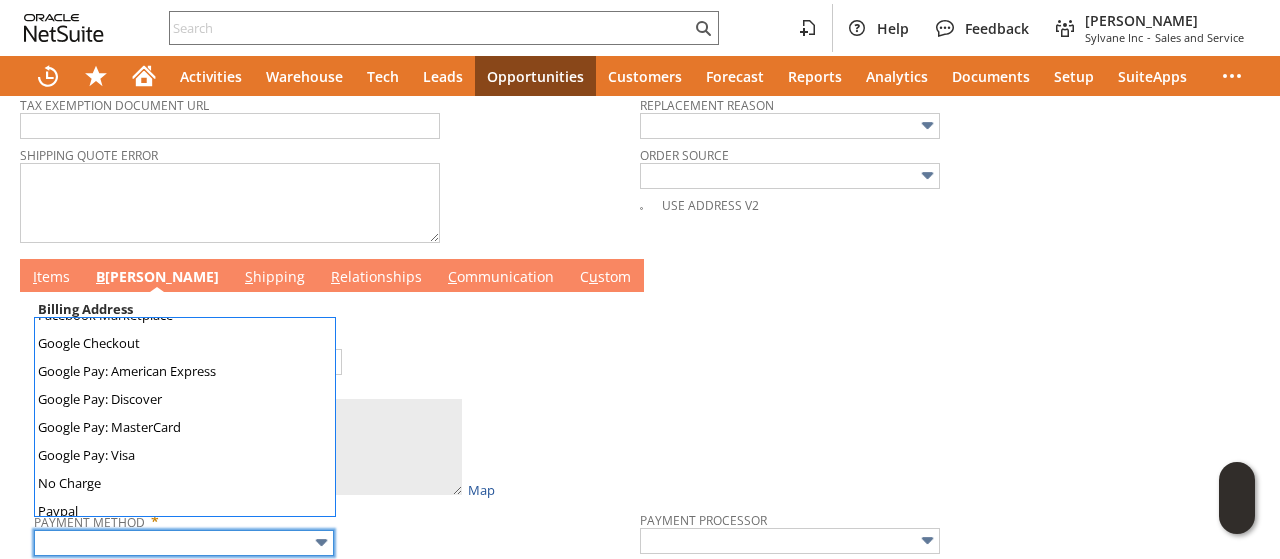 scroll, scrollTop: 558, scrollLeft: 0, axis: vertical 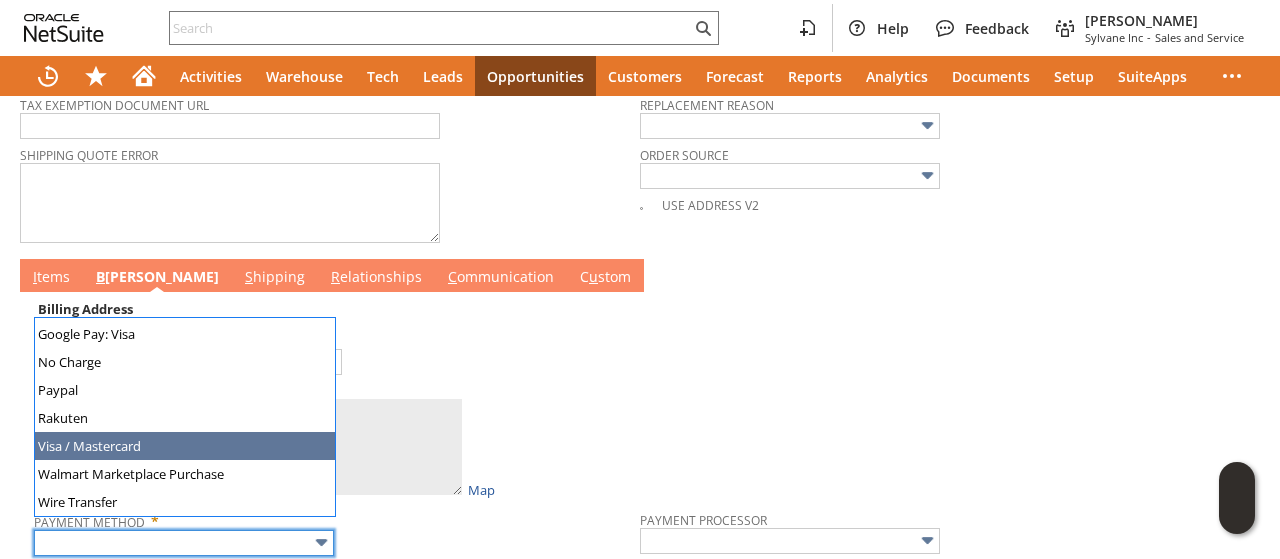 type on "Visa / Mastercard" 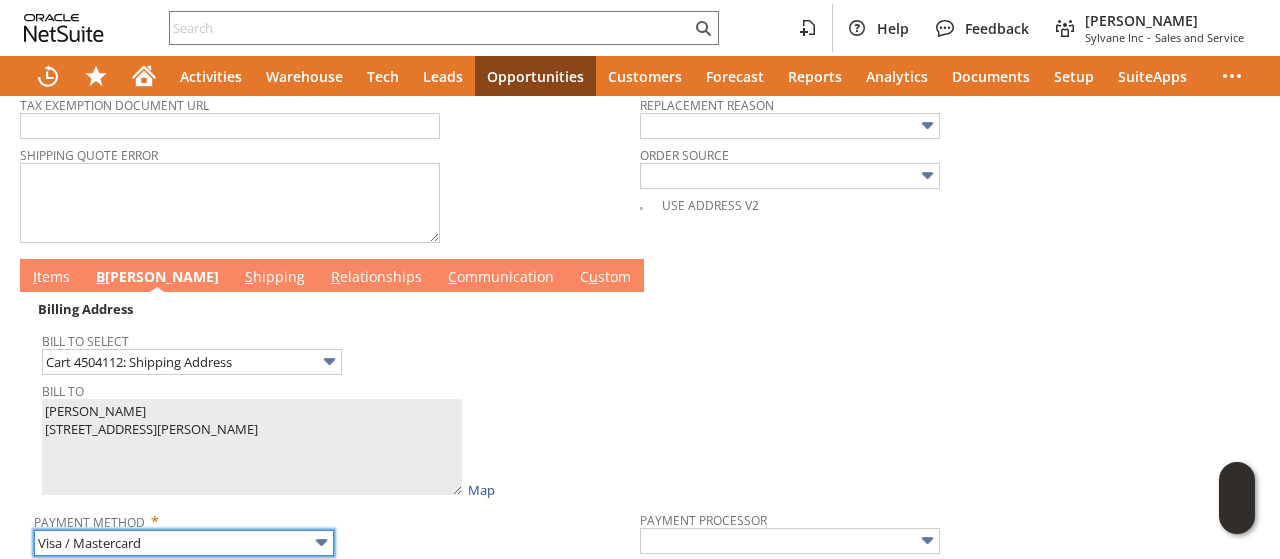 type on "Braintree" 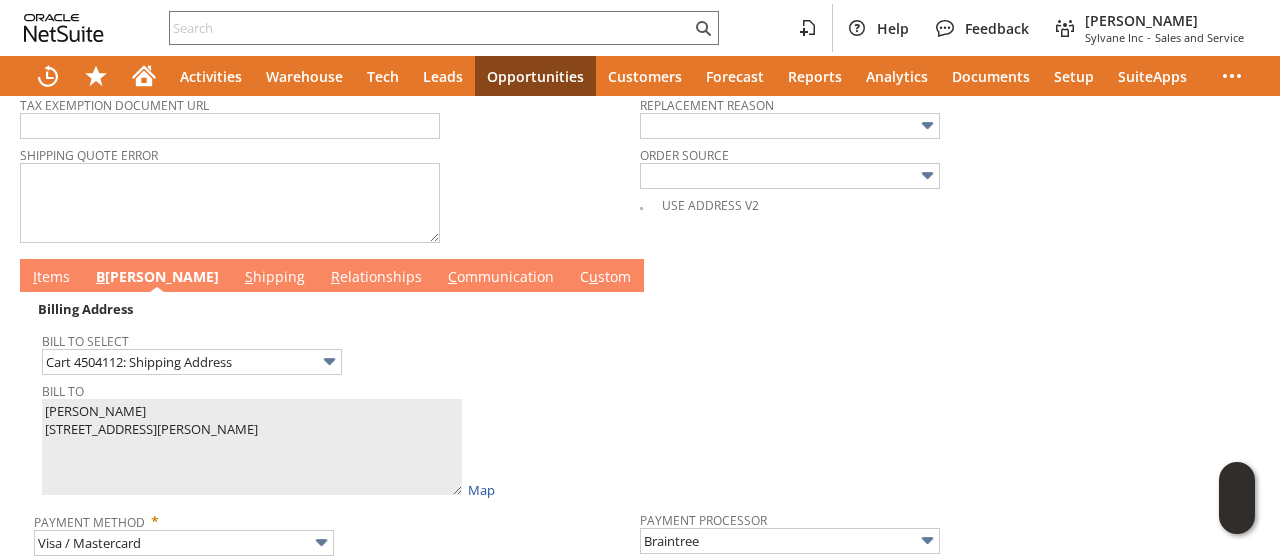 click on "I tems" at bounding box center (51, 278) 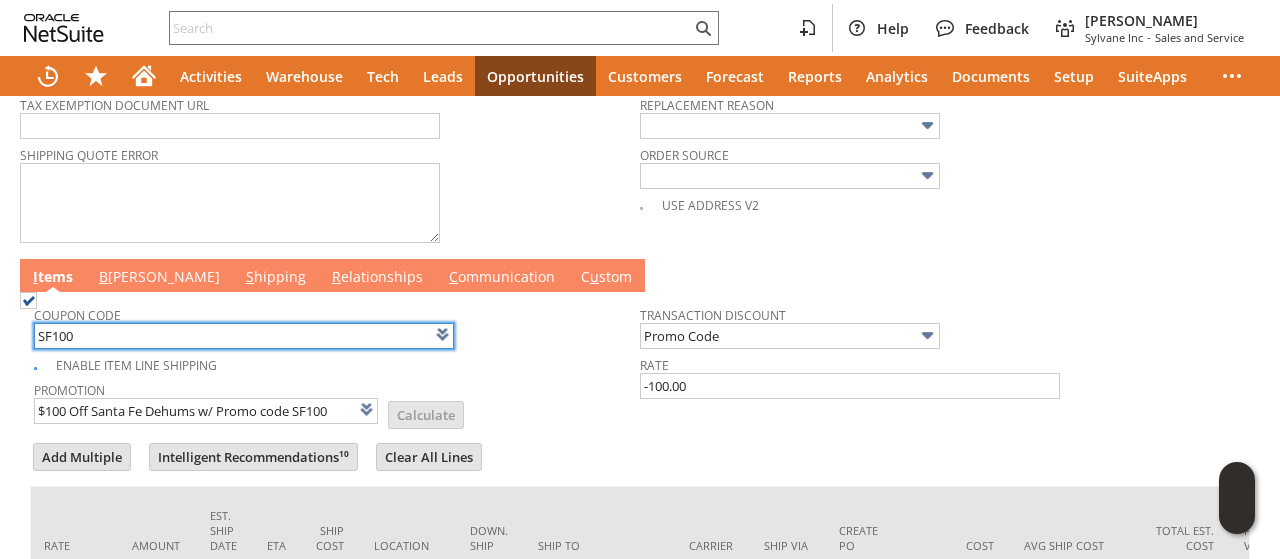 scroll, scrollTop: 0, scrollLeft: 831, axis: horizontal 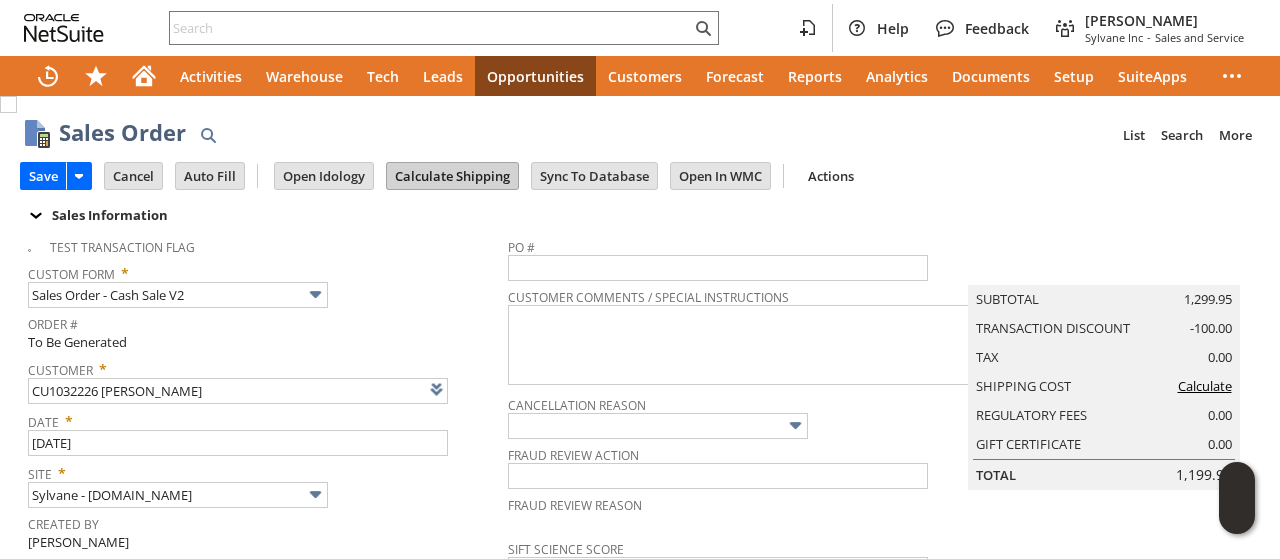 click on "Calculate Shipping" at bounding box center [452, 176] 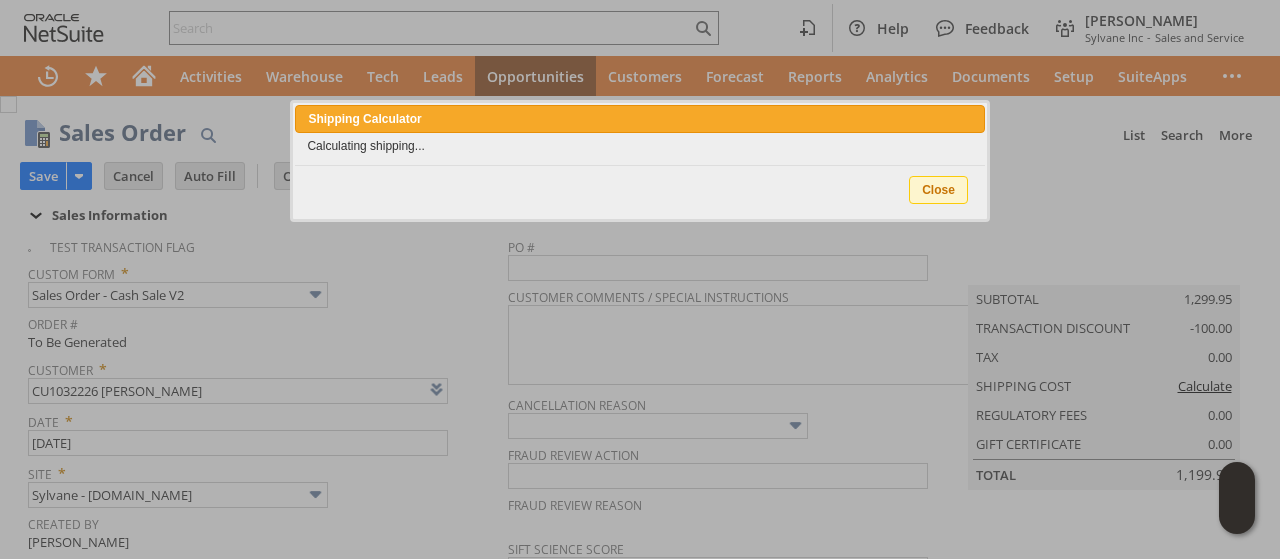 type 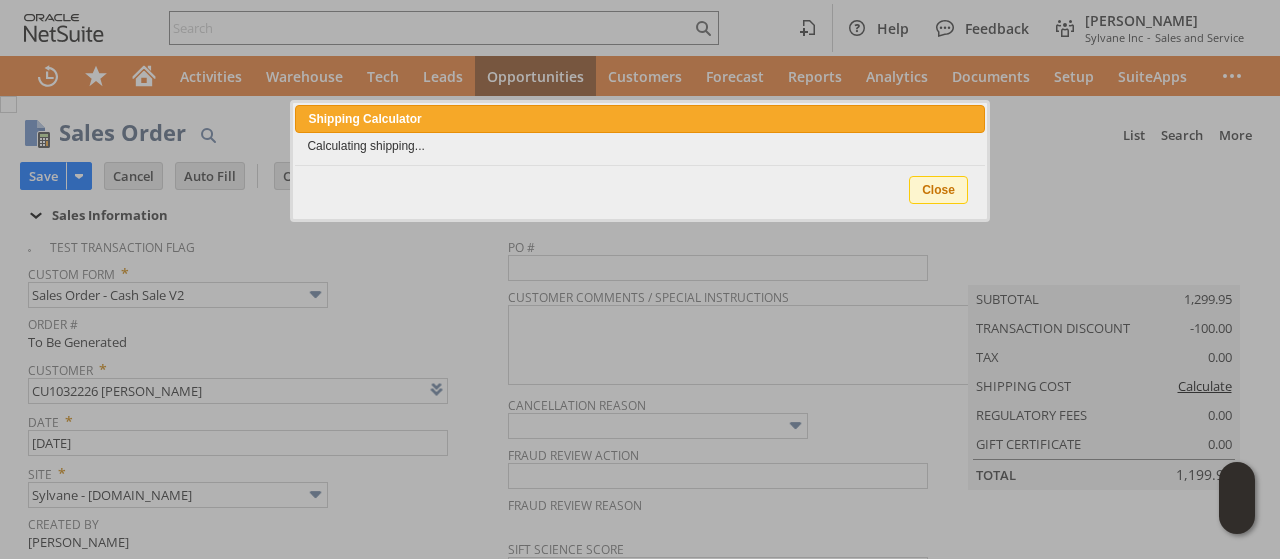 type on "-100.00" 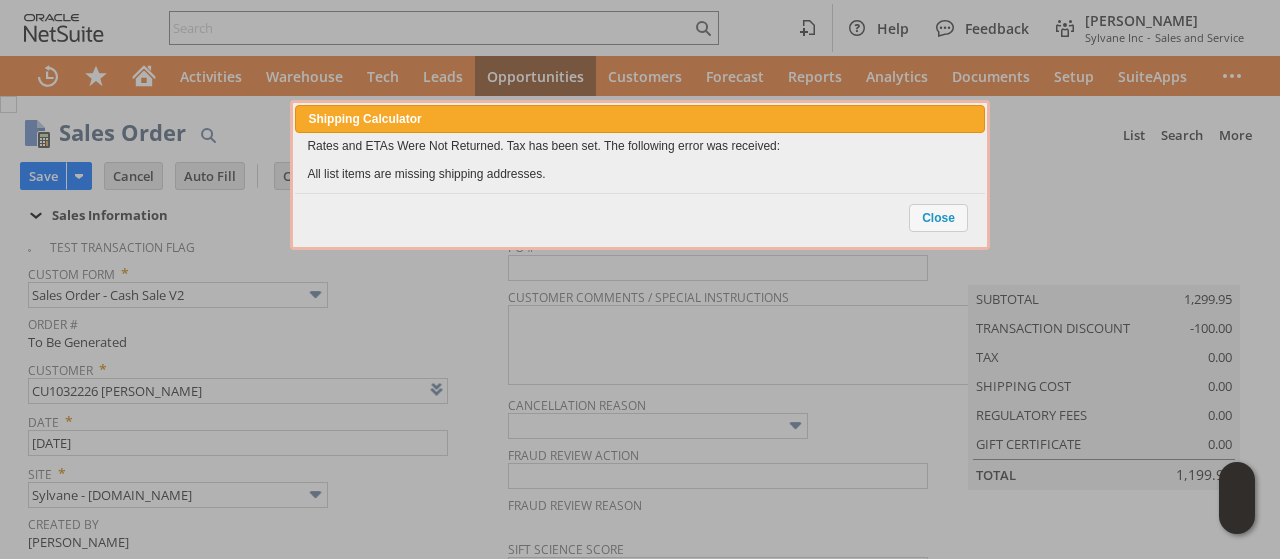 scroll, scrollTop: 0, scrollLeft: 0, axis: both 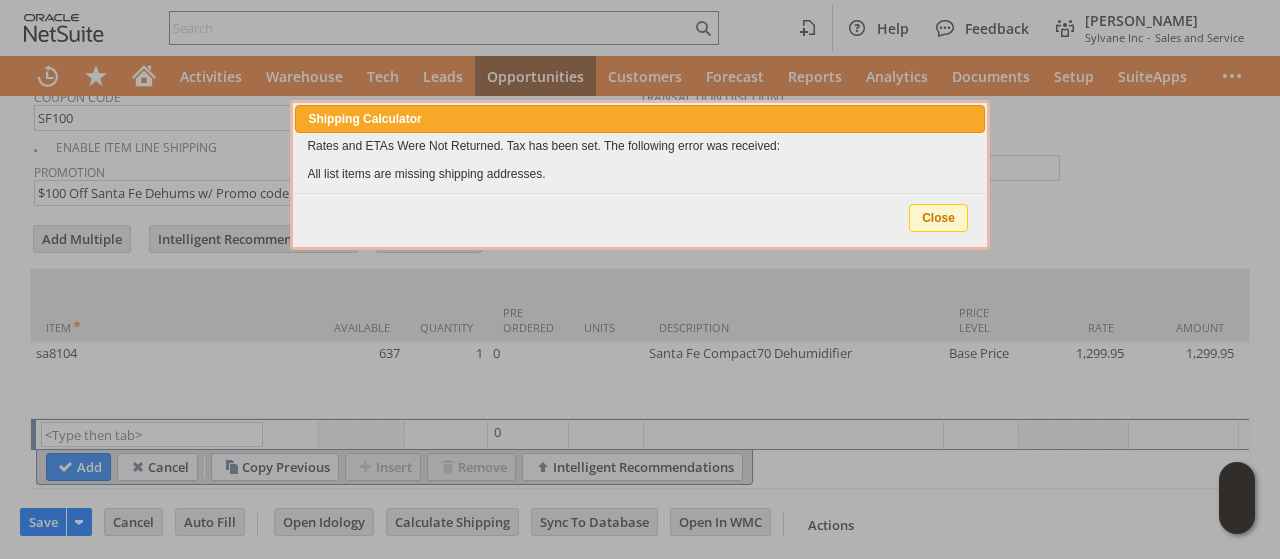 click on "Close" at bounding box center [938, 218] 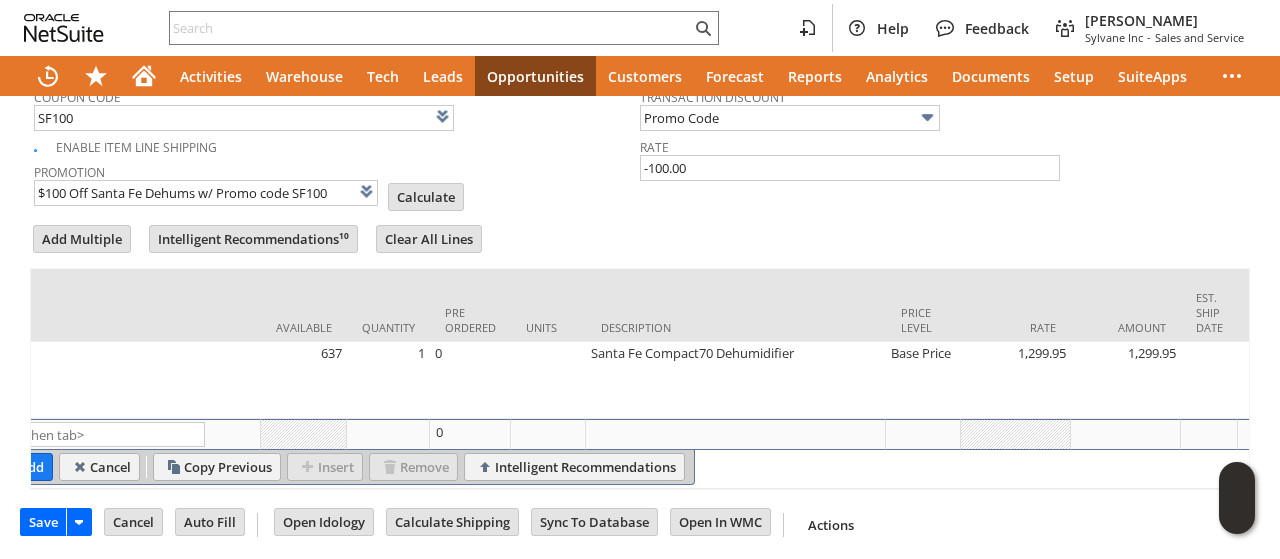 scroll, scrollTop: 0, scrollLeft: 0, axis: both 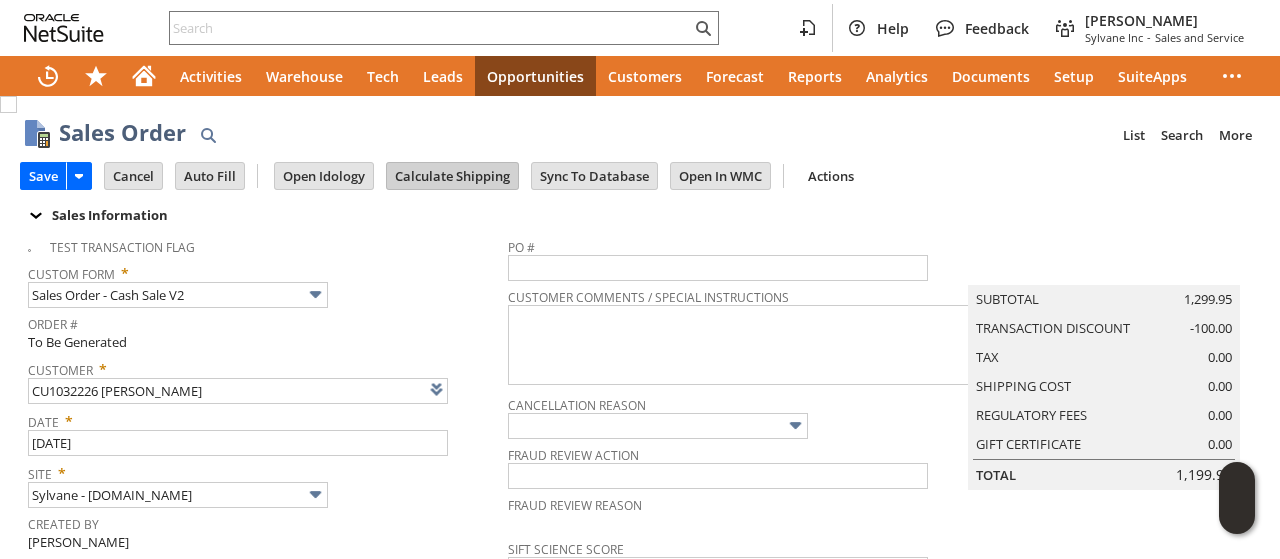 click on "Calculate Shipping" at bounding box center [452, 176] 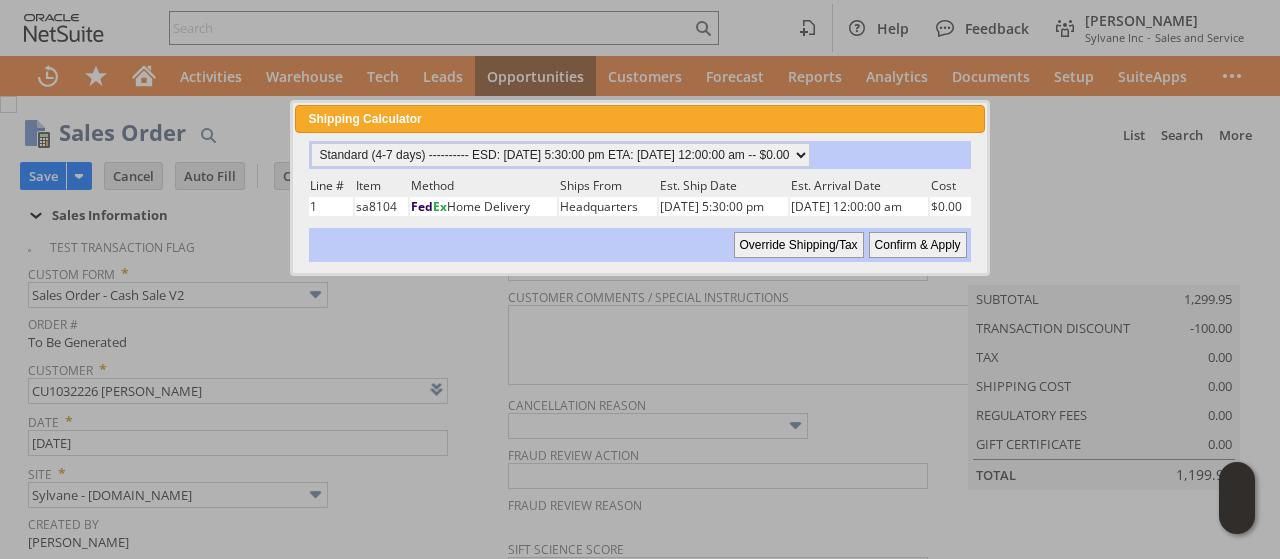 click on "Confirm & Apply" at bounding box center [918, 245] 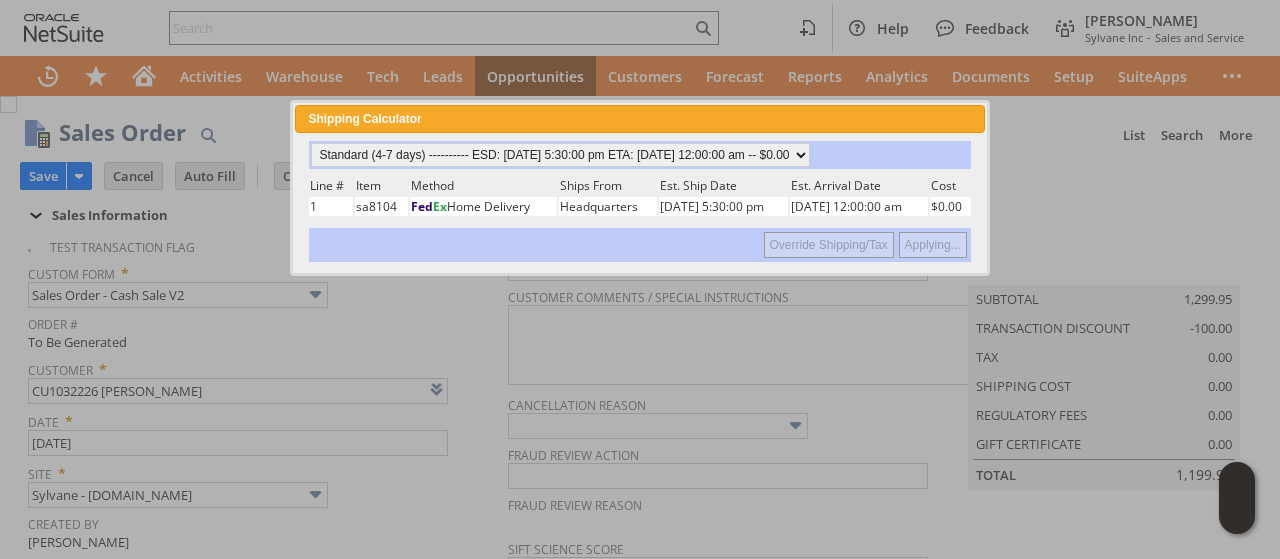 type on "Promo Code" 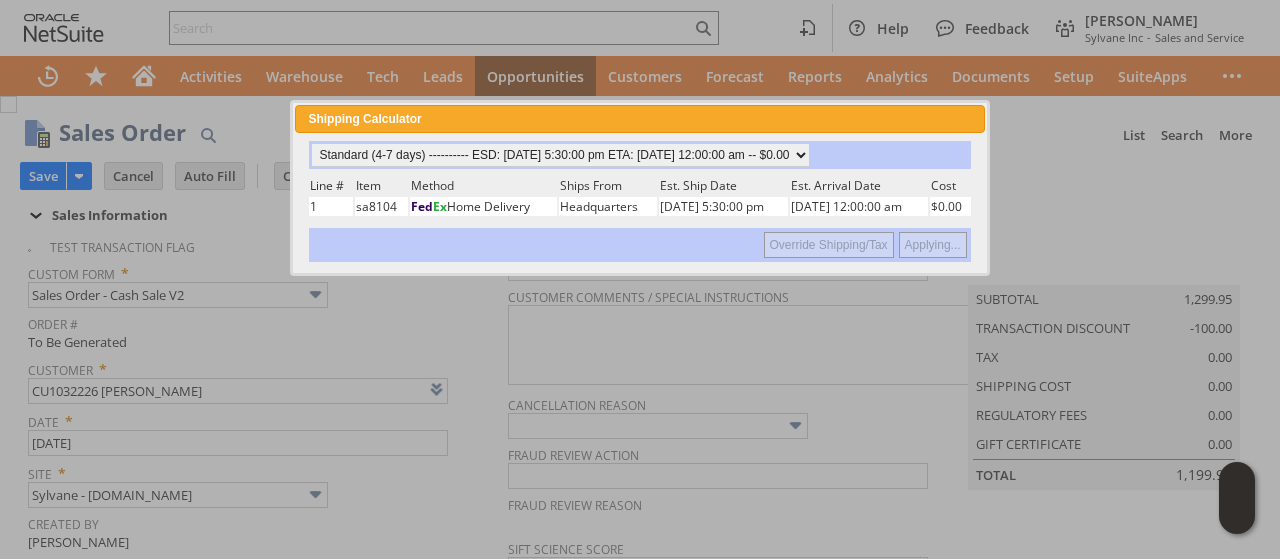 type on "-100.00" 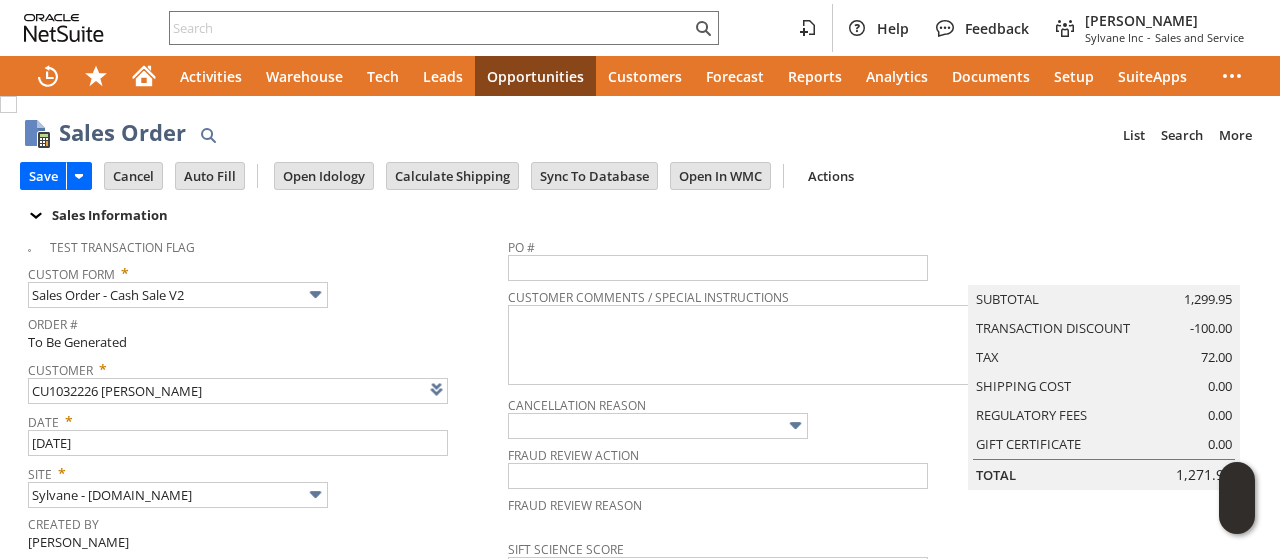 scroll, scrollTop: 1114, scrollLeft: 0, axis: vertical 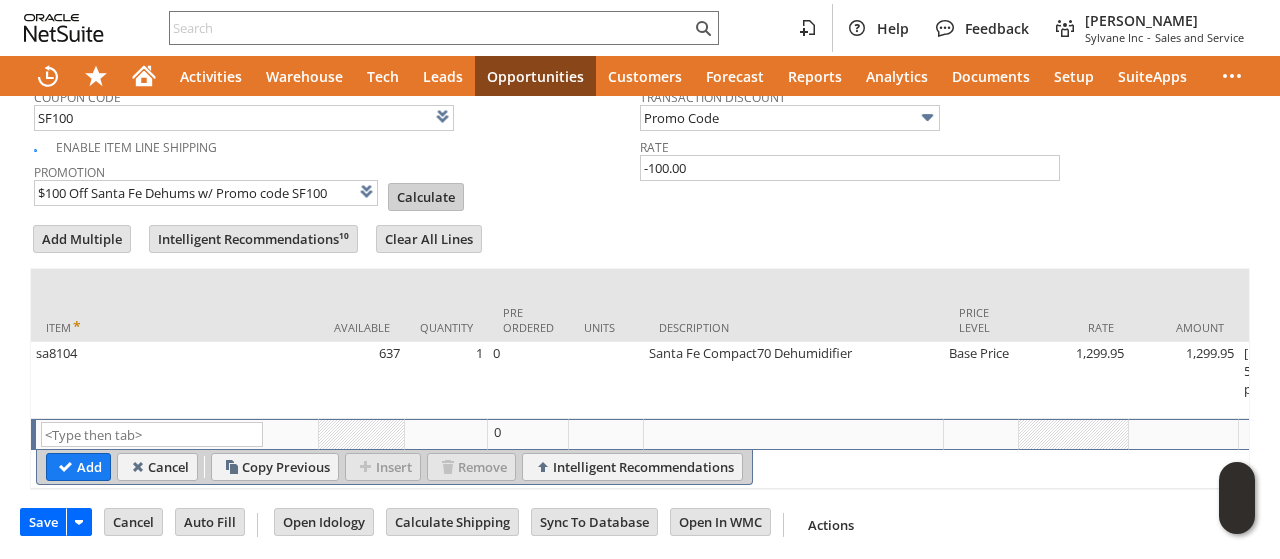 click on "Calculate" at bounding box center (426, 197) 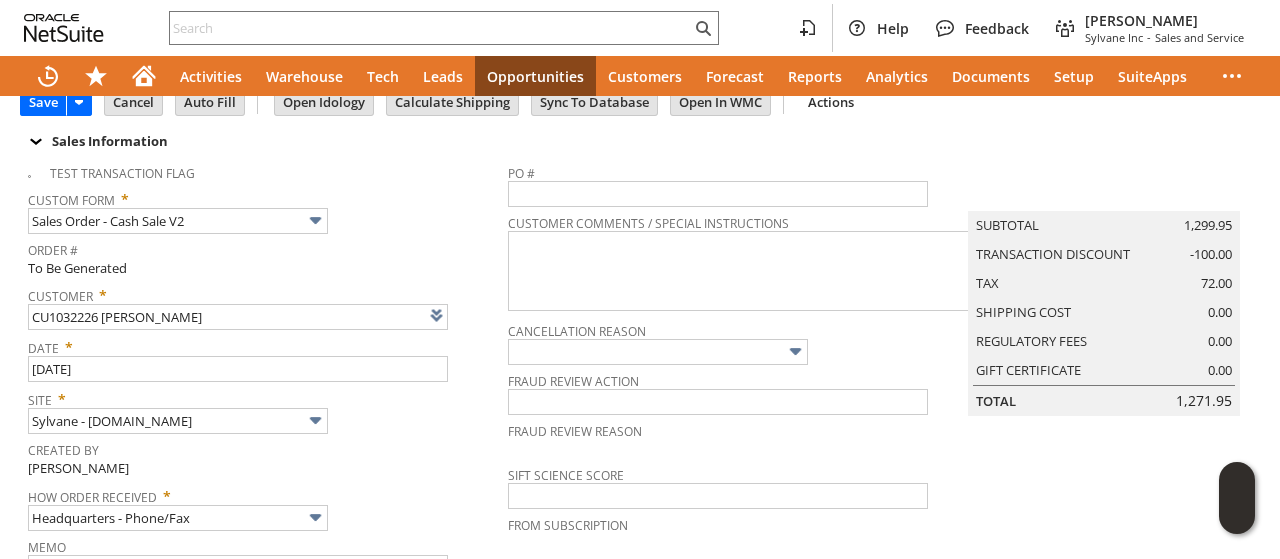 scroll, scrollTop: 100, scrollLeft: 0, axis: vertical 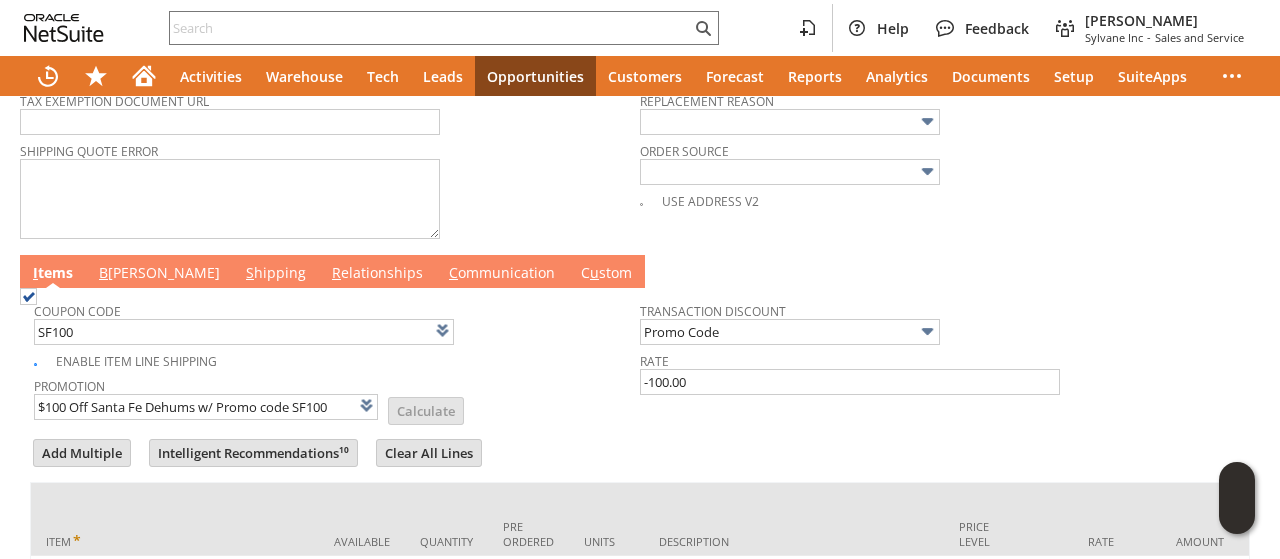 click on "B illing" at bounding box center (159, 274) 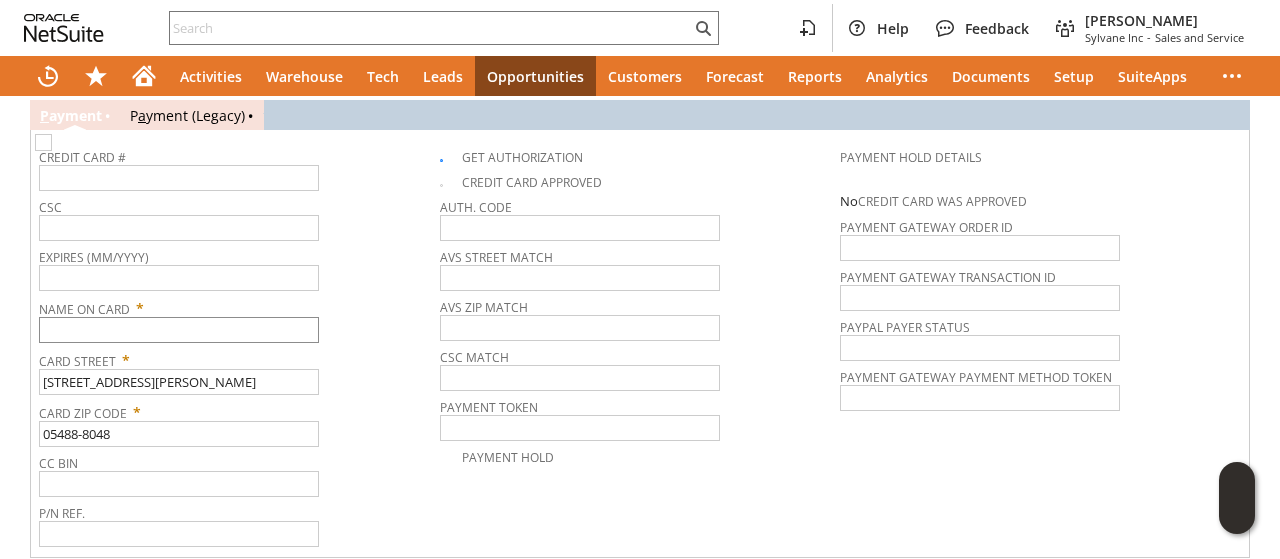 scroll, scrollTop: 1400, scrollLeft: 0, axis: vertical 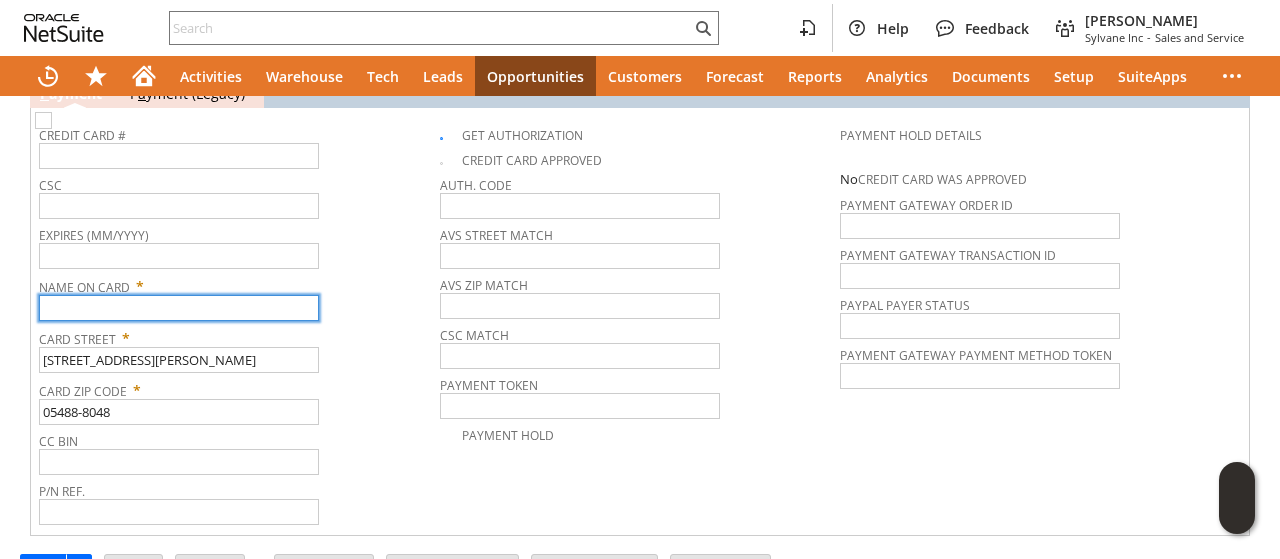paste on "Ron Ouimette" 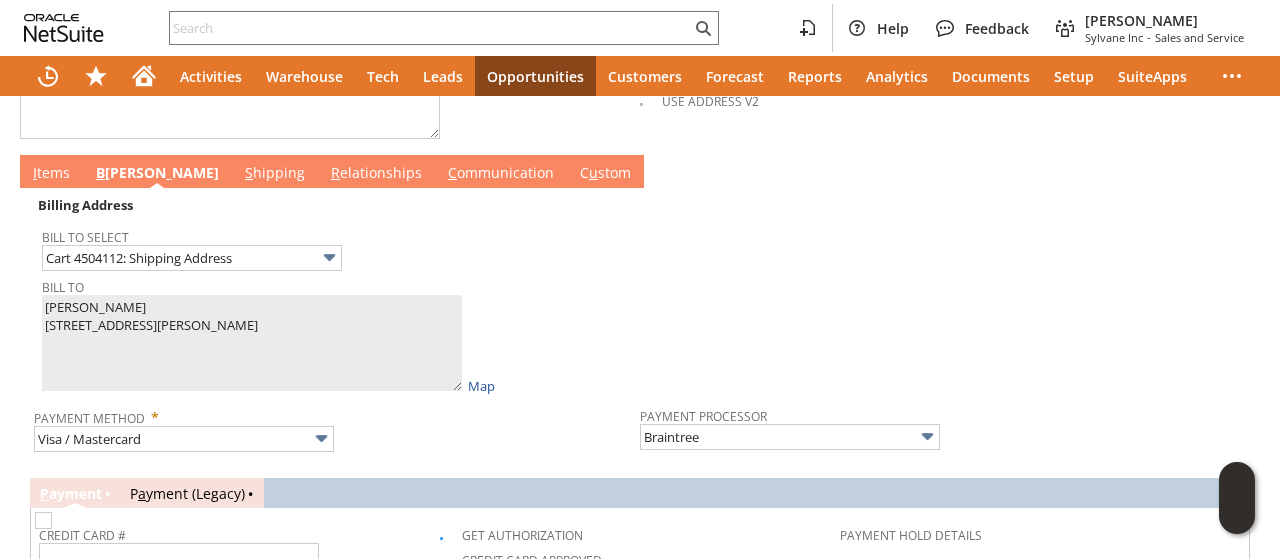 type on "Ron Ouimette" 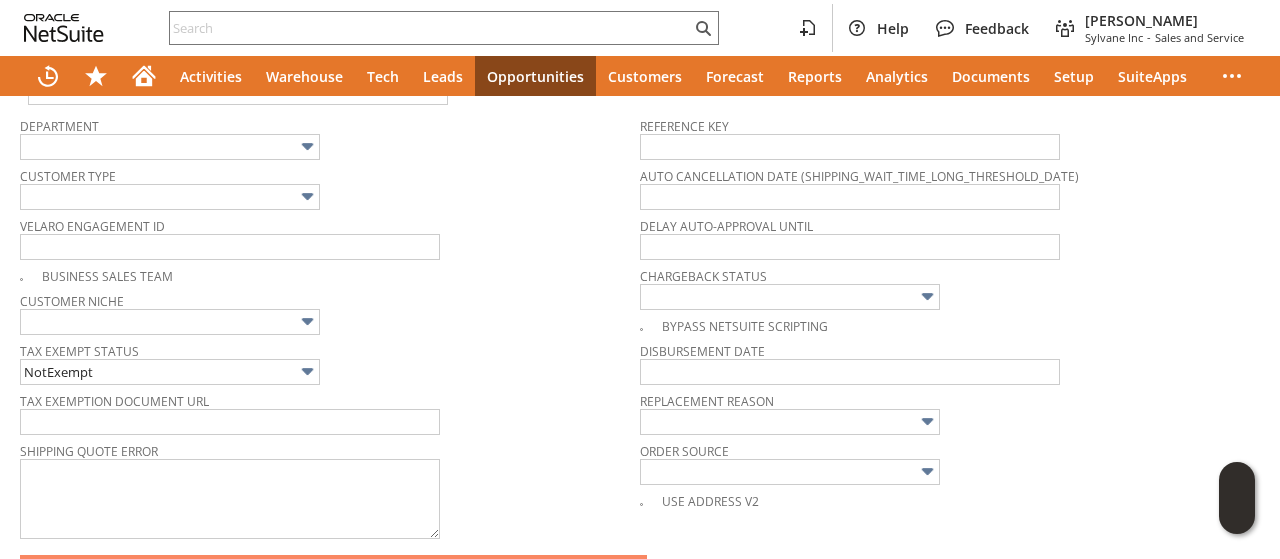 scroll, scrollTop: 888, scrollLeft: 0, axis: vertical 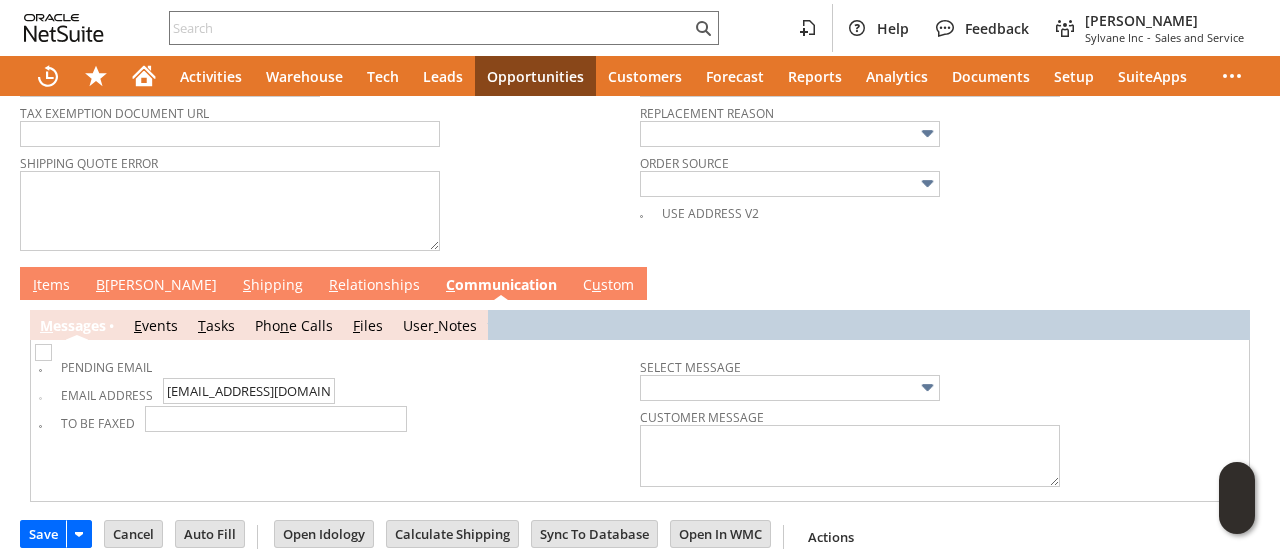 click on "B illing" at bounding box center (156, 286) 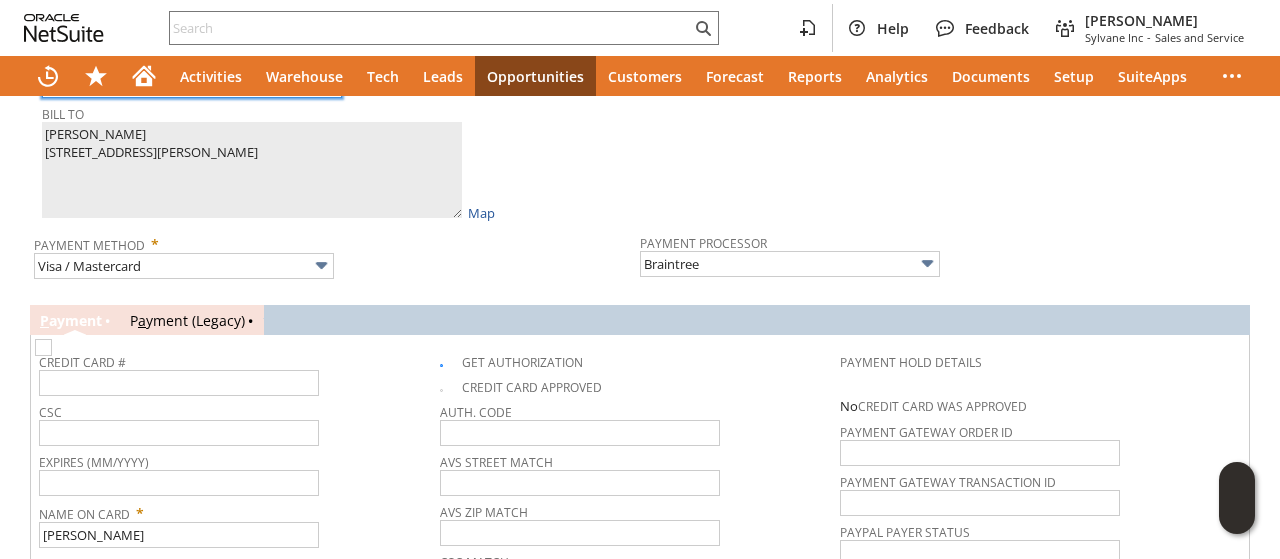 scroll, scrollTop: 1188, scrollLeft: 0, axis: vertical 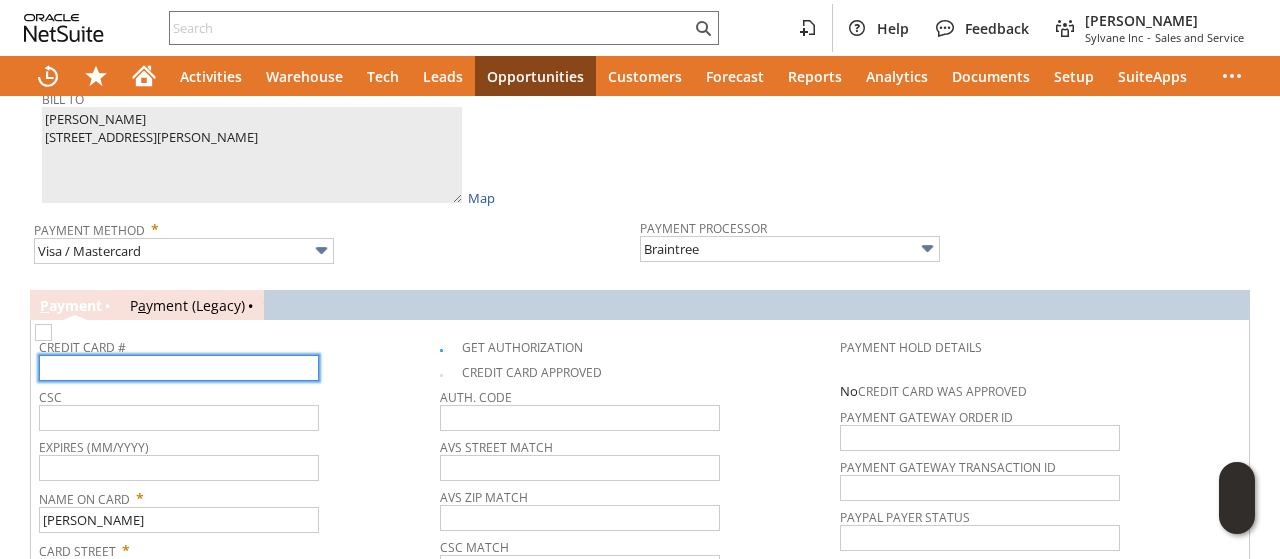 click at bounding box center (179, 368) 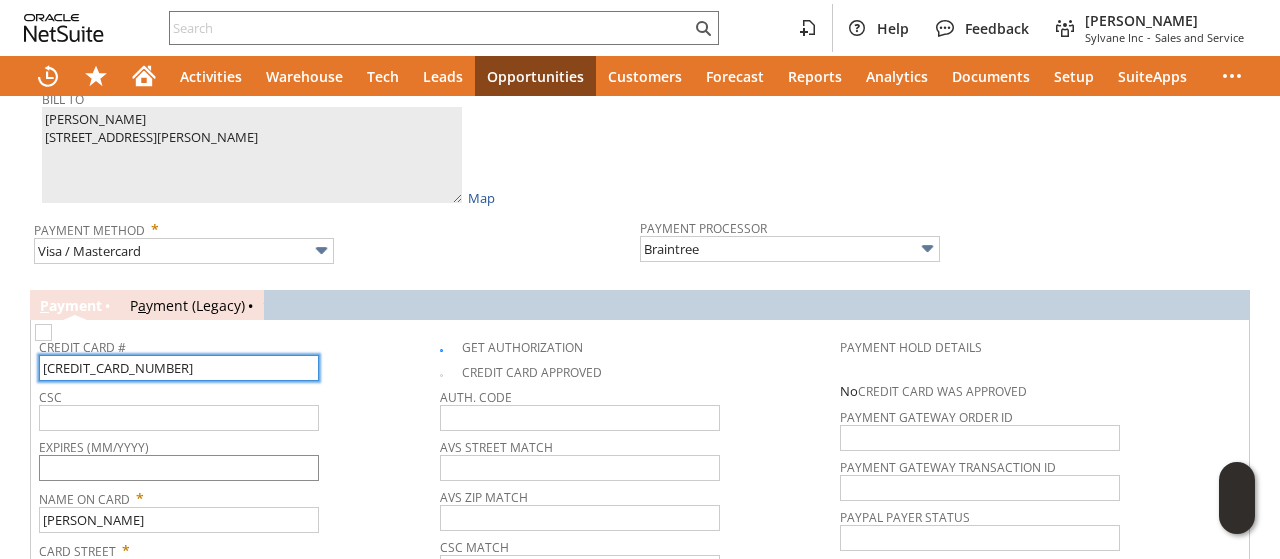 type on "4147181468350032" 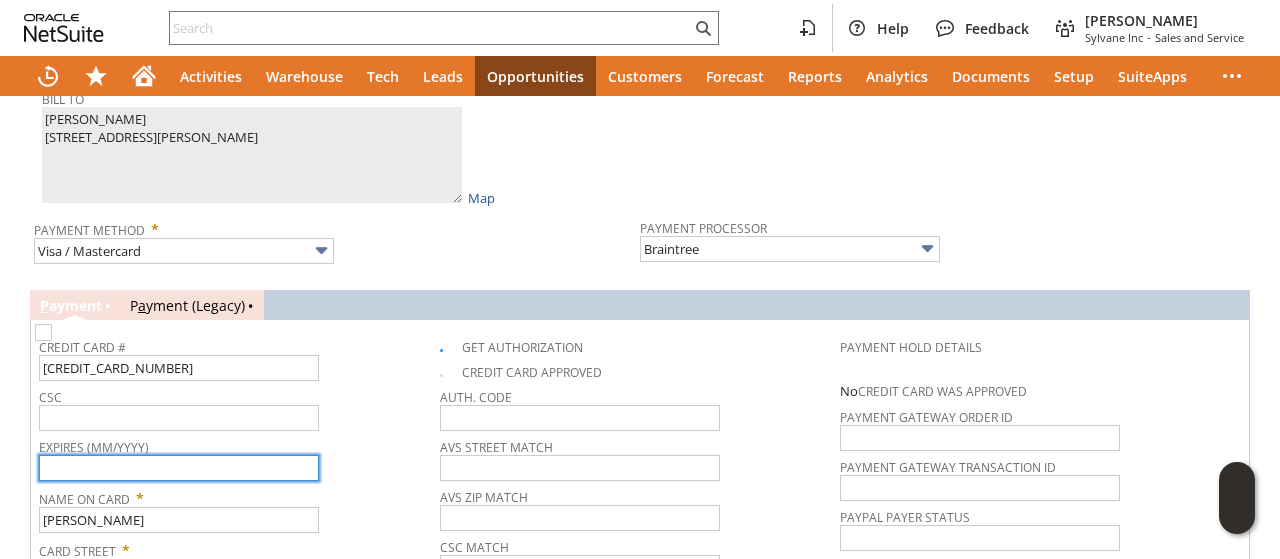 click at bounding box center [179, 468] 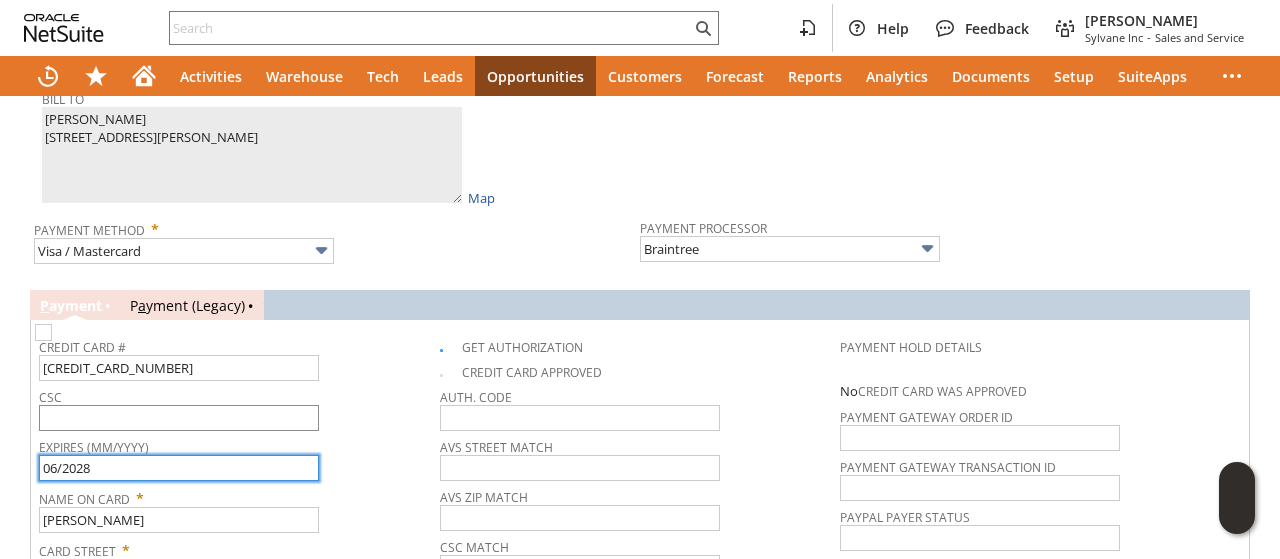 type on "06/2028" 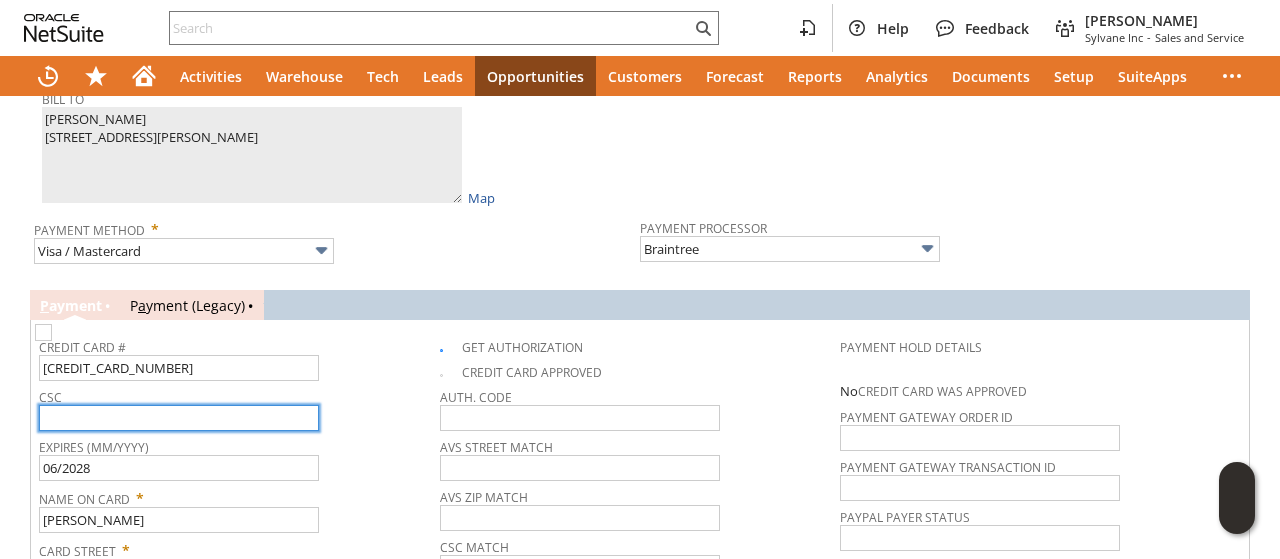 click at bounding box center (179, 418) 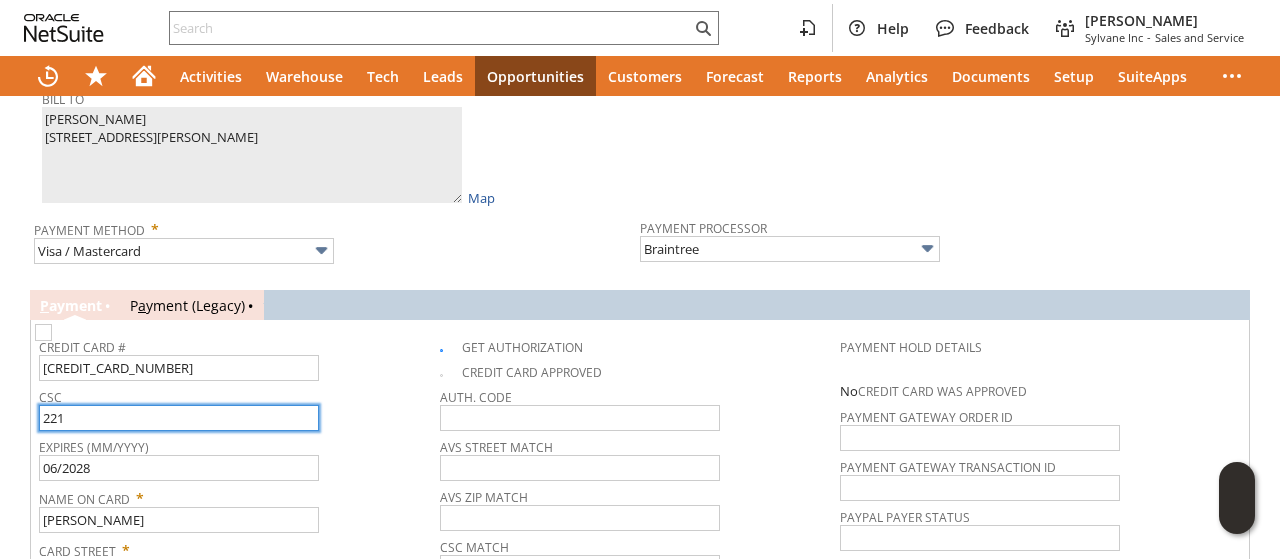 type on "221" 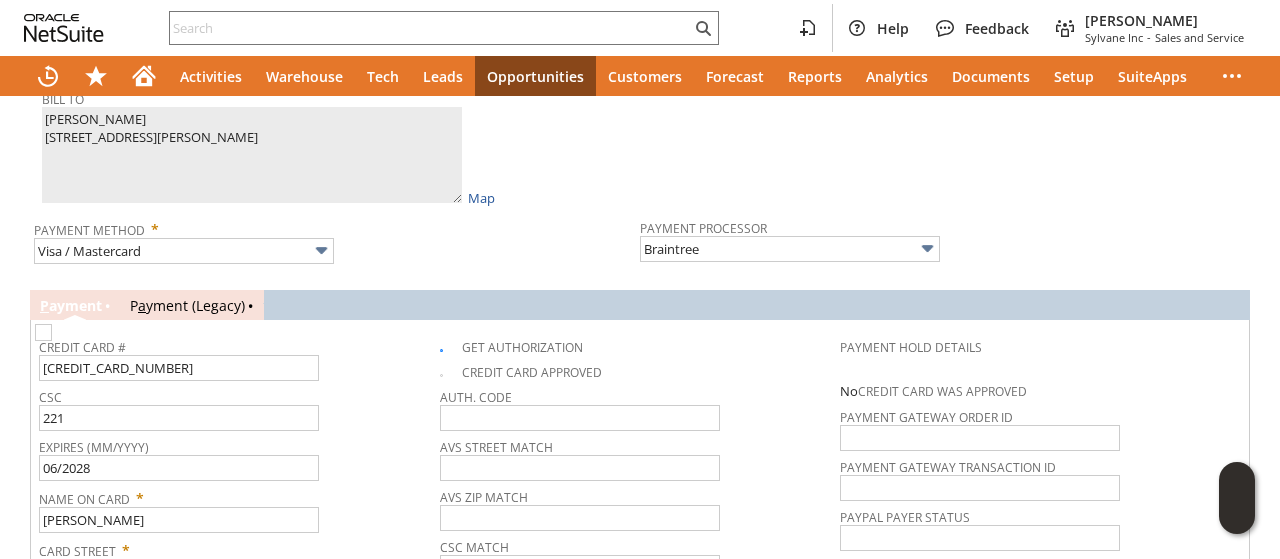 click on "CSC
221" at bounding box center [234, 407] 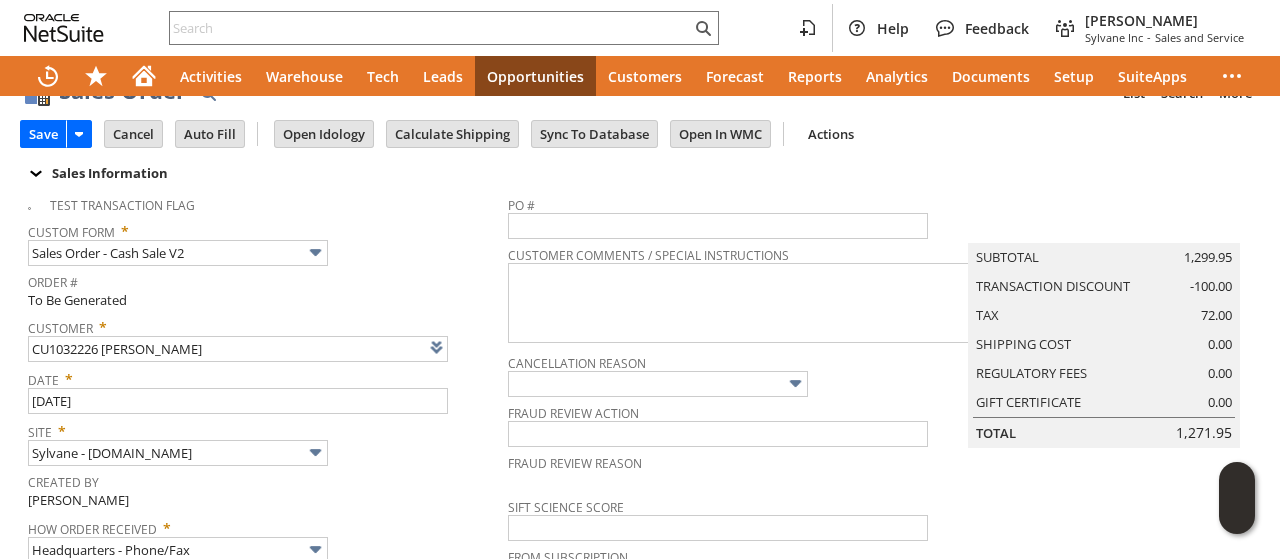 scroll, scrollTop: 0, scrollLeft: 0, axis: both 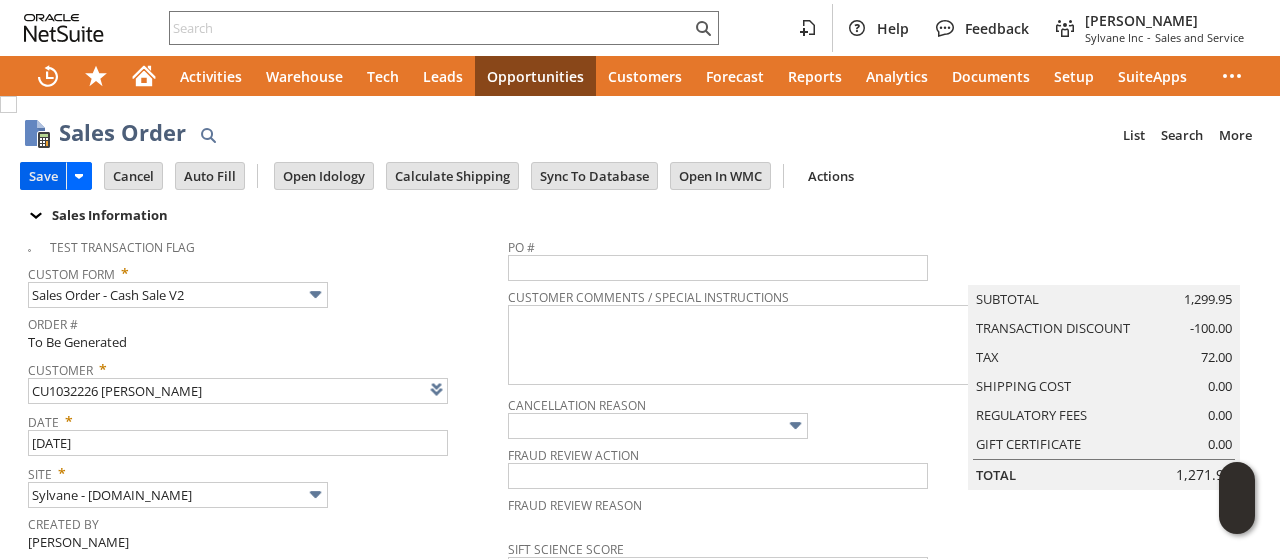 click on "Save" at bounding box center (43, 176) 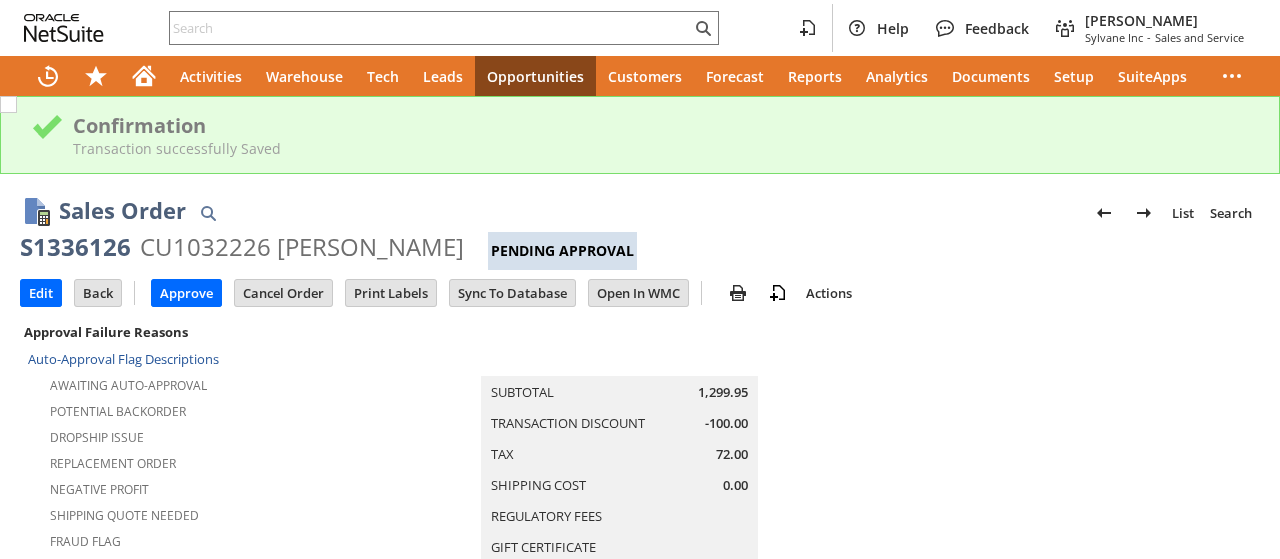 scroll, scrollTop: 0, scrollLeft: 0, axis: both 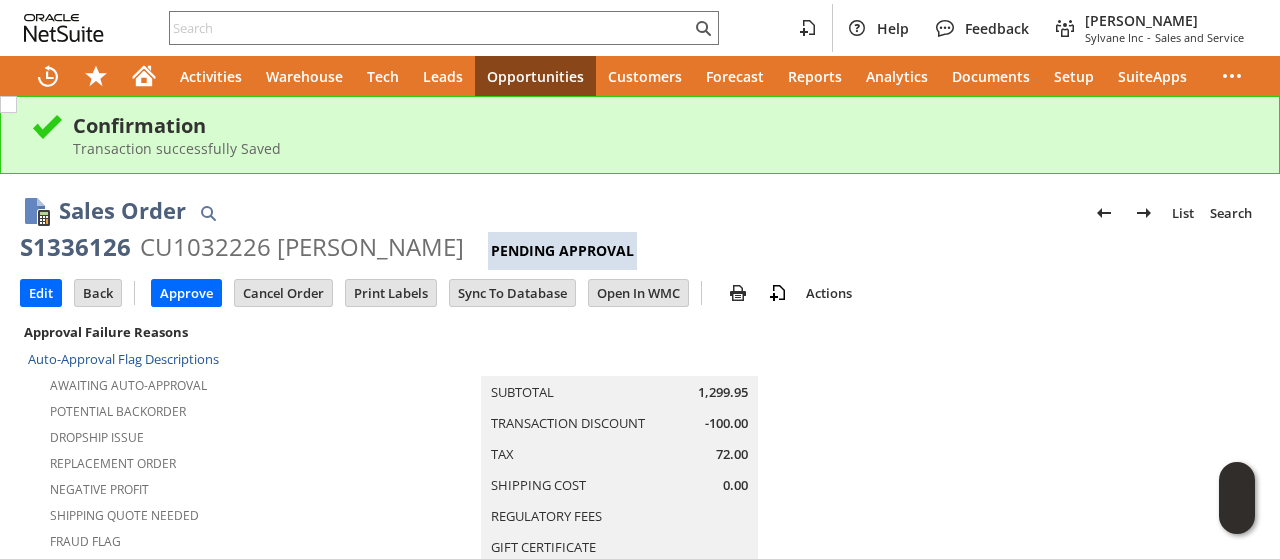 drag, startPoint x: 856, startPoint y: 242, endPoint x: 930, endPoint y: 217, distance: 78.1089 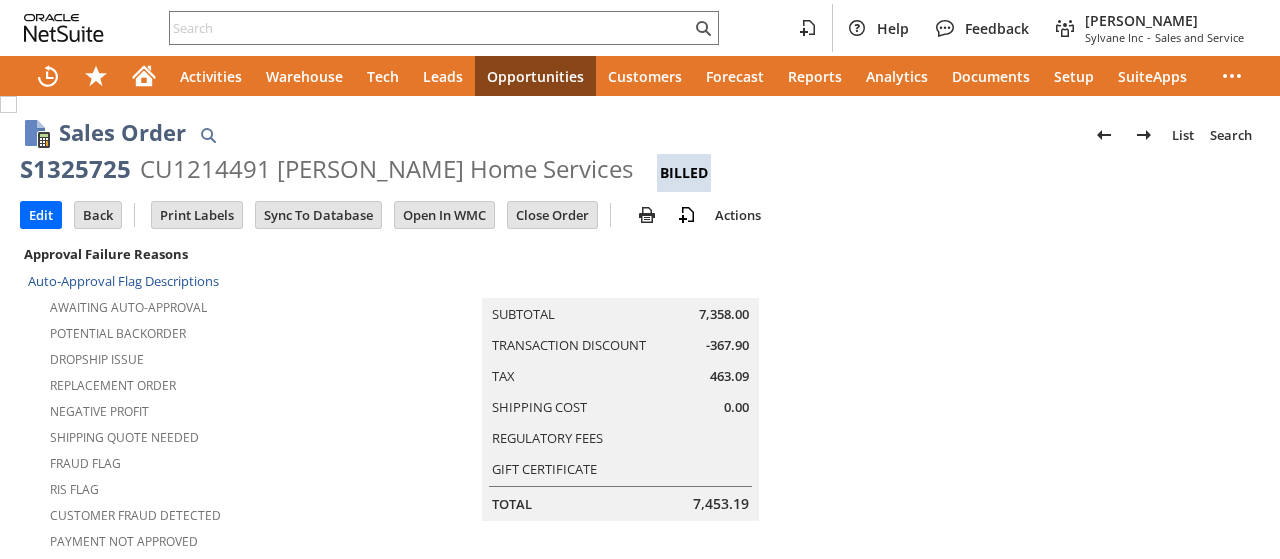 scroll, scrollTop: 0, scrollLeft: 0, axis: both 